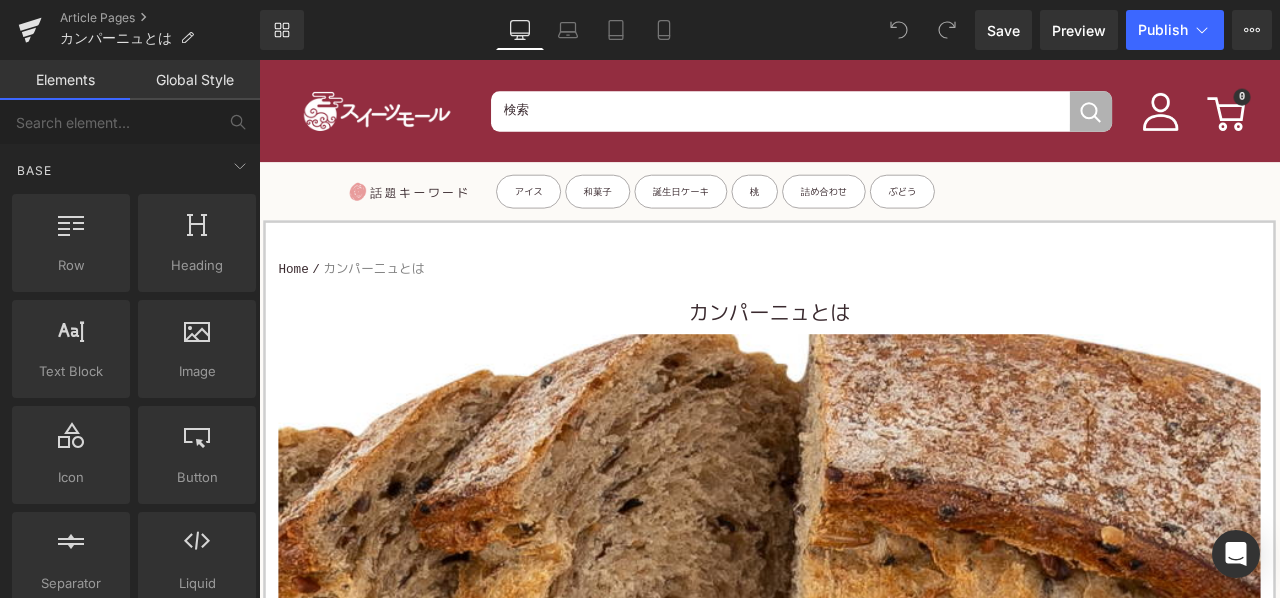 scroll, scrollTop: 0, scrollLeft: 0, axis: both 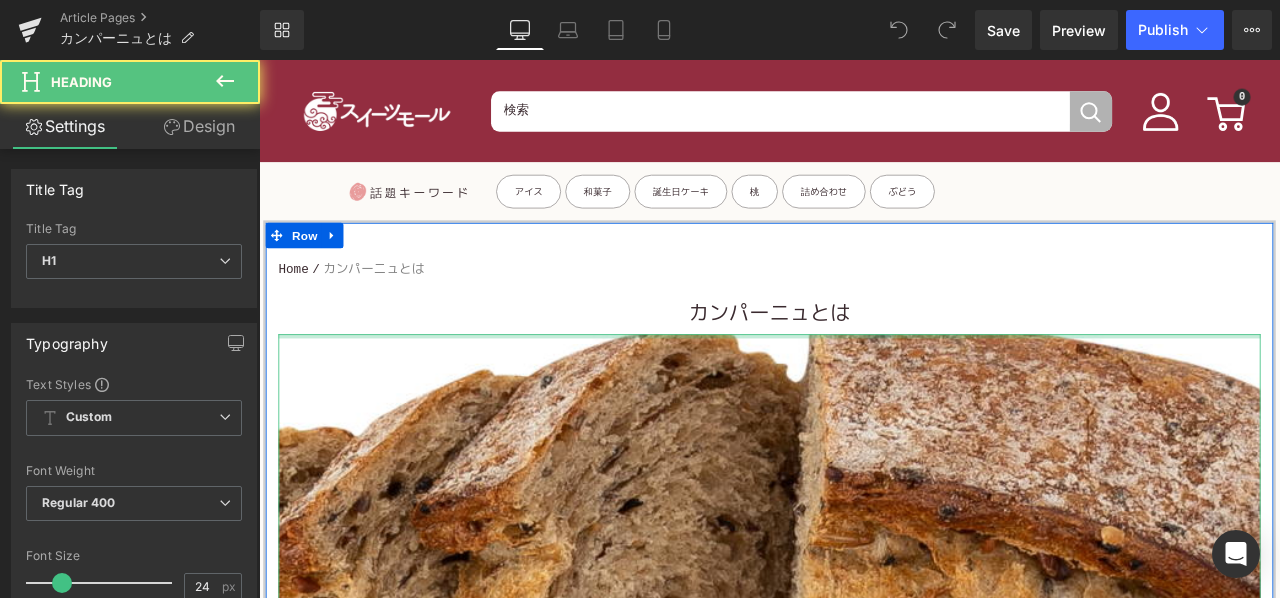 click on "カンパーニュとは" at bounding box center [864, 361] 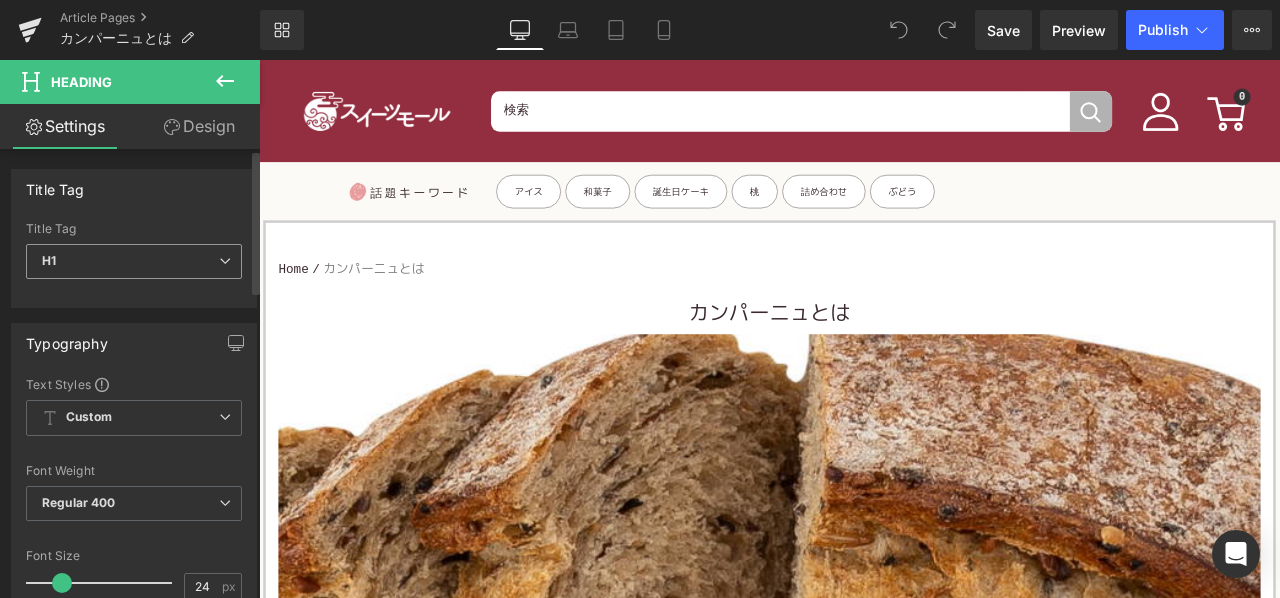 click on "H1" at bounding box center (134, 261) 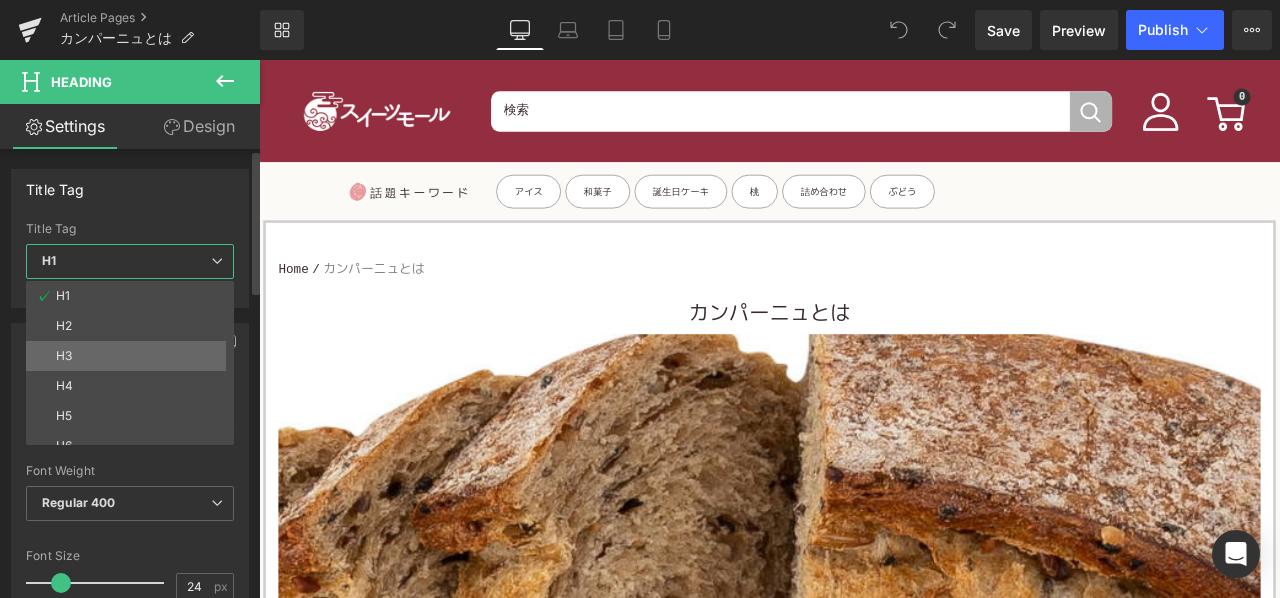 click on "H3" at bounding box center (134, 356) 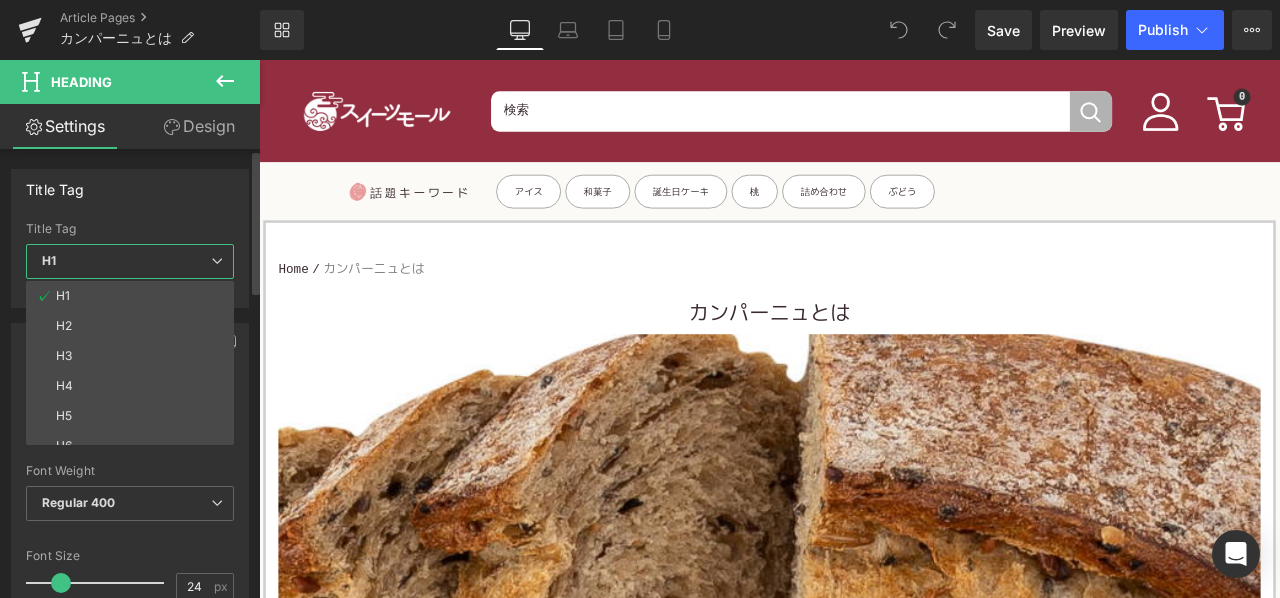 type on "15" 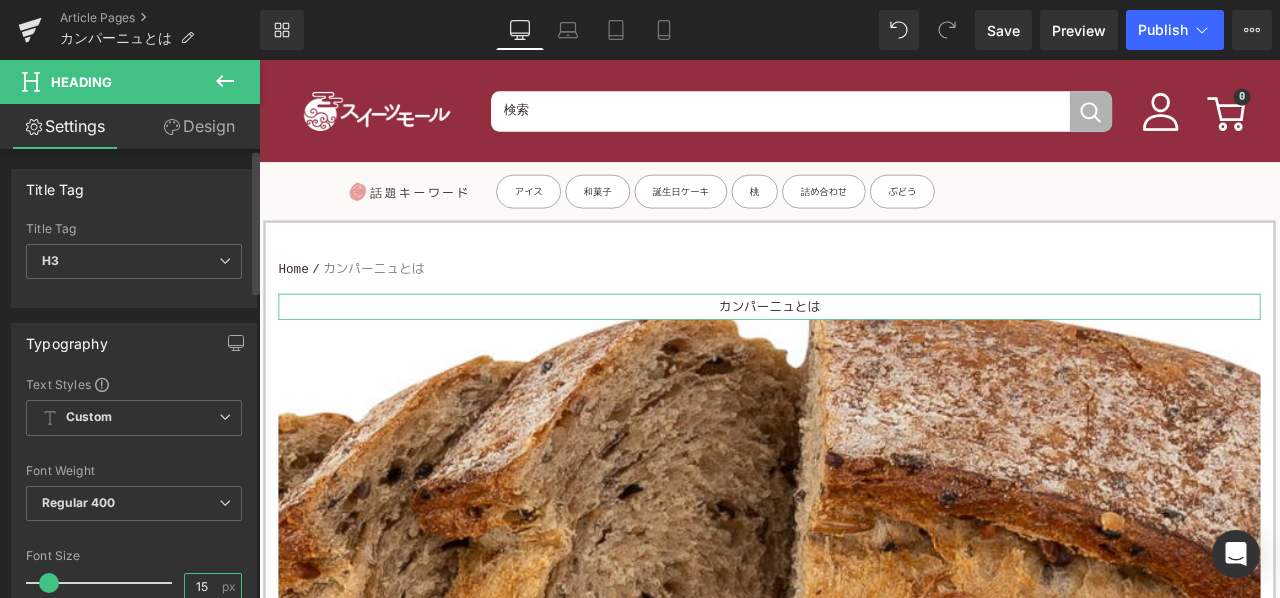 drag, startPoint x: 208, startPoint y: 579, endPoint x: 180, endPoint y: 581, distance: 28.071337 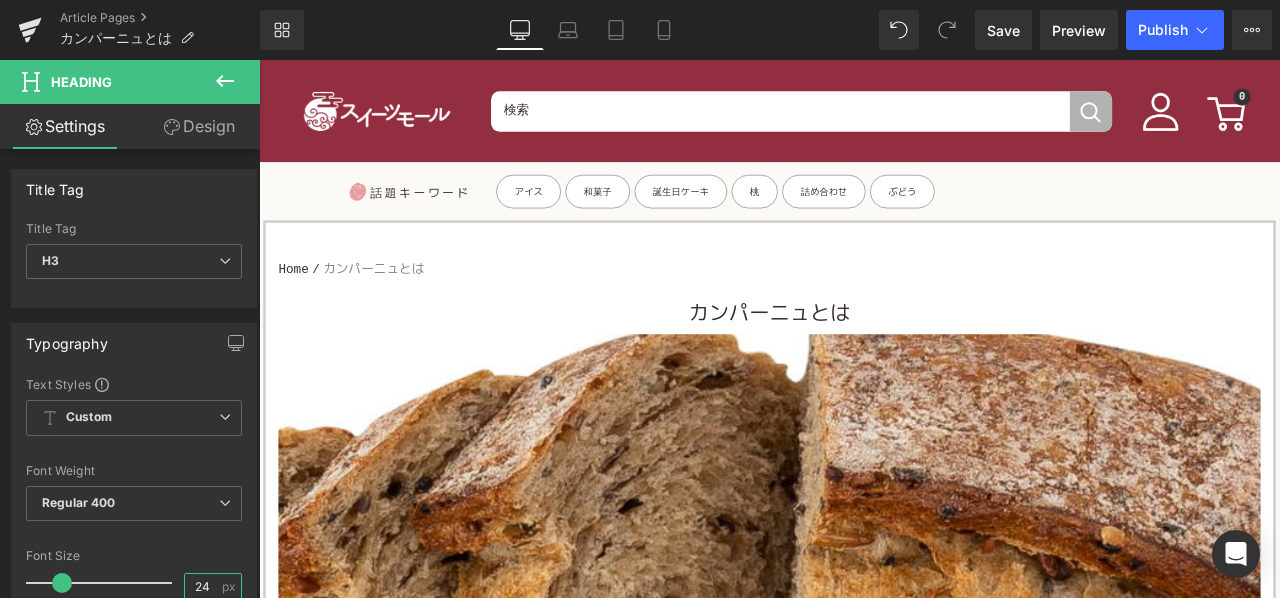 type on "24" 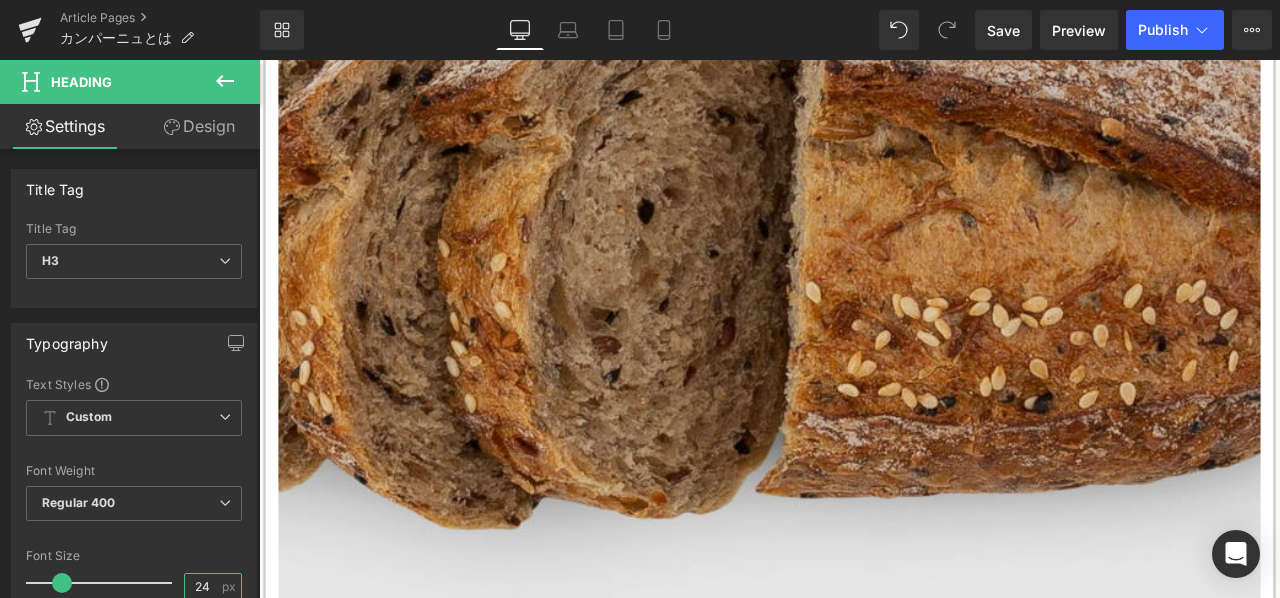 scroll, scrollTop: 500, scrollLeft: 0, axis: vertical 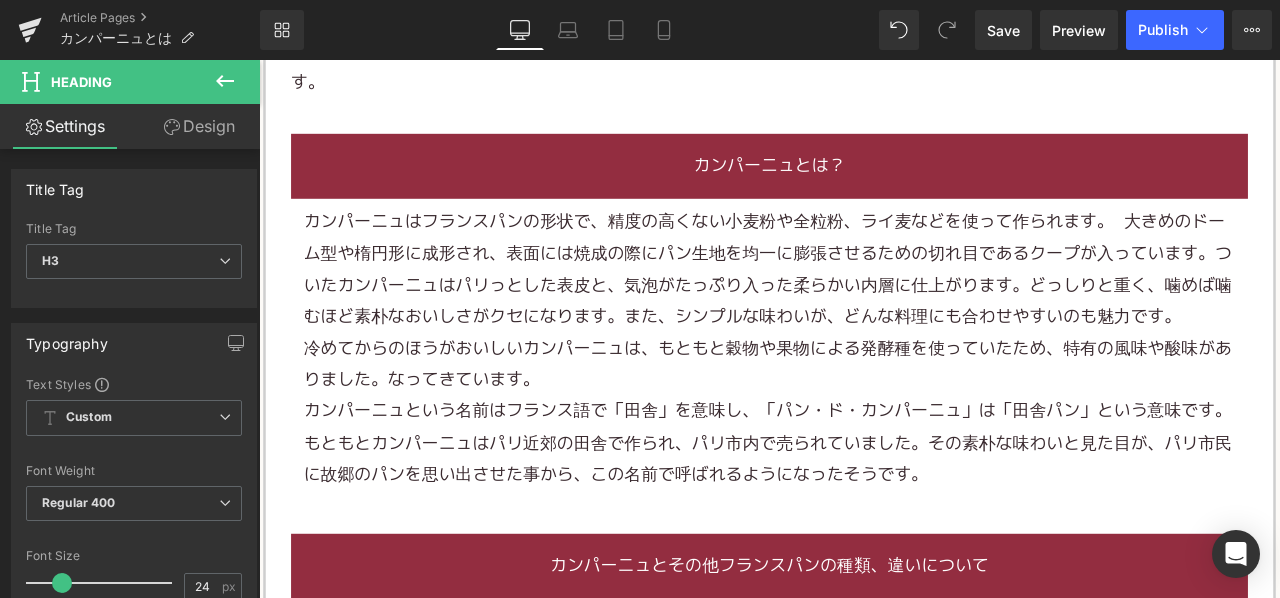 drag, startPoint x: 581, startPoint y: 157, endPoint x: 727, endPoint y: 219, distance: 158.61903 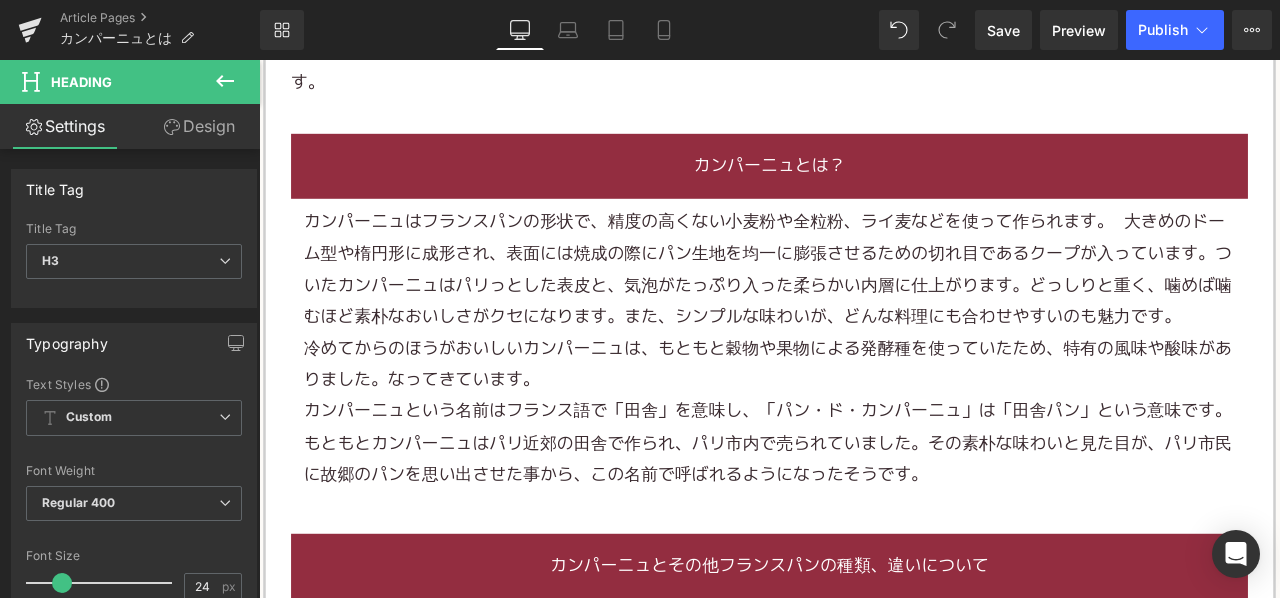 click on "カンパーニュとは？" at bounding box center [864, 186] 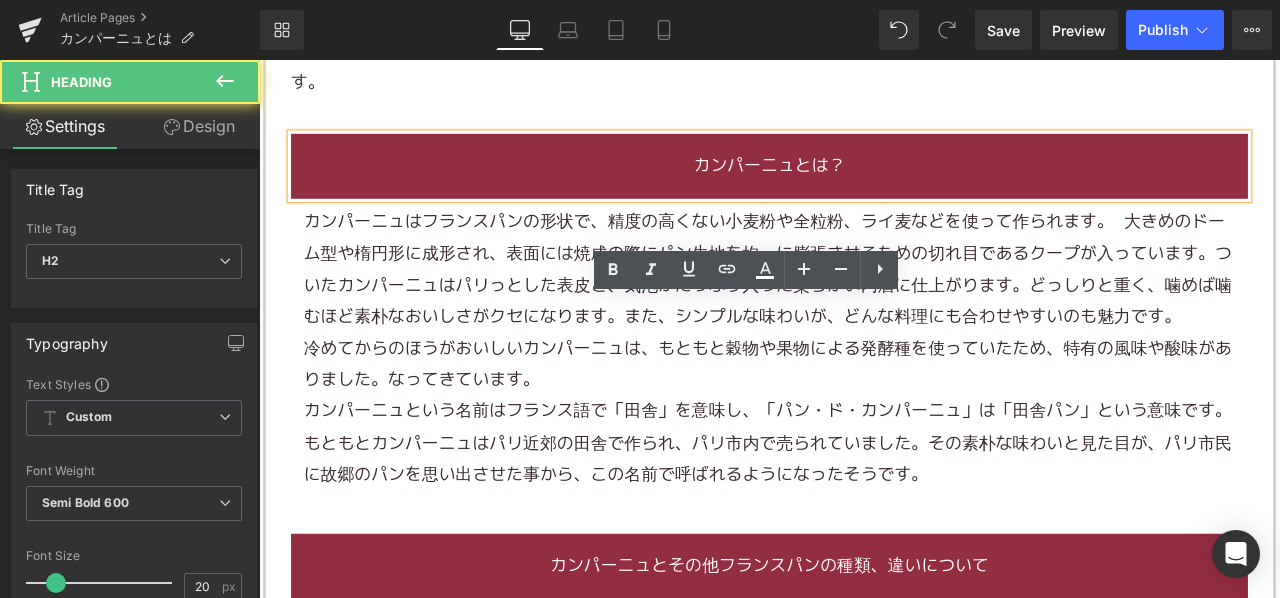 scroll, scrollTop: 1000, scrollLeft: 0, axis: vertical 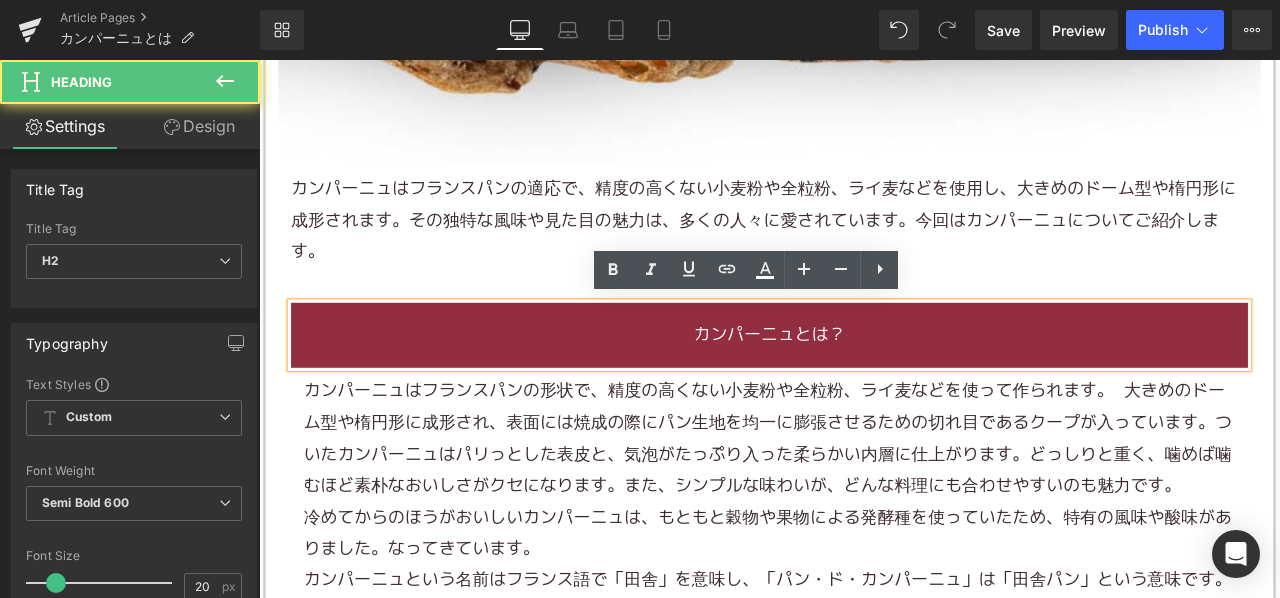 click on "カンパーニュはフランスパンの適応で、精度の高くない小麦粉や全粒粉、ライ麦などを使用し、大きめのドーム型や楕円形に成形されます。その独特な風味や見た目の魅力は、多くの人々に愛されています。今回はカンパーニュについてご紹介します。" at bounding box center (857, 251) 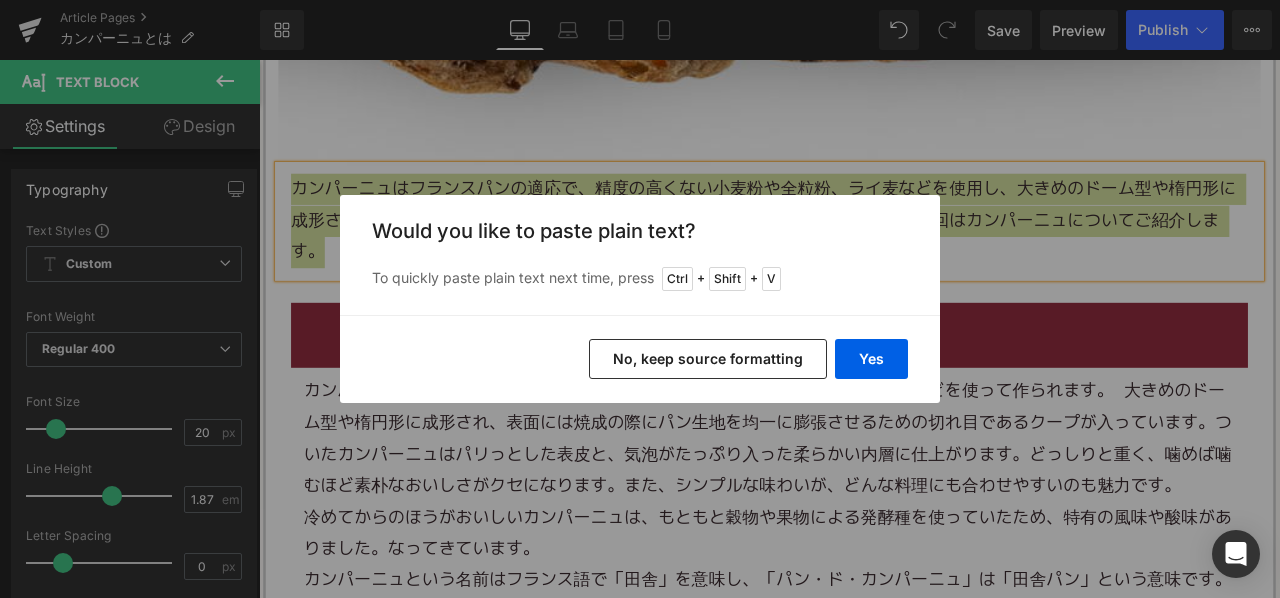 click on "No, keep source formatting" at bounding box center [708, 359] 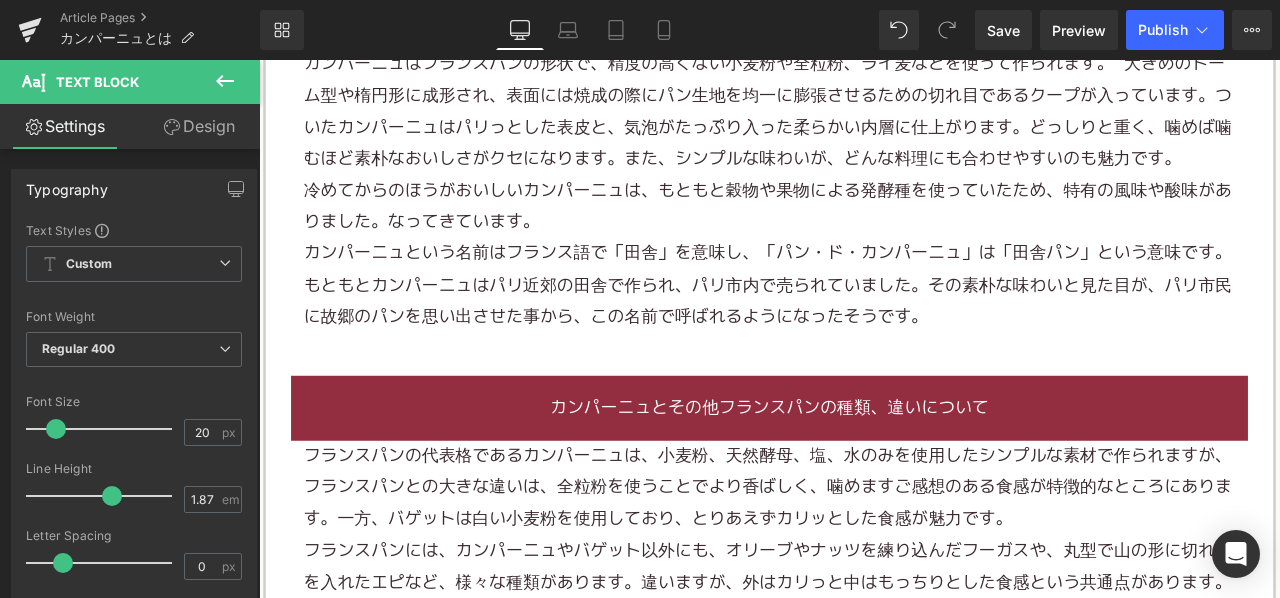 scroll, scrollTop: 1400, scrollLeft: 0, axis: vertical 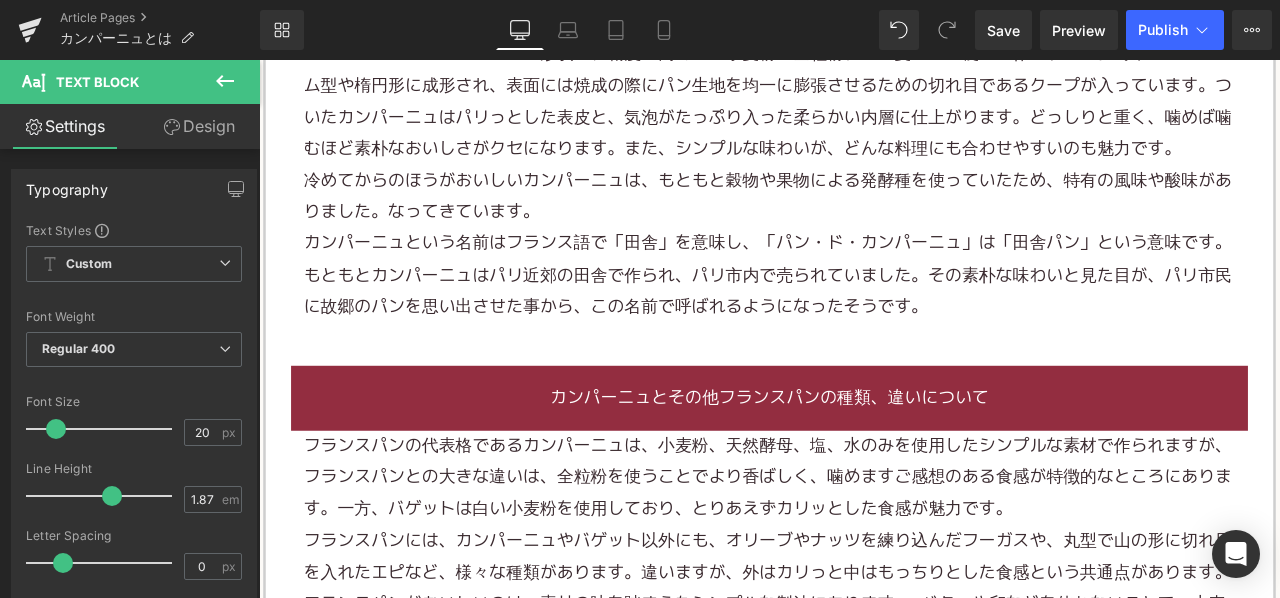 click on "冷めてからのほうがおいしいカンパーニュは、もともと穀物や果物による発酵種を使っていたため、特有の風味や酸味がありました。なってきています。" at bounding box center (862, 222) 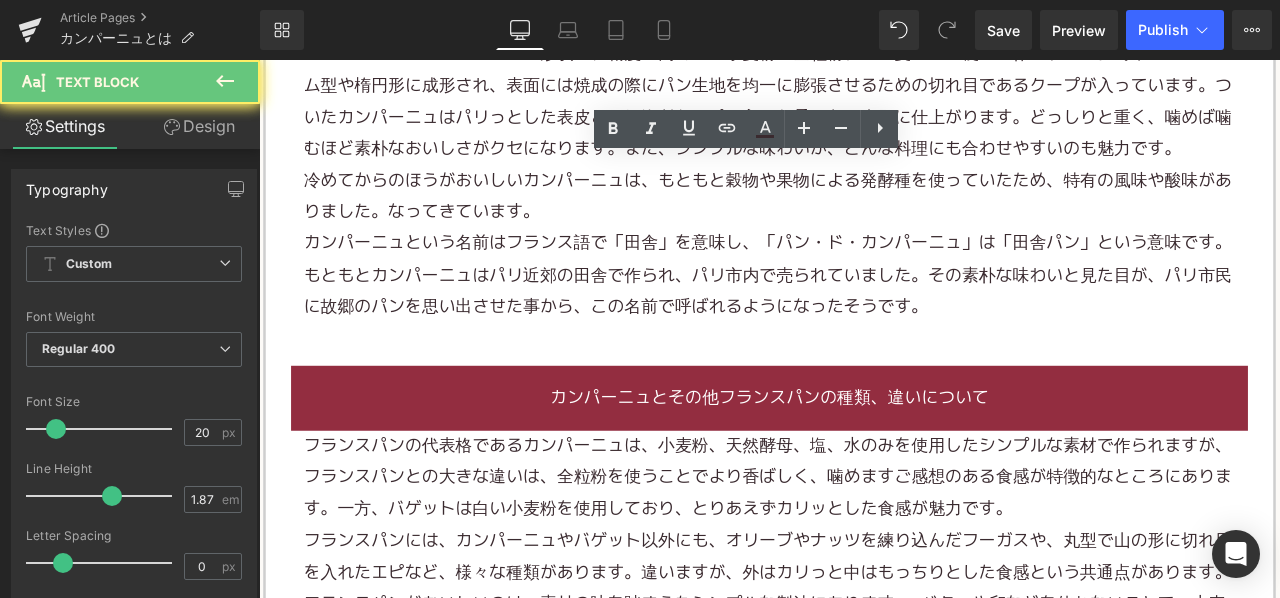 click on "冷めてからのほうがおいしいカンパーニュは、もともと穀物や果物による発酵種を使っていたため、特有の風味や酸味がありました。なってきています。" at bounding box center (862, 222) 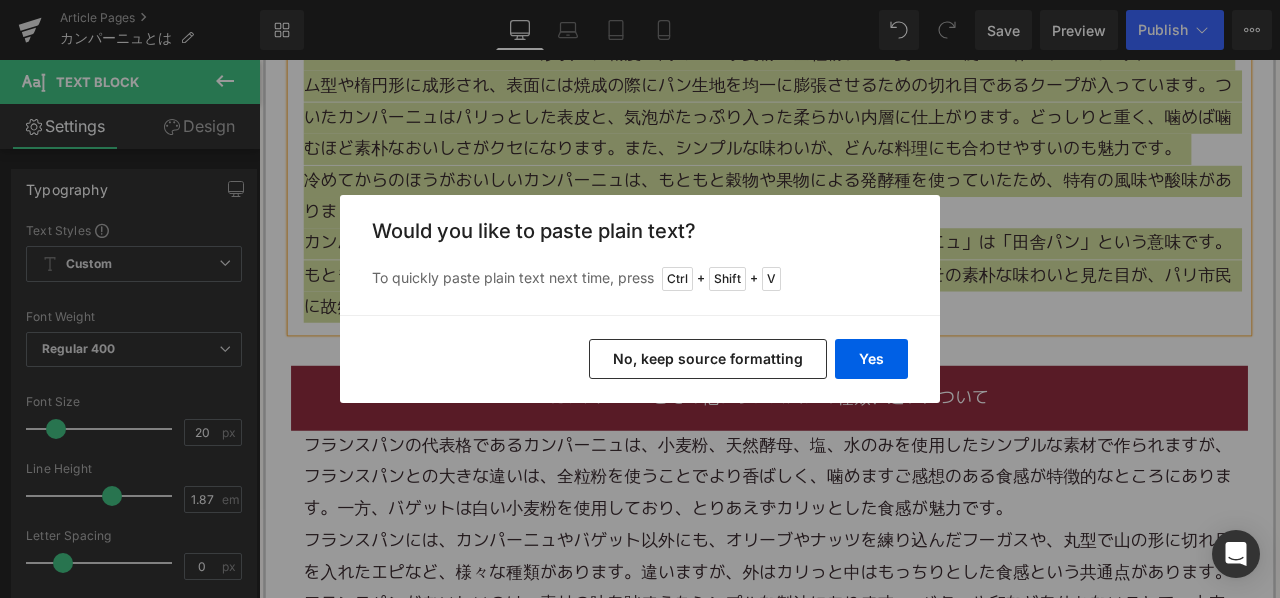 click on "No, keep source formatting" at bounding box center (708, 359) 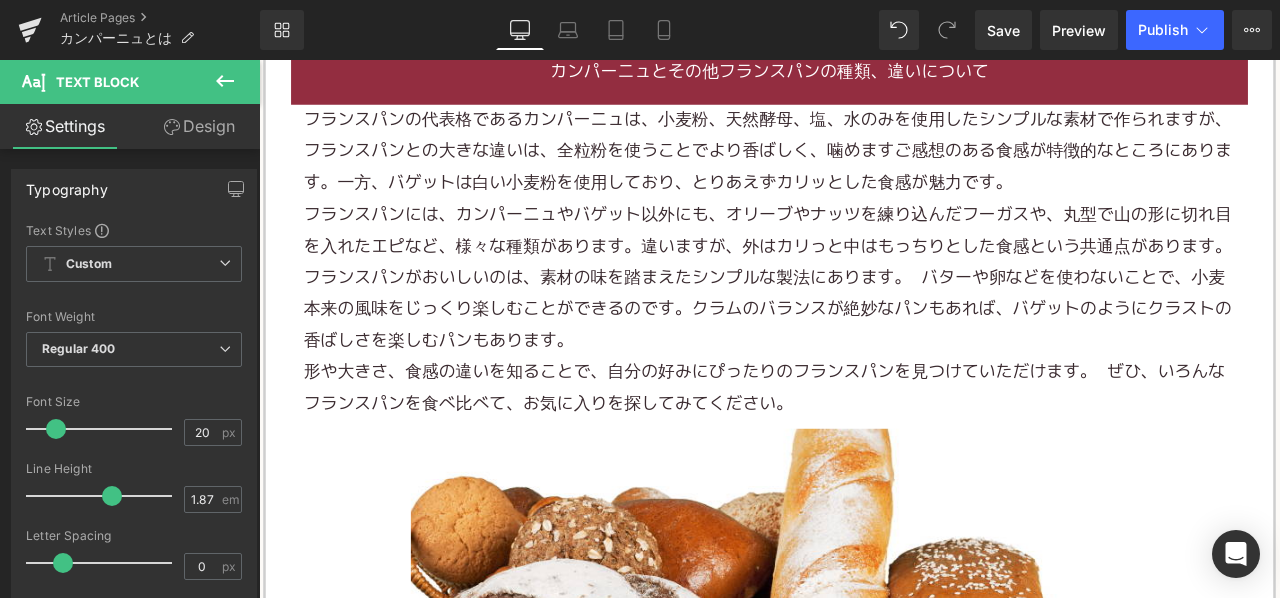 scroll, scrollTop: 1924, scrollLeft: 0, axis: vertical 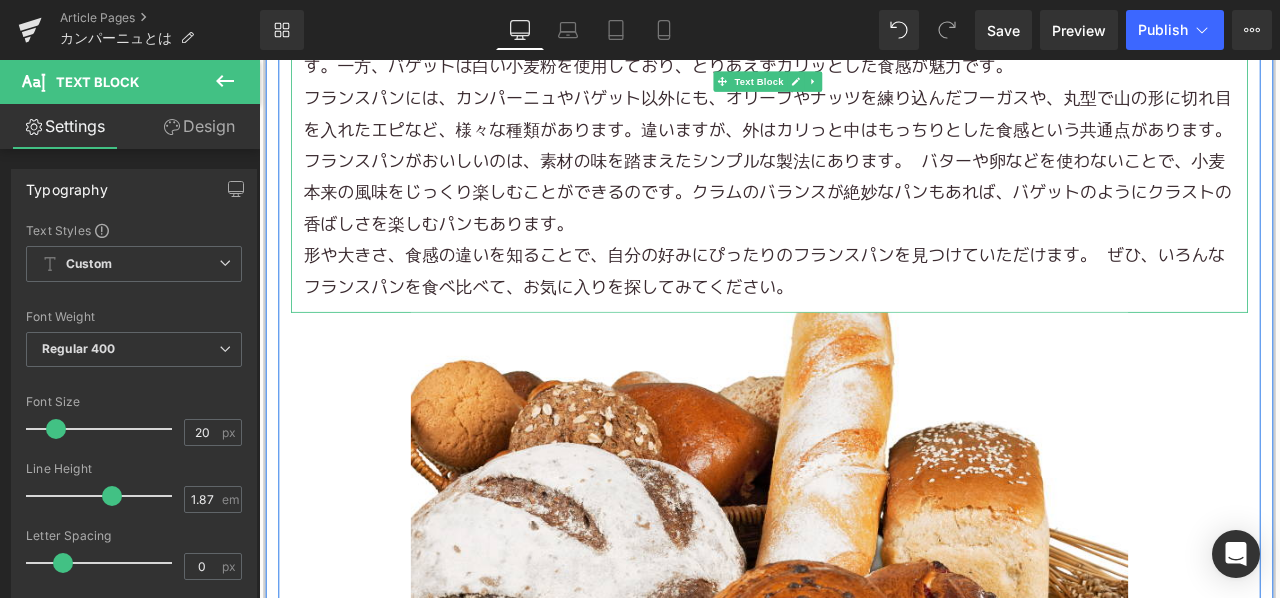 click on "フランスパンがおいしいのは、素材の味を踏まえたシンプルな製法にあります。 バターや卵などを使わないことで、小麦本来の風味をじっくり楽しむことができるのです。クラムのバランスが絶妙なパンもあれば、バゲットのようにクラストの香ばしさを楽しむパンもあります。" at bounding box center [862, 218] 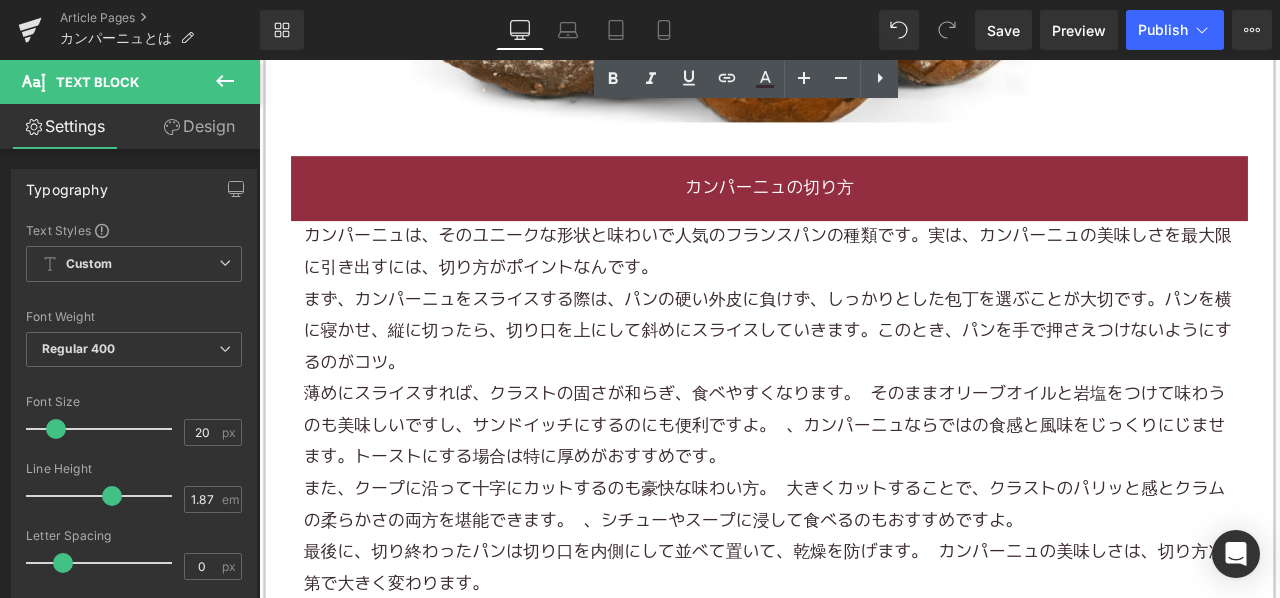 scroll, scrollTop: 2824, scrollLeft: 0, axis: vertical 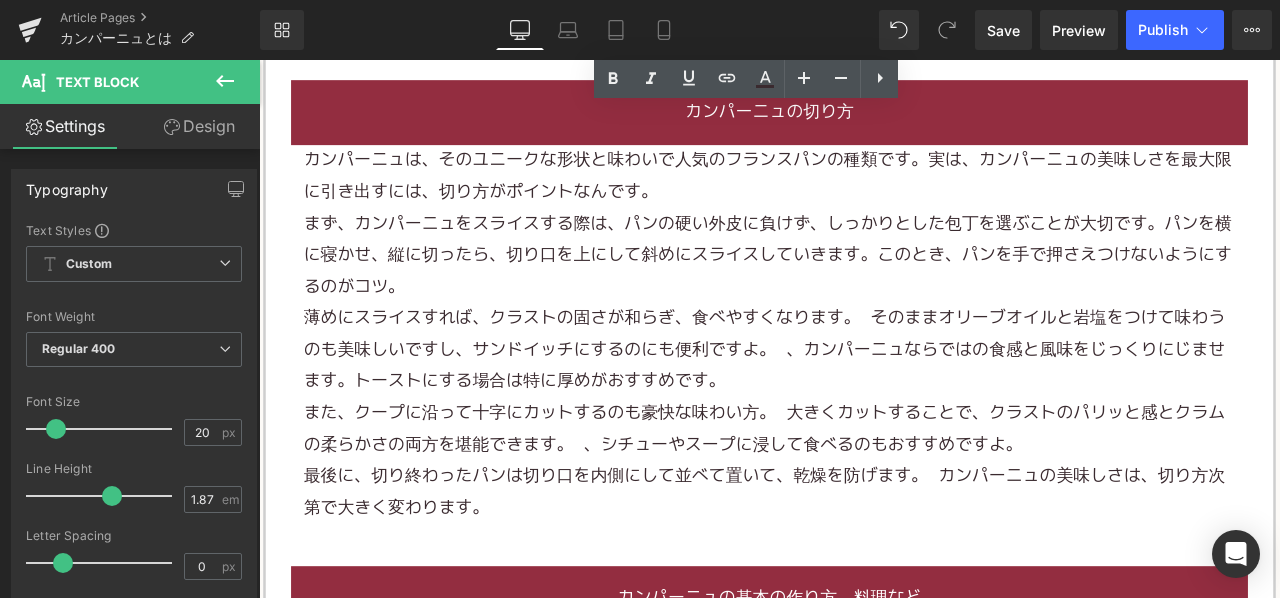 click on "薄めにスライスすれば、クラストの固さが和らぎ、食べやすくなります。 そのままオリーブオイルと岩塩をつけて味わうのも美味しいですし、サンドイッチにするのにも便利ですよ。 、カンパーニュならではの食感と風味をじっくりにじませます。トーストにする場合は特に厚めがおすすめです。" at bounding box center (864, 404) 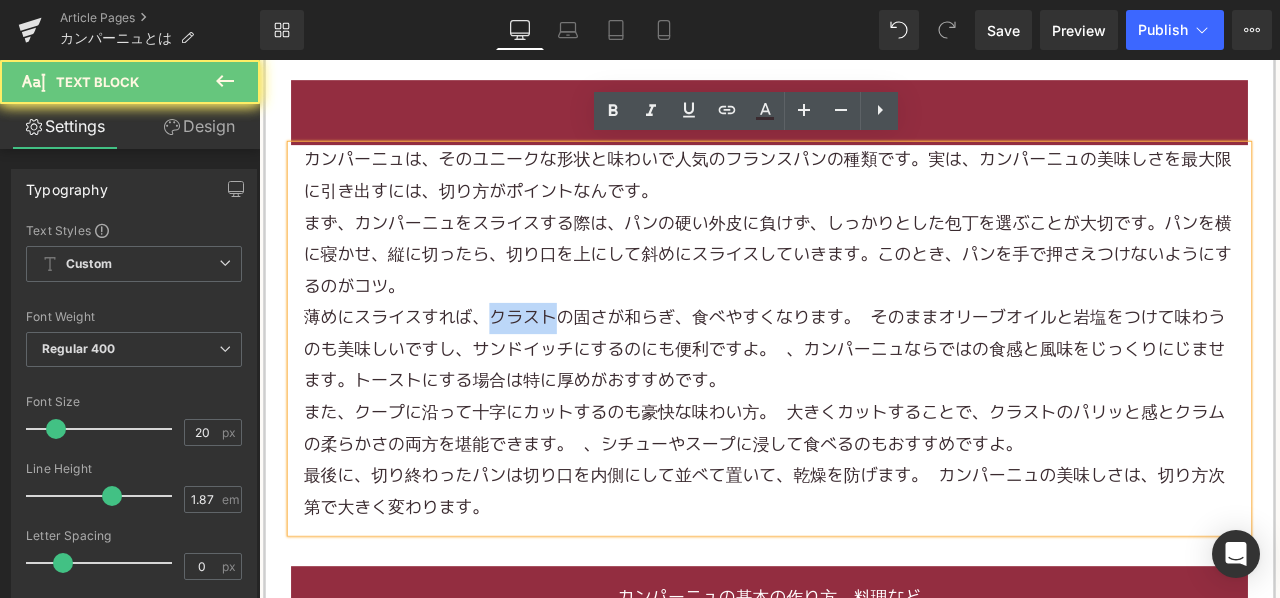 click on "薄めにスライスすれば、クラストの固さが和らぎ、食べやすくなります。 そのままオリーブオイルと岩塩をつけて味わうのも美味しいですし、サンドイッチにするのにも便利ですよ。 、カンパーニュならではの食感と風味をじっくりにじませます。トーストにする場合は特に厚めがおすすめです。" at bounding box center [864, 404] 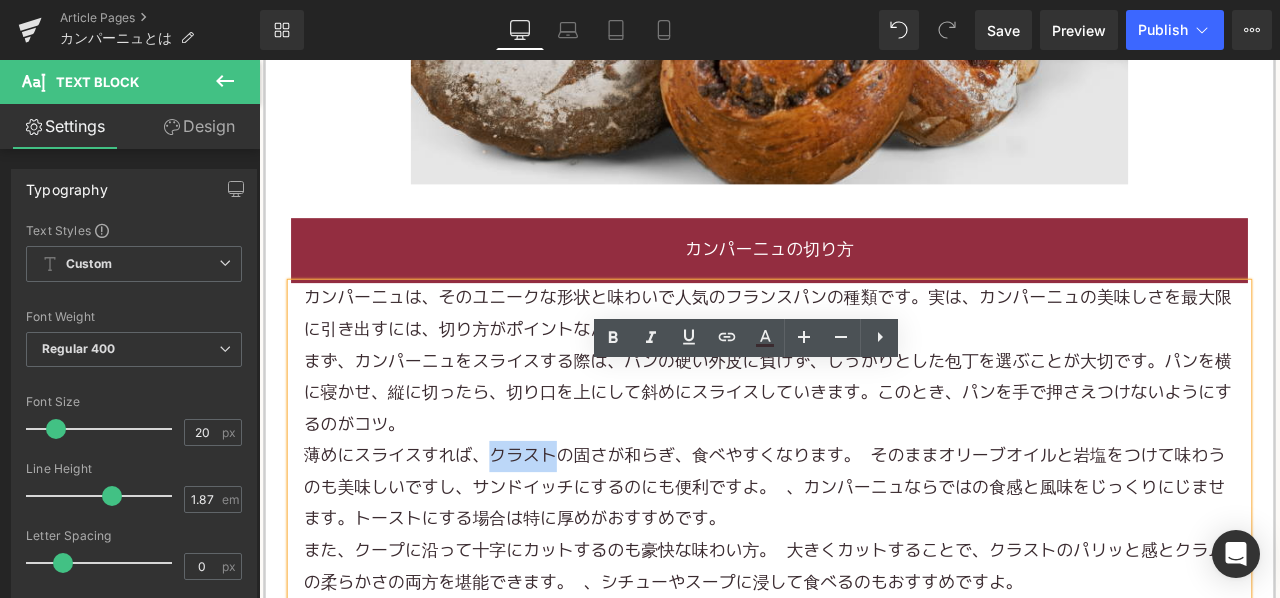 scroll, scrollTop: 2524, scrollLeft: 0, axis: vertical 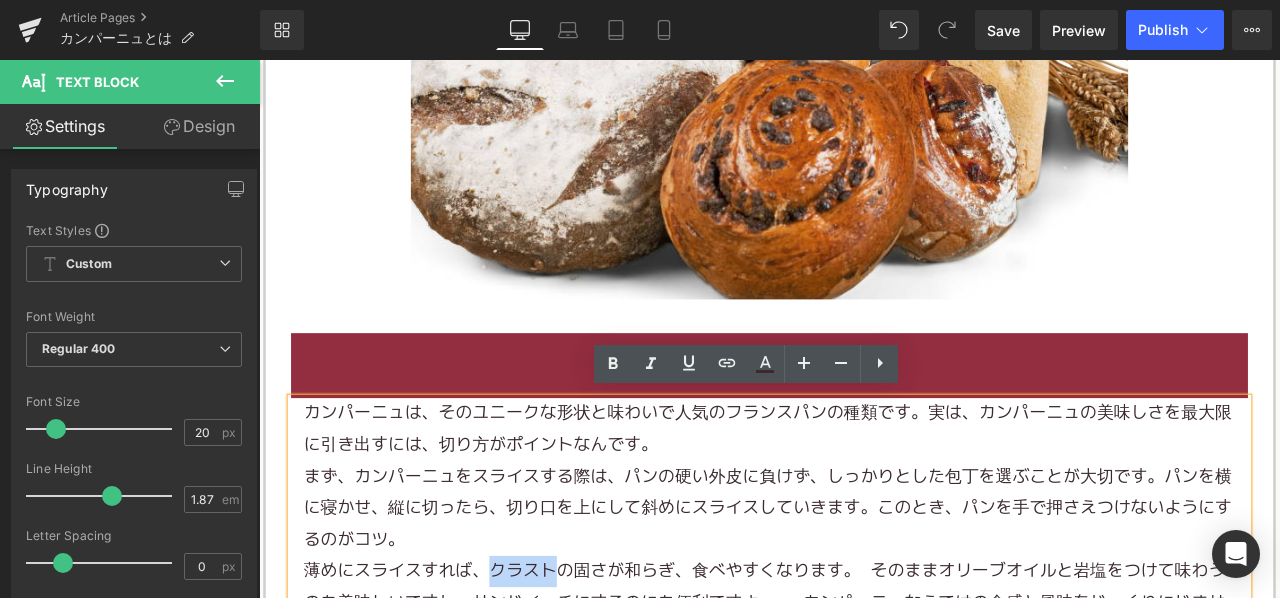 click on "カンパーニュの切り方" at bounding box center (864, 422) 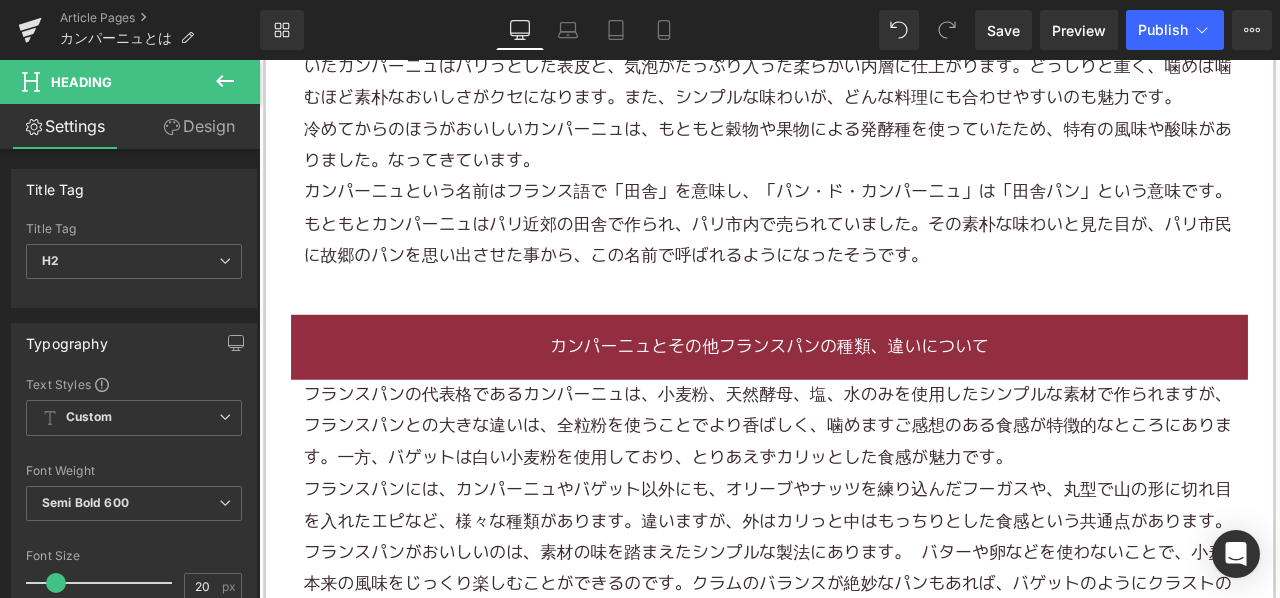 scroll, scrollTop: 1624, scrollLeft: 0, axis: vertical 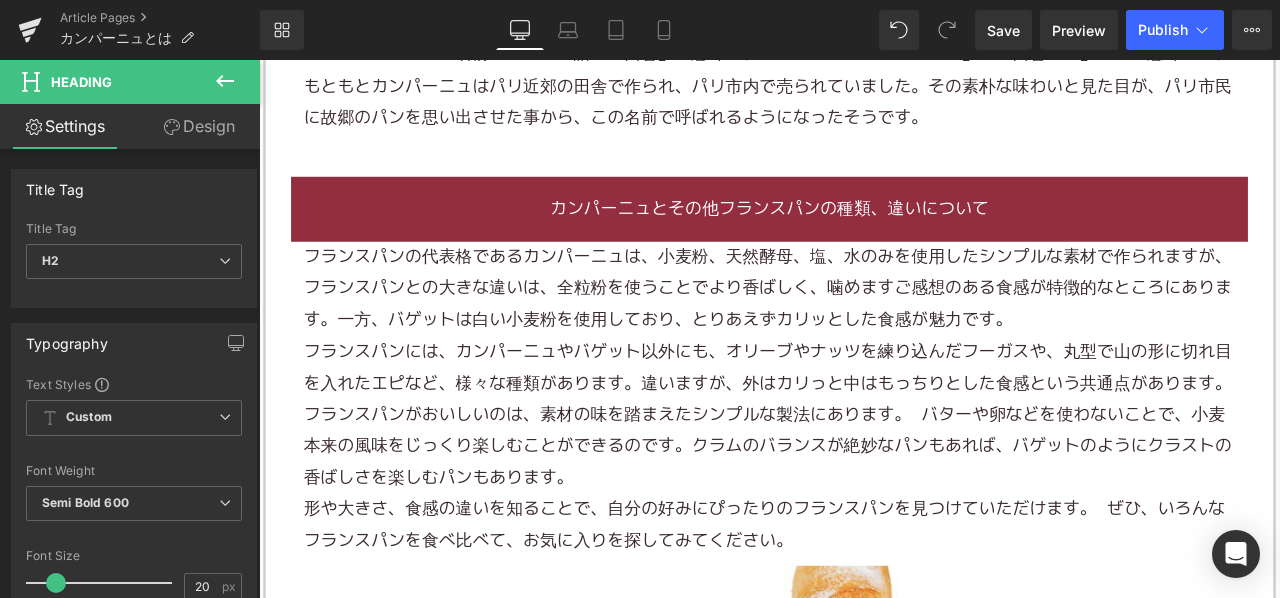 click on "フランスパンには、カンパーニュやバゲット以外にも、オリーブやナッツを練り込んだフーガスや、丸型で山の形に切れ目を入れたエピなど、様々な種類があります。違いますが、外はカリっと中はもっちりとした食感という共通点があります。" at bounding box center [864, 424] 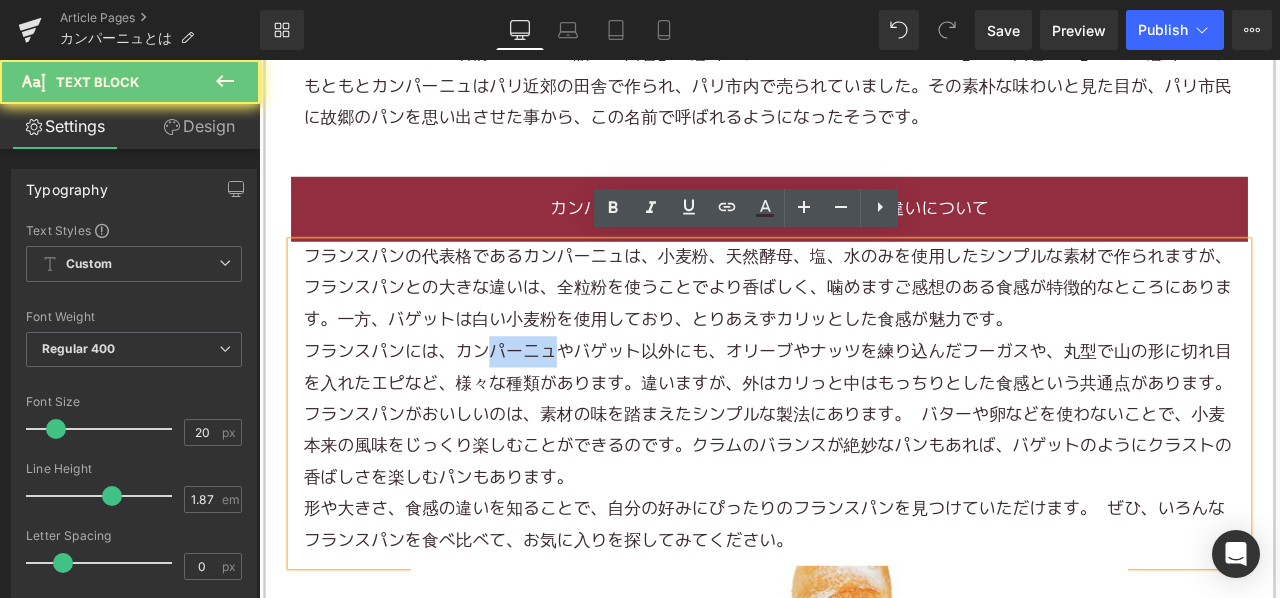 click on "フランスパンには、カンパーニュやバゲット以外にも、オリーブやナッツを練り込んだフーガスや、丸型で山の形に切れ目を入れたエピなど、様々な種類があります。違いますが、外はカリっと中はもっちりとした食感という共通点があります。" at bounding box center [864, 424] 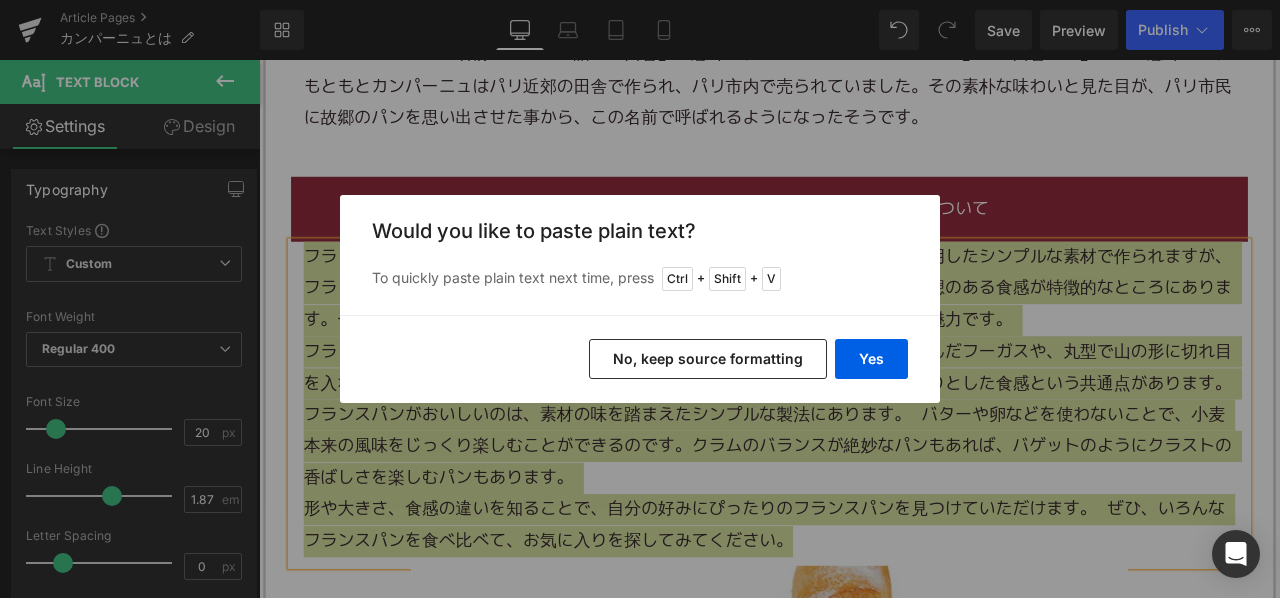 click on "No, keep source formatting" at bounding box center (708, 359) 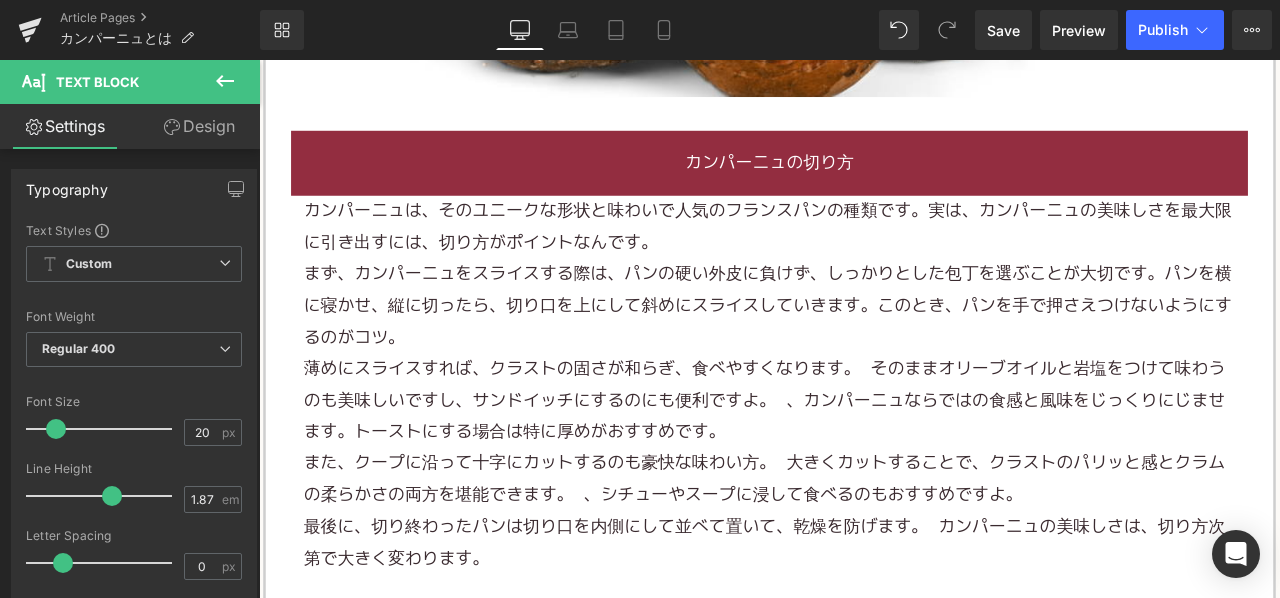 click on "まず、カンパーニュをスライスする際は、パンの硬い外皮に負けず、しっかりとした包丁を選ぶことが大切です。パンを横に寝かせ、縦に切ったら、切り口を上にして斜めにスライスしていきます。このとき、パンを手で押さえつけないようにするのがコツ。" at bounding box center [862, 352] 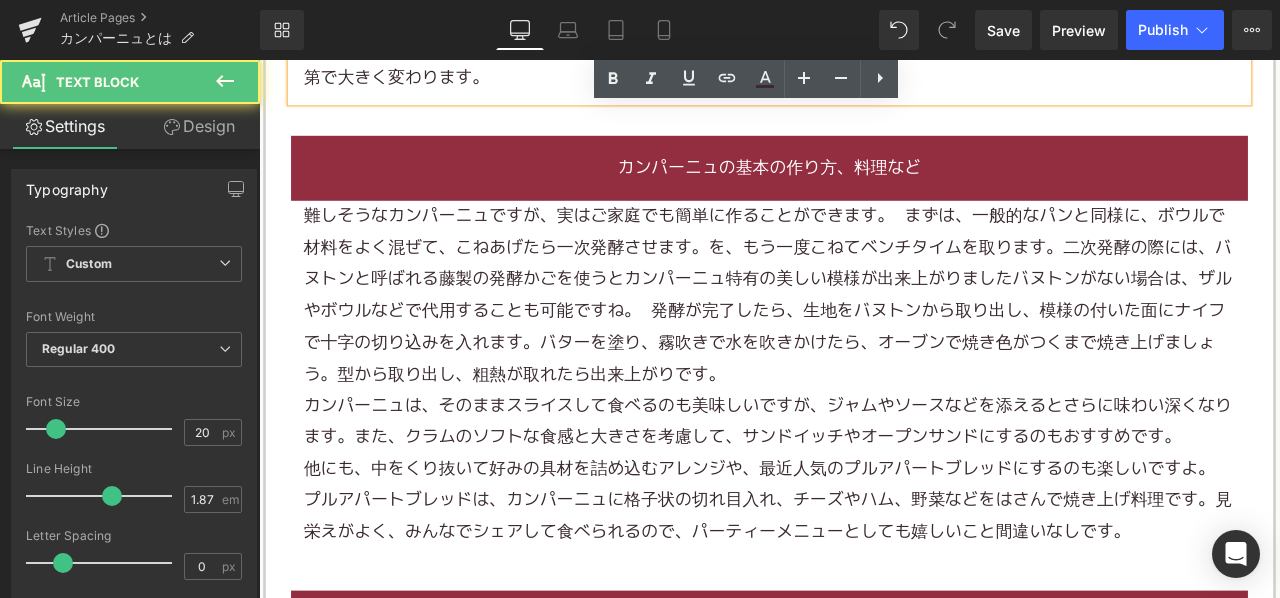 scroll, scrollTop: 3424, scrollLeft: 0, axis: vertical 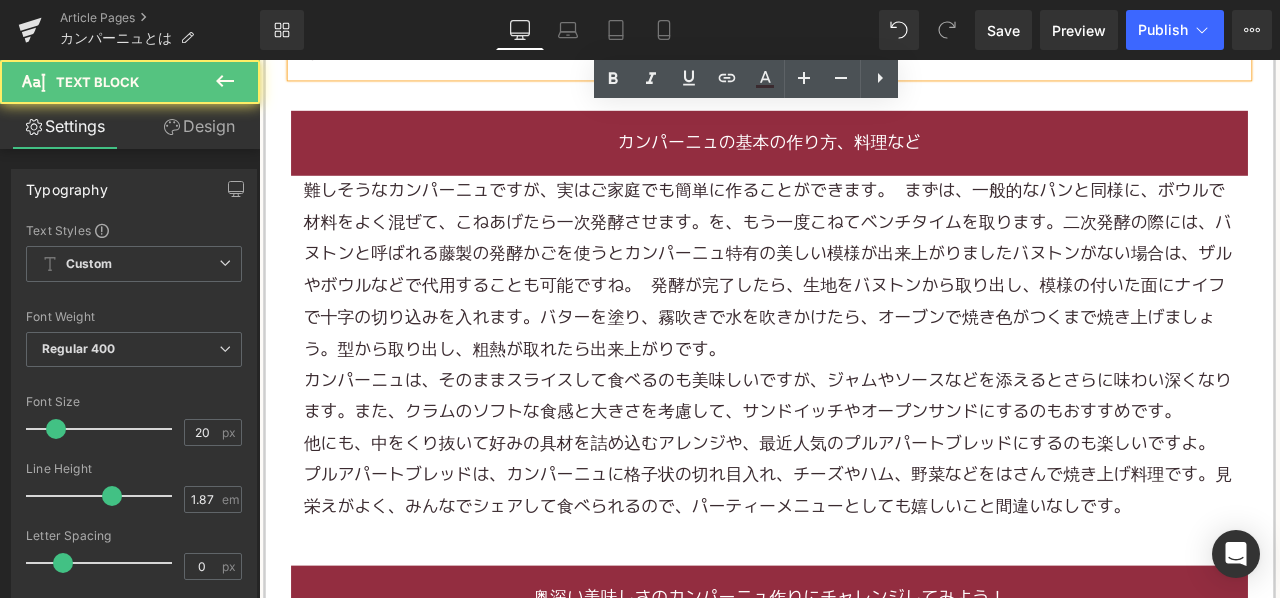 click on "難しそうなカンパーニュですが、実はご家庭でも簡単に作ることができます。 まずは、一般的なパンと同様に、ボウルで材料をよく混ぜて、こねあげたら一次発酵させます。を、もう一度こねてベンチタイムを取ります。二次発酵の際には、バヌトンと呼ばれる藤製の発酵かごを使うとカンパーニュ特有の美しい模様が出来上がりましたバヌトンがない場合は、ザルやボウルなどで代用することも可能ですね。 発酵が完了したら、生地をバヌトンから取り出し、模様の付いた面にナイフで十字の切り込みを入れます。バターを塗り、霧吹きで水を吹きかけたら、オーブンで焼き色がつくまで焼き上げましょう。型から取り出し、粗熱が取れたら出来上がりです。" at bounding box center [862, 309] 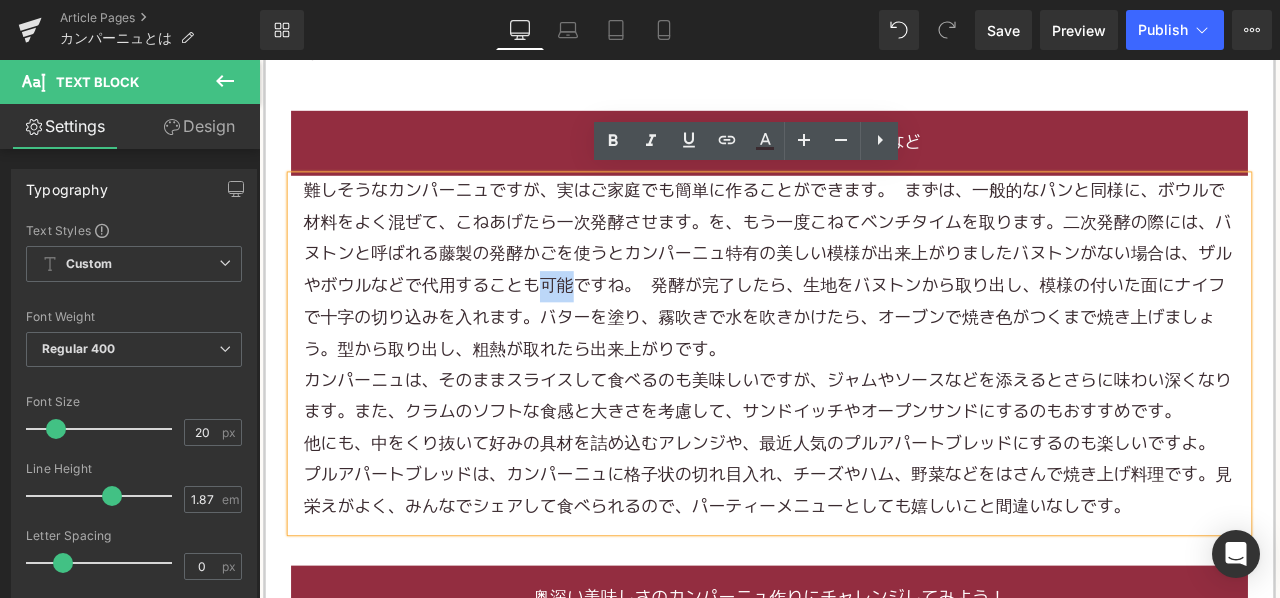click on "難しそうなカンパーニュですが、実はご家庭でも簡単に作ることができます。 まずは、一般的なパンと同様に、ボウルで材料をよく混ぜて、こねあげたら一次発酵させます。を、もう一度こねてベンチタイムを取ります。二次発酵の際には、バヌトンと呼ばれる藤製の発酵かごを使うとカンパーニュ特有の美しい模様が出来上がりましたバヌトンがない場合は、ザルやボウルなどで代用することも可能ですね。 発酵が完了したら、生地をバヌトンから取り出し、模様の付いた面にナイフで十字の切り込みを入れます。バターを塗り、霧吹きで水を吹きかけたら、オーブンで焼き色がつくまで焼き上げましょう。型から取り出し、粗熱が取れたら出来上がりです。" at bounding box center (862, 309) 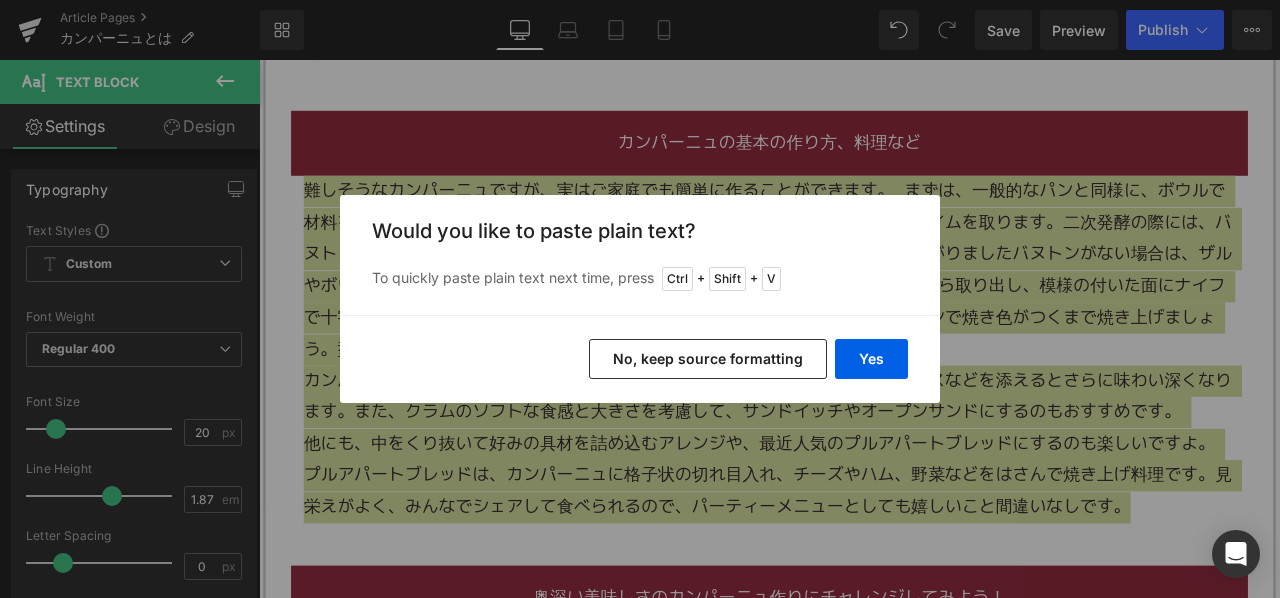 drag, startPoint x: 655, startPoint y: 367, endPoint x: 475, endPoint y: 355, distance: 180.39955 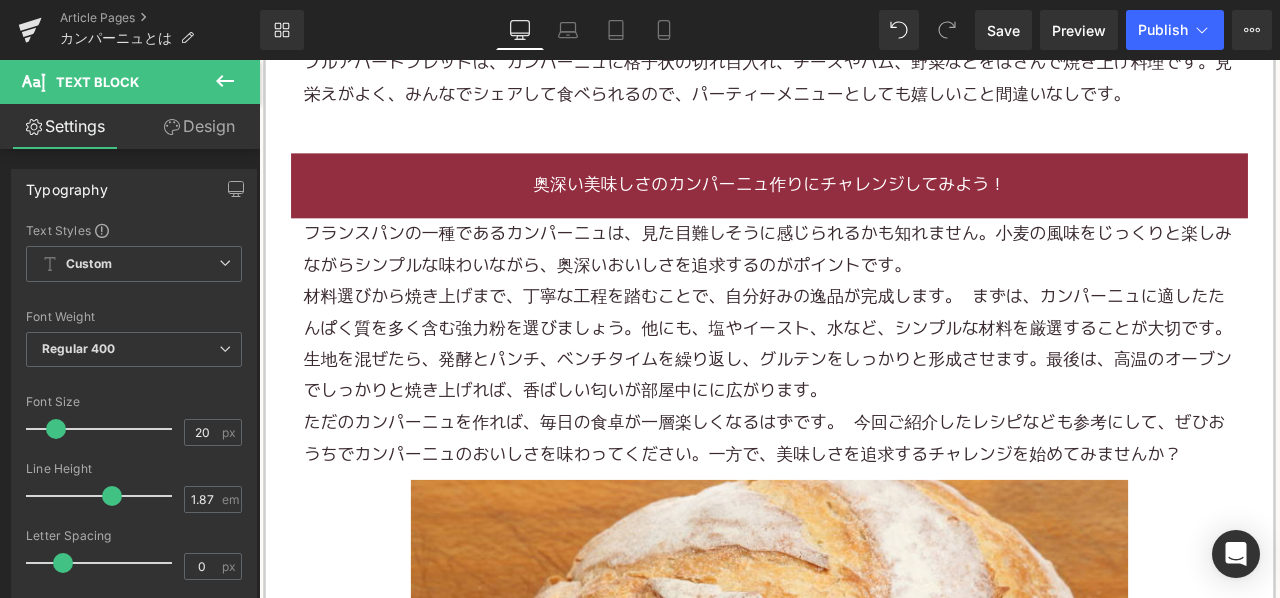 scroll, scrollTop: 4024, scrollLeft: 0, axis: vertical 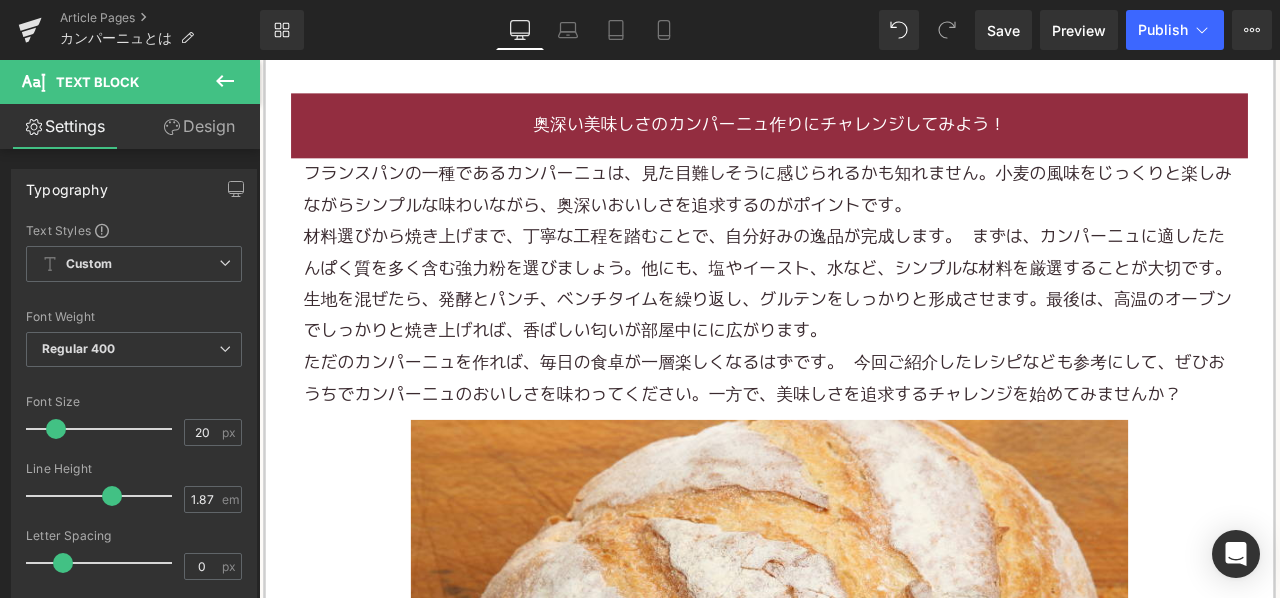 click on "材料選びから焼き上げまで、丁寧な工程を踏むことで、自分好みの逸品が完成します。 まずは、カンパーニュに適したたんぱく質を多く含む強力粉を選びましょう。他にも、塩やイースト、水など、シンプルな材料を厳選することが大切です。生地を混ぜたら、発酵とパンチ、ベンチタイムを繰り返し、グルテンをしっかりと形成させます。最後は、高温のオーブンでしっかりと焼き上げれば、香ばしい匂いが部屋中にに広がります。" at bounding box center [862, 325] 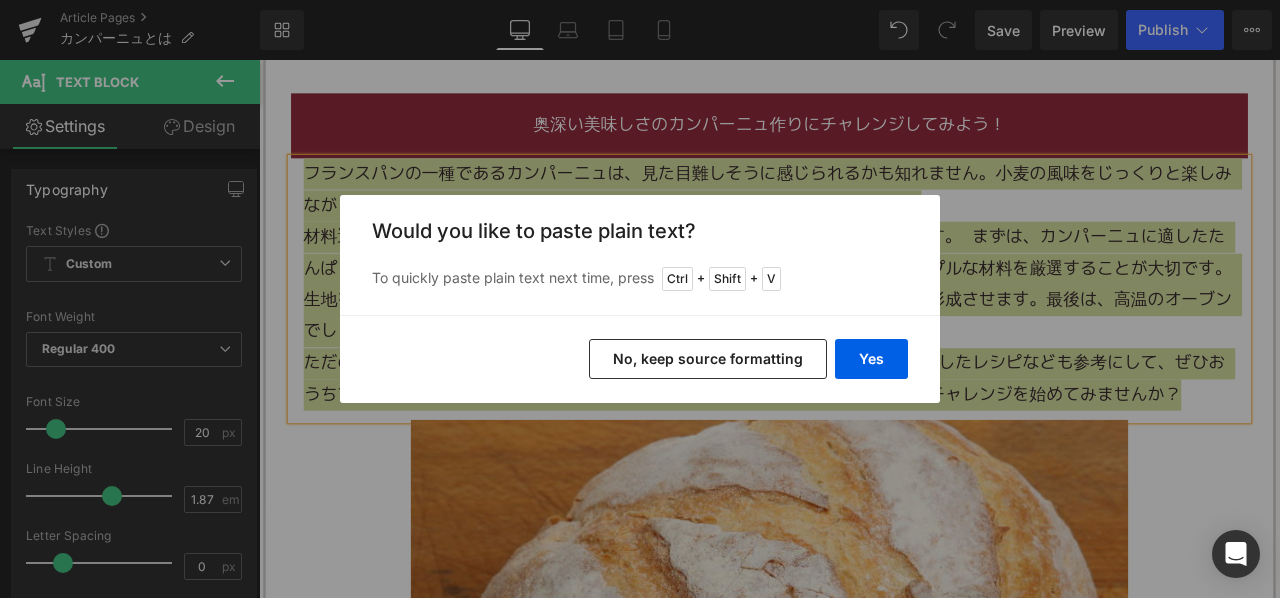 drag, startPoint x: 767, startPoint y: 364, endPoint x: 558, endPoint y: 205, distance: 262.60617 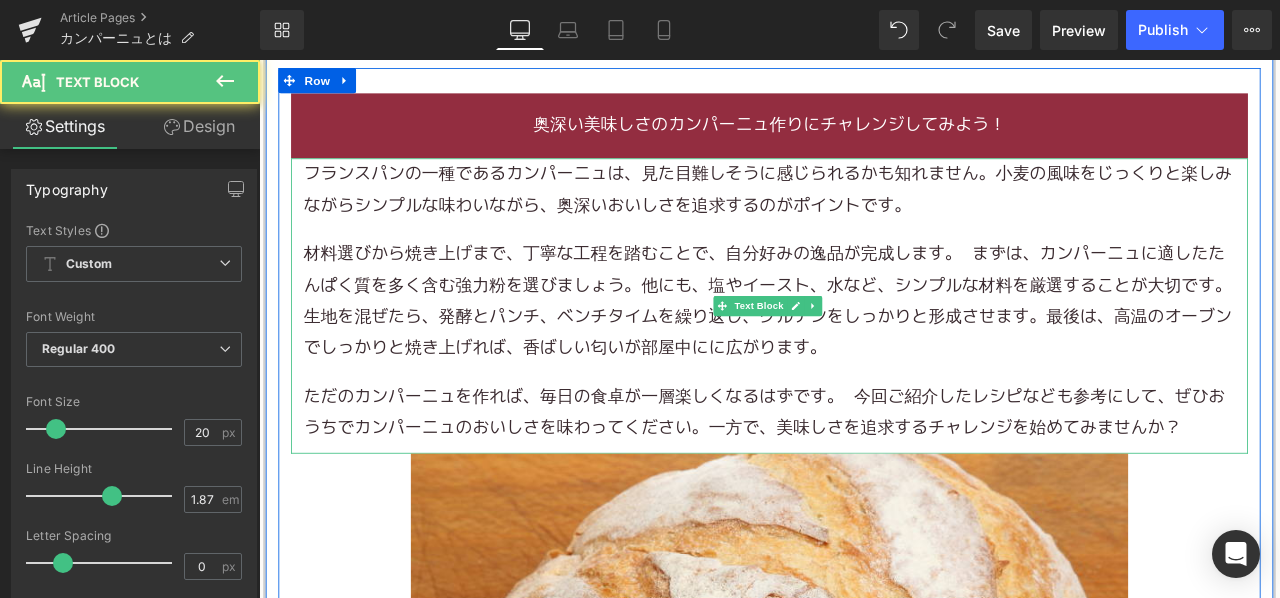 click on "材料選びから焼き上げまで、丁寧な工程を踏むことで、自分好みの逸品が完成します。 まずは、カンパーニュに適したたんぱく質を多く含む強力粉を選びましょう。他にも、塩やイースト、水など、シンプルな材料を厳選することが大切です。生地を混ぜたら、発酵とパンチ、ベンチタイムを繰り返し、 グルテン をしっかりと形成させます。最後は、高温のオーブンでしっかりと焼き上げれば、香ばしい匂いが部屋中にに広がります。" at bounding box center (864, 346) 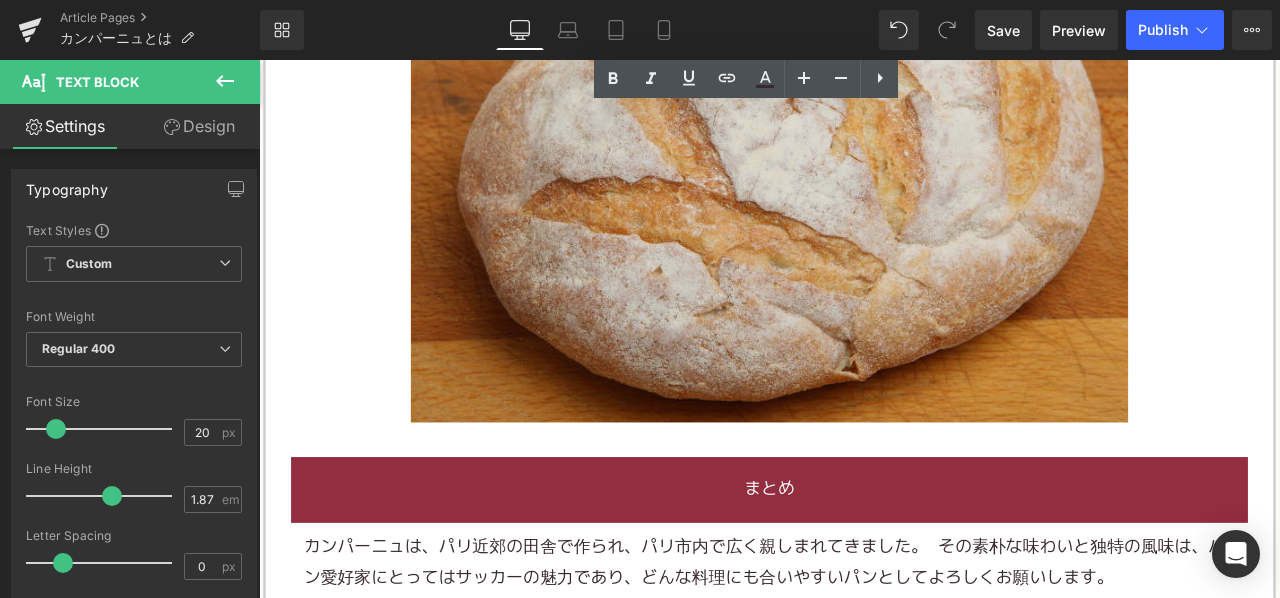scroll, scrollTop: 4824, scrollLeft: 0, axis: vertical 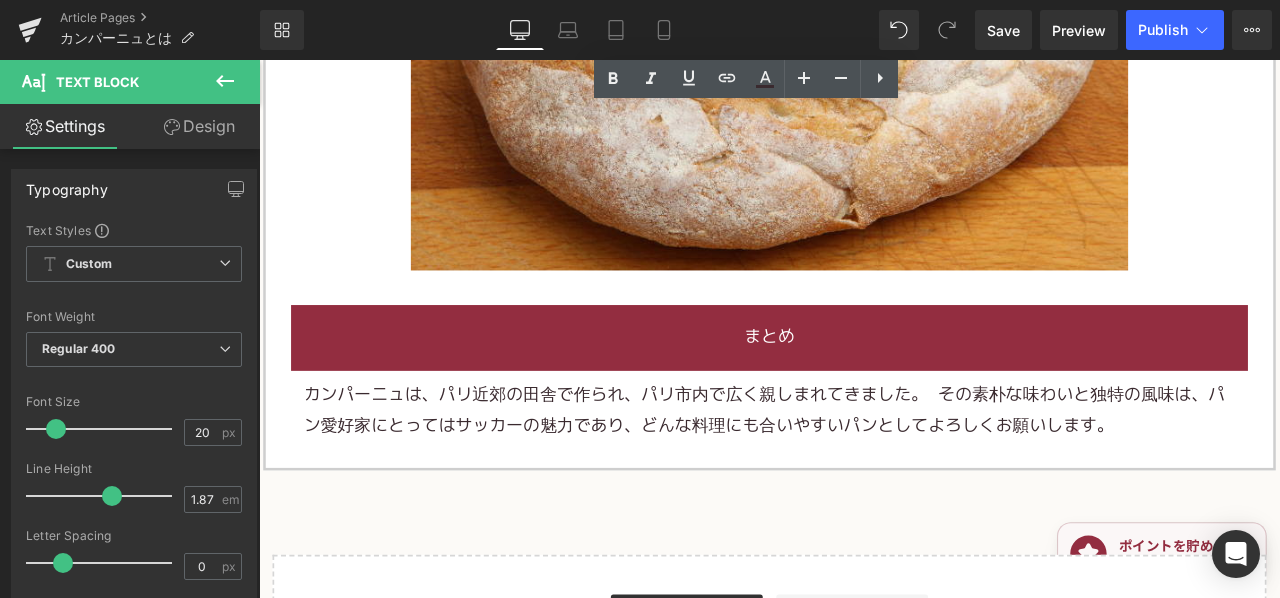 click on "カンパーニュは、パリ近郊の田舎で作られ、パリ市内で広く親しまれてきました。 その素朴な味わいと独特の風味は、パン愛好家にとってはサッカーの魅力であり、どんな料理にも合いやすいパンとしてよろしくお願いします。" at bounding box center [858, 476] 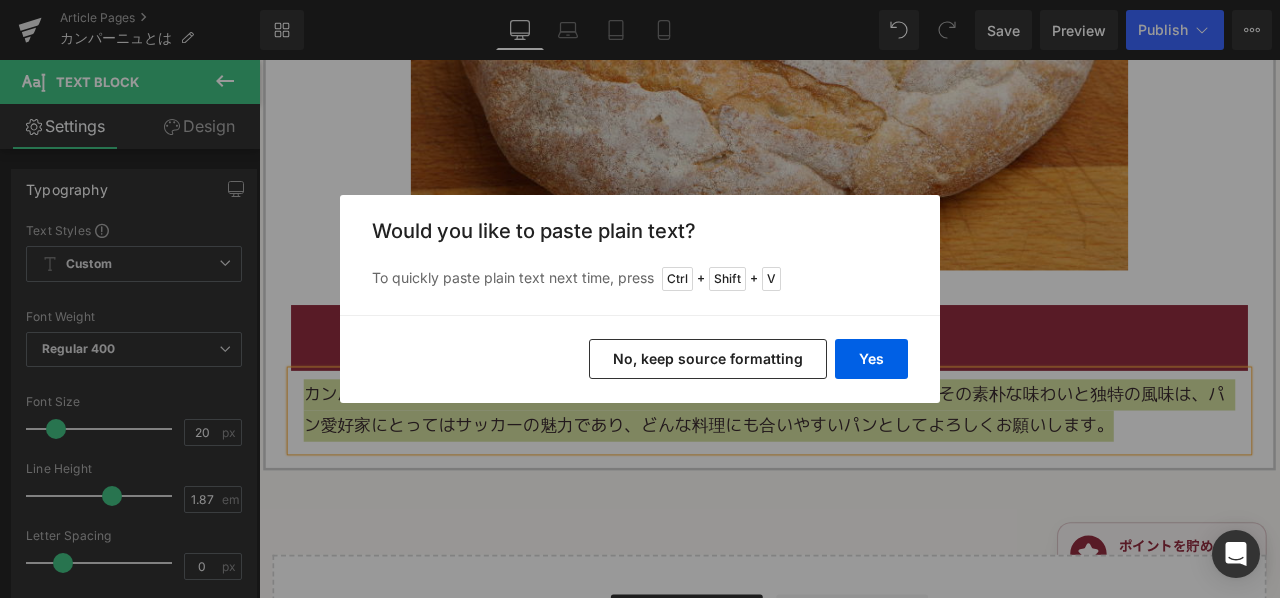 click on "No, keep source formatting" at bounding box center (708, 359) 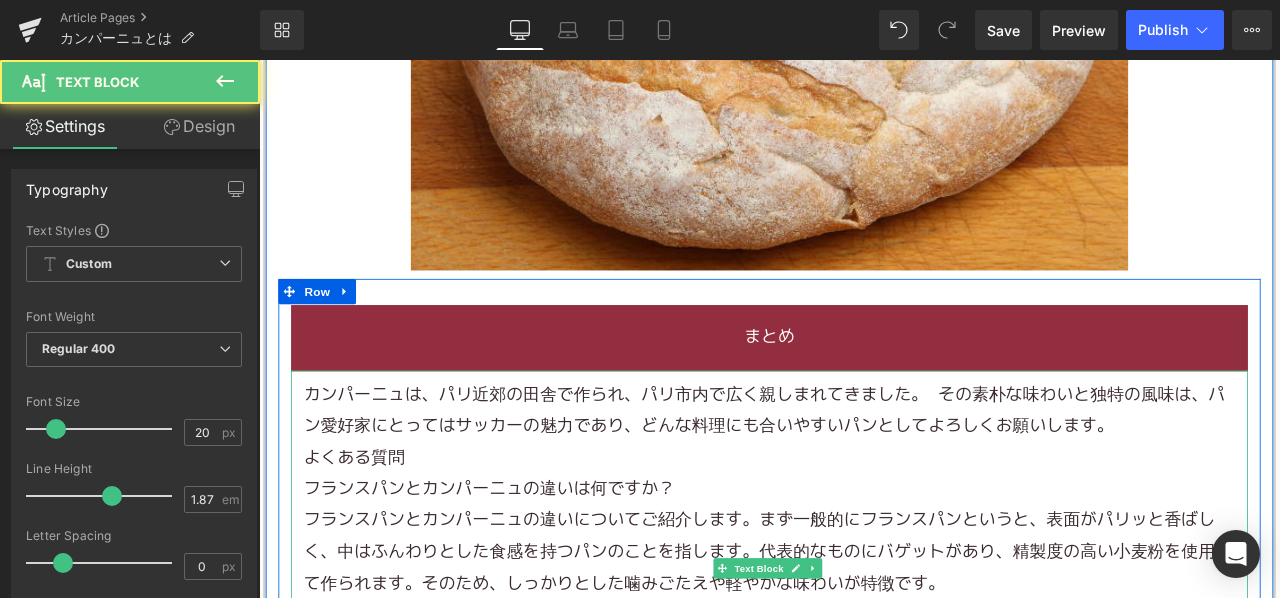 click on "カンパーニュは、パリ近郊の田舎で作られ、パリ市内で広く親しまれてきました。 その素朴な味わいと独特の風味は、パン愛好家にとってはサッカーの魅力であり、どんな料理にも合いやすいパンとしてよろしくお願いします。" at bounding box center [864, 476] 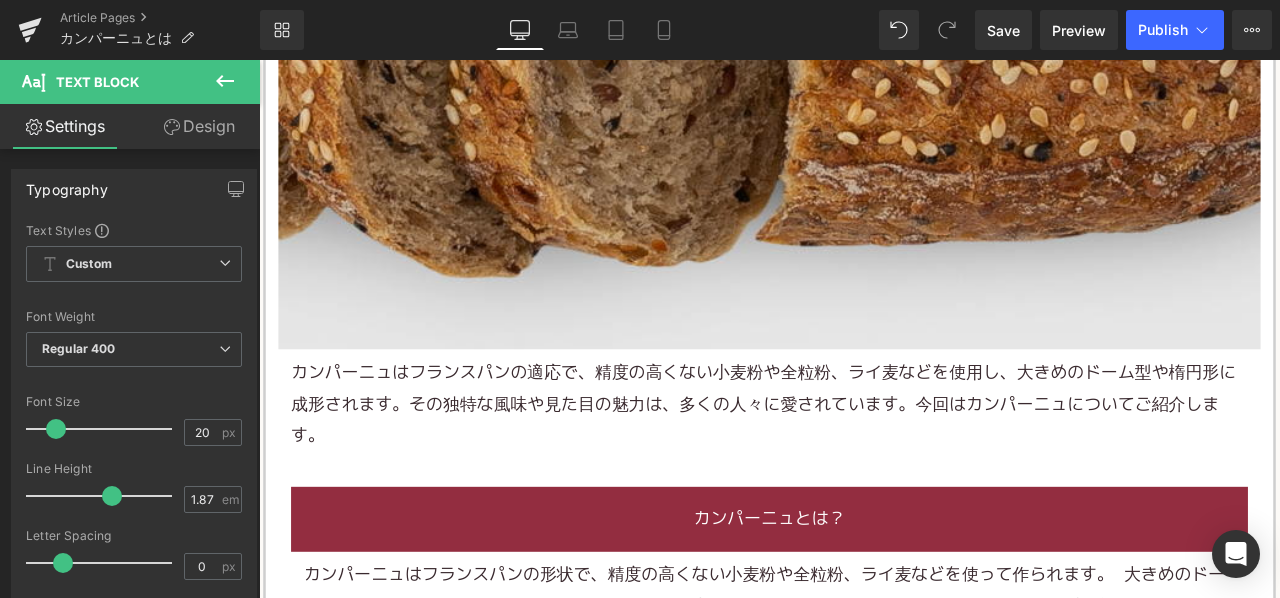 scroll, scrollTop: 900, scrollLeft: 0, axis: vertical 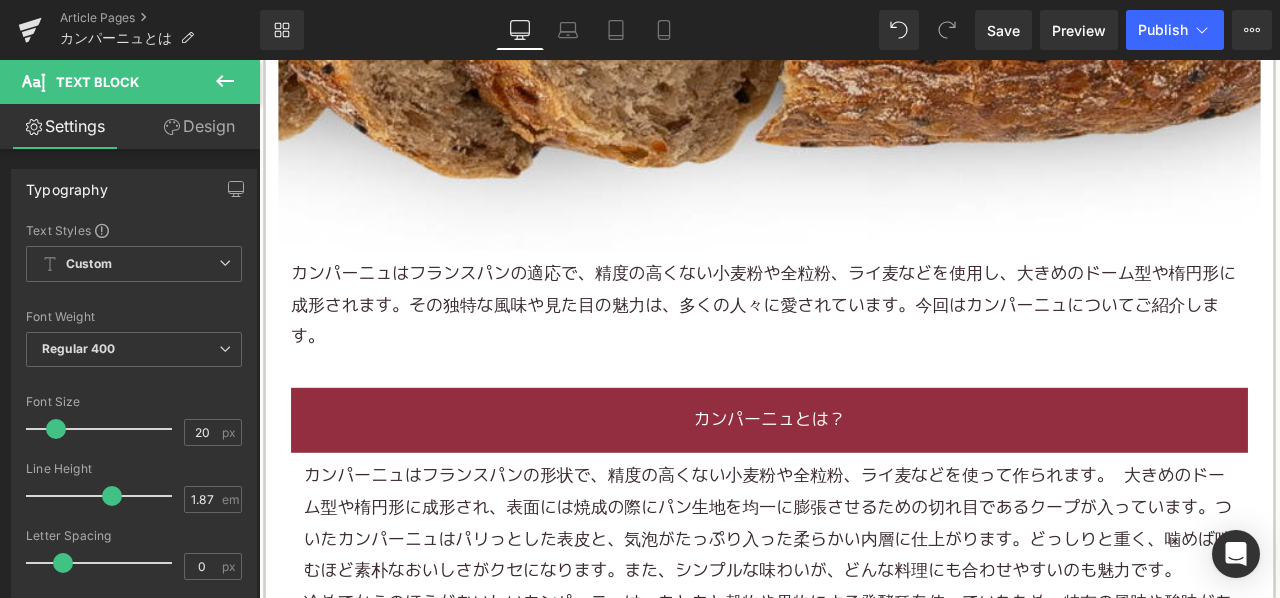 click on "カンパーニュは フランス パン の適応で、精度の高くない小麦粉や全粒粉、ライ麦などを使用し、大きめのドーム型や楕円形に成形されます。その独特な風味や見た目の魅力は、多くの人々に愛されています。今回はカンパーニュについてご紹介します。" at bounding box center (864, 351) 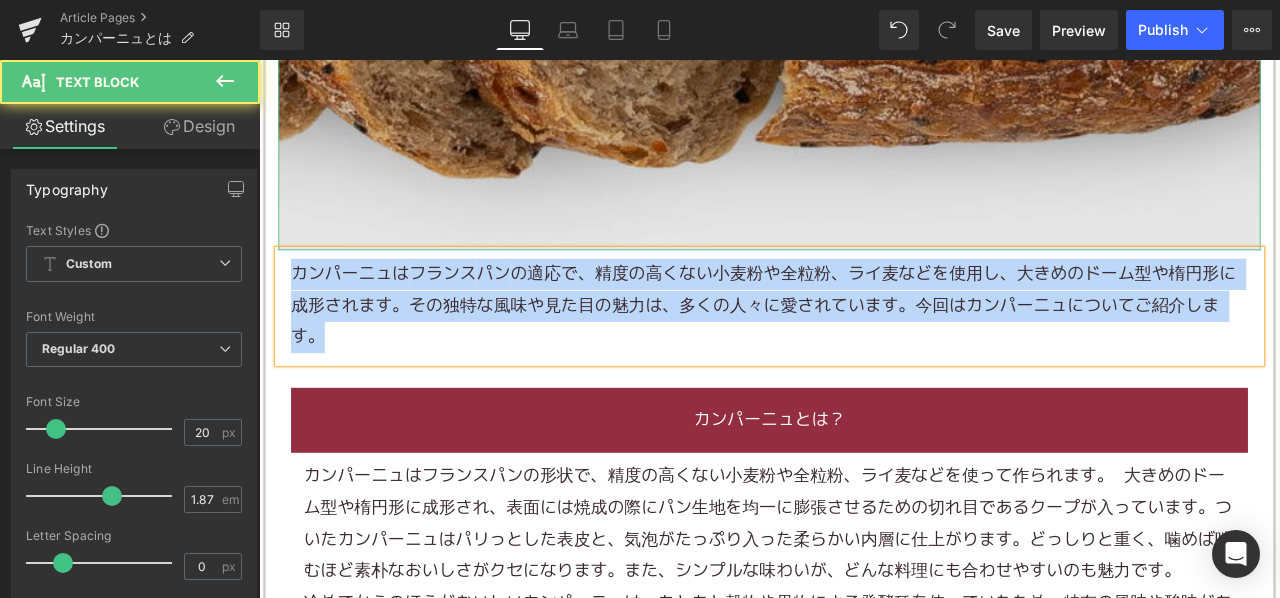 copy on "カンパーニュは フランス パン の適応で、精度の高くない小麦粉や全粒粉、ライ麦などを使用し、大きめのドーム型や楕円形に成形されます。その独特な風味や見た目の魅力は、多くの人々に愛されています。今回はカンパーニュについてご紹介します。" 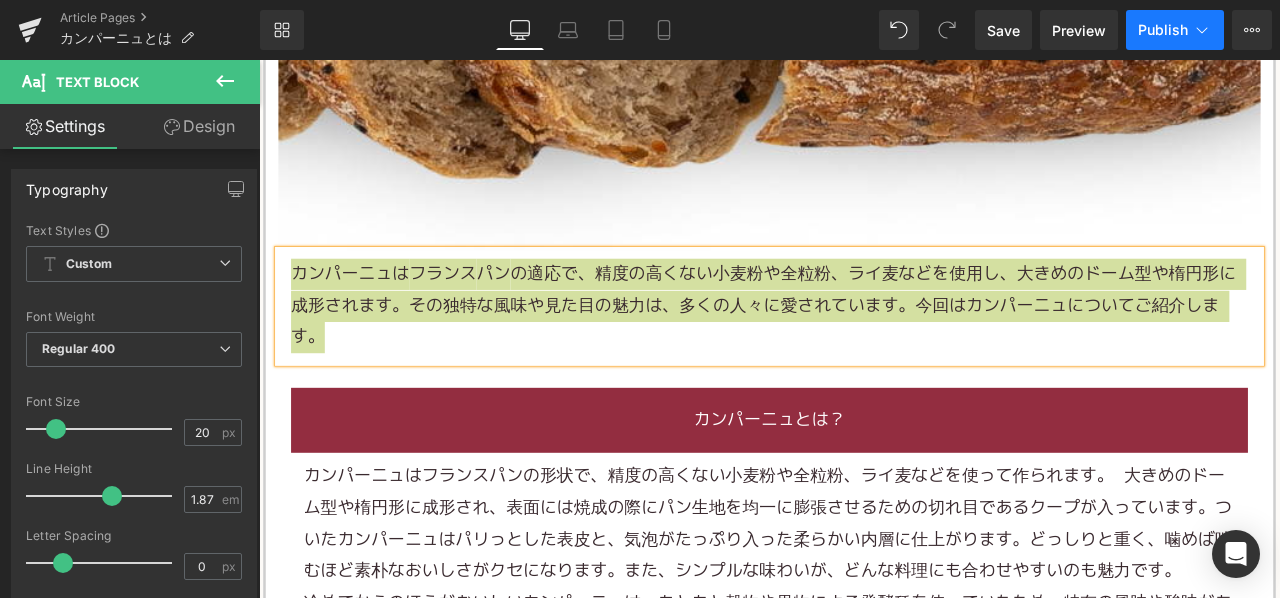 click on "Publish" at bounding box center (1175, 30) 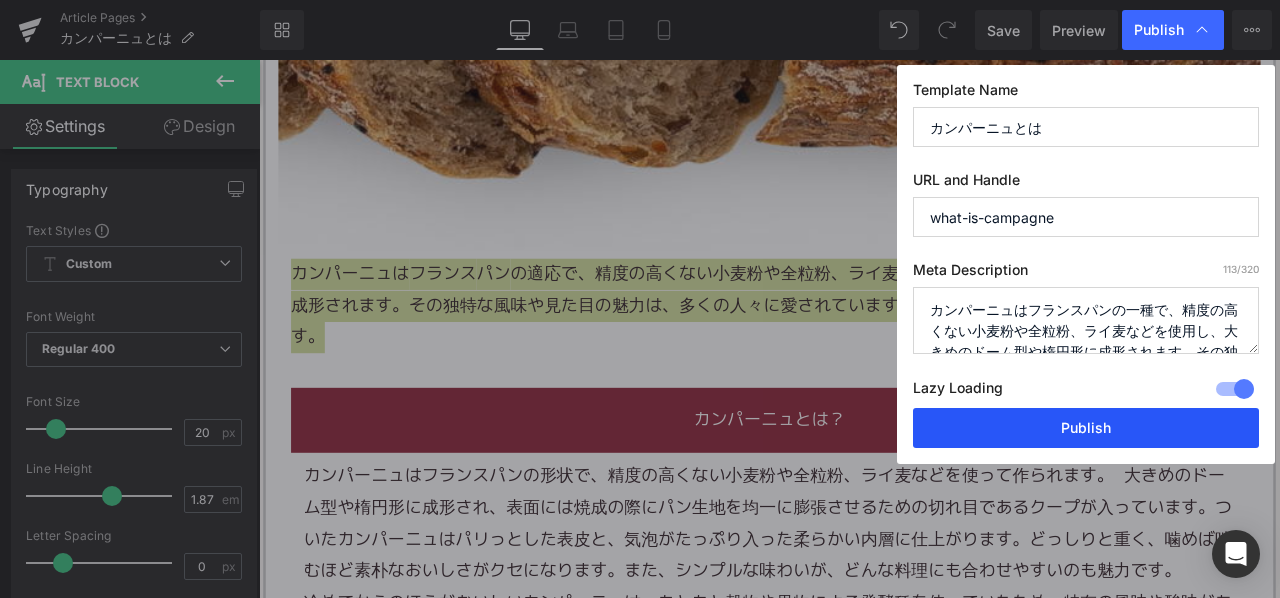 click on "Publish" at bounding box center [1086, 428] 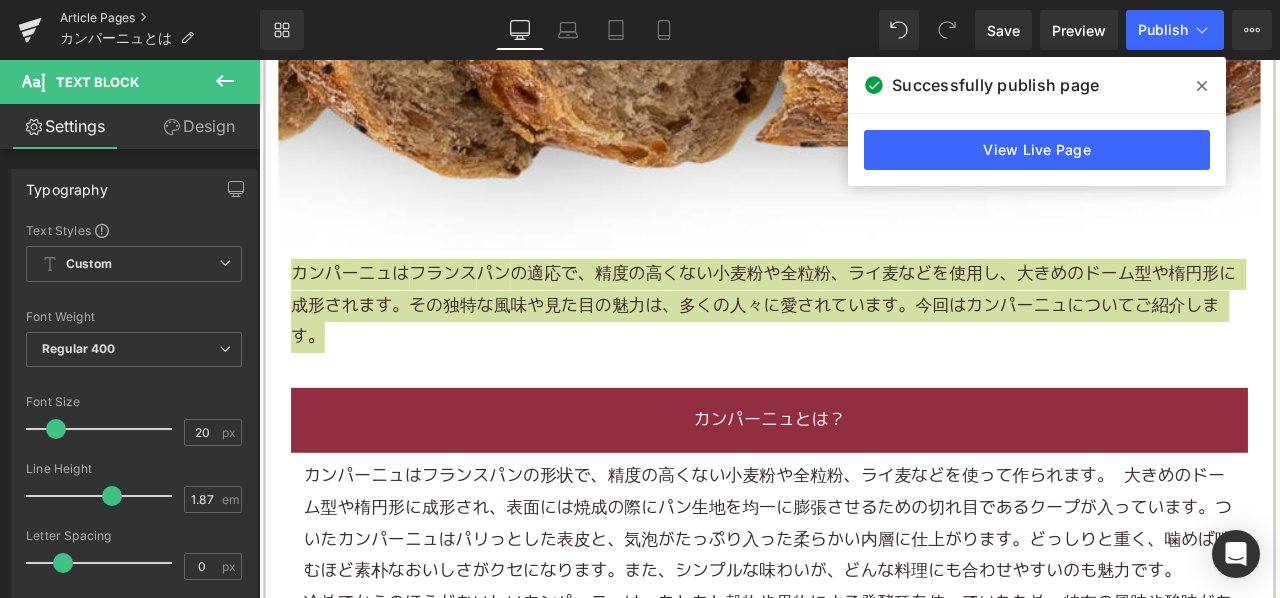 click on "Article Pages" at bounding box center (160, 18) 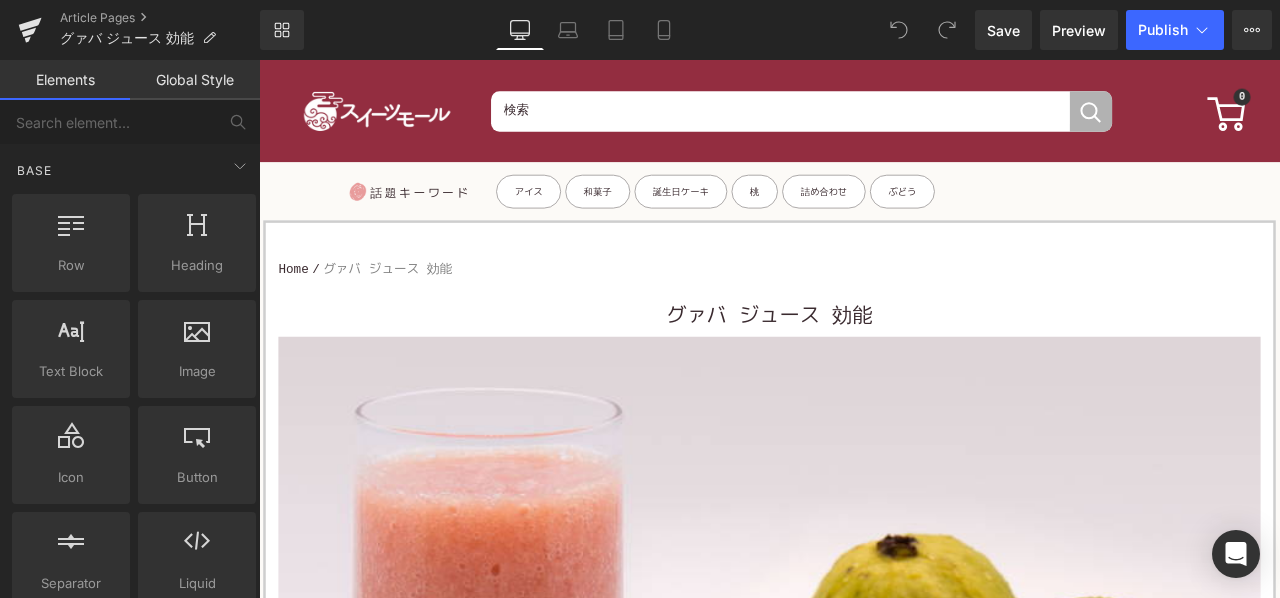 scroll, scrollTop: 0, scrollLeft: 0, axis: both 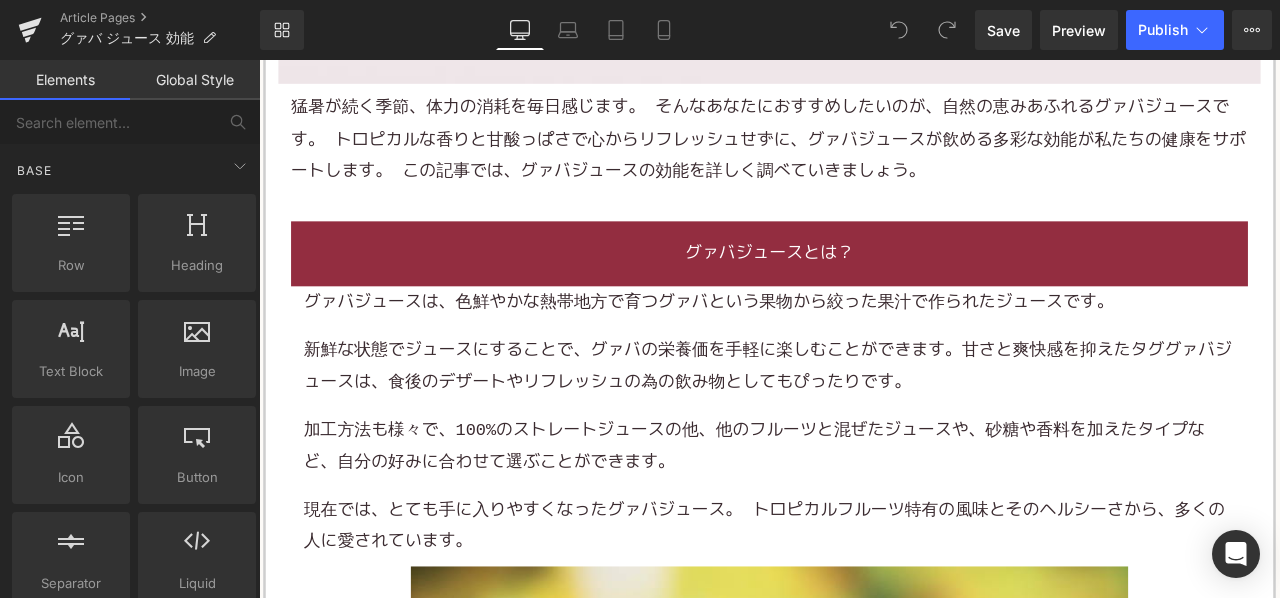 click on "新鮮な状態でジュースにすることで、グァバの栄養価を手軽に楽しむことができます。甘さと爽快感を抑えたタググァバジュースは、食後のデザートやリフレッシュの為の飲み物としてもぴったりです。" at bounding box center (864, 422) 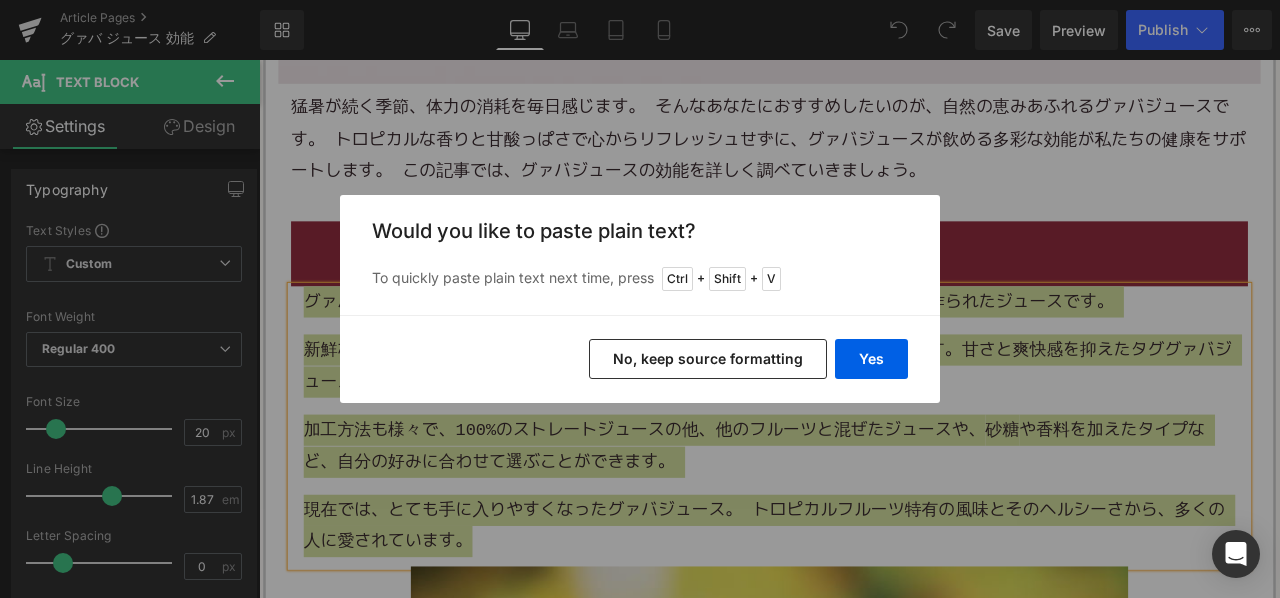 click on "No, keep source formatting" at bounding box center [708, 359] 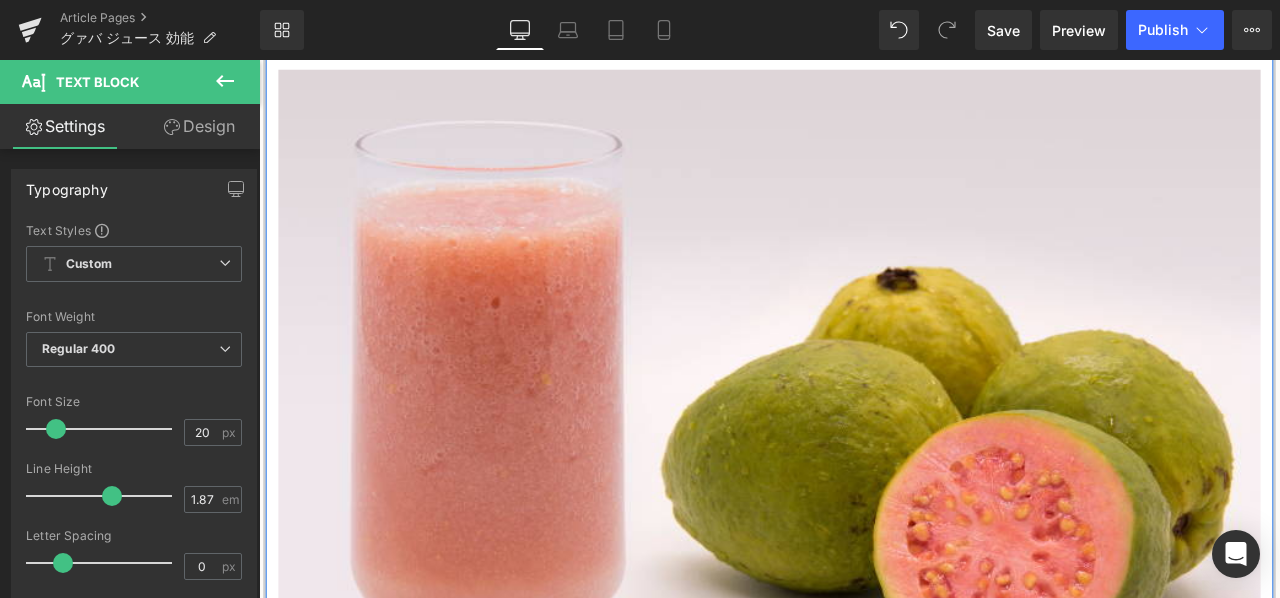 scroll, scrollTop: 0, scrollLeft: 0, axis: both 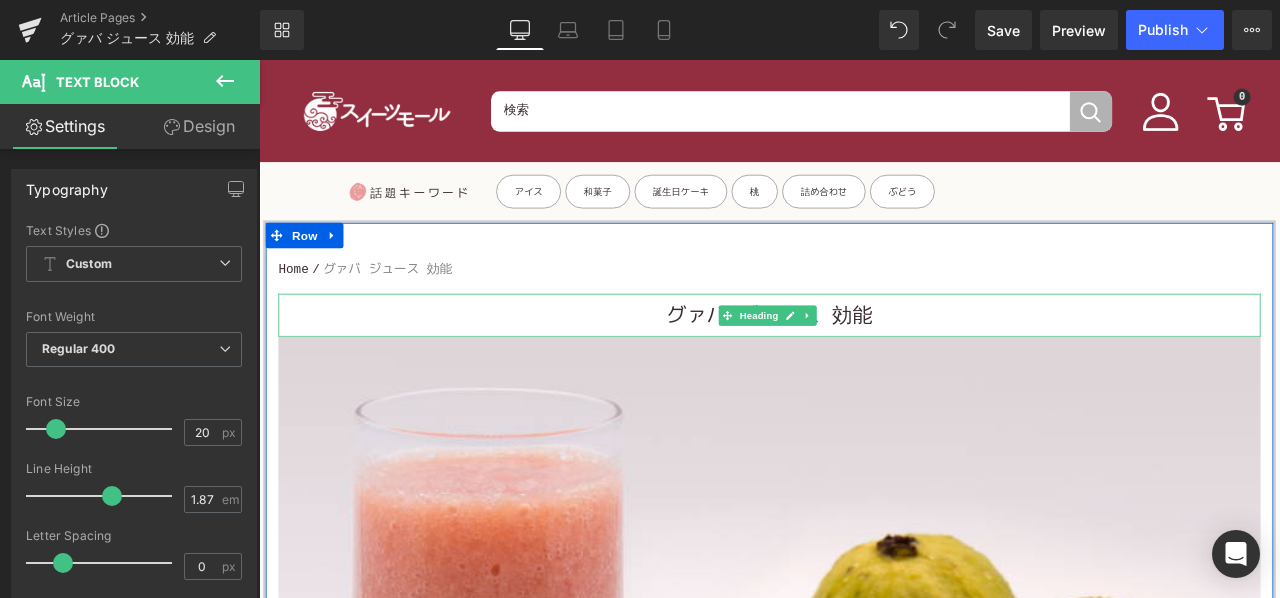 click on "グァバ ジュース 効能" at bounding box center (864, 365) 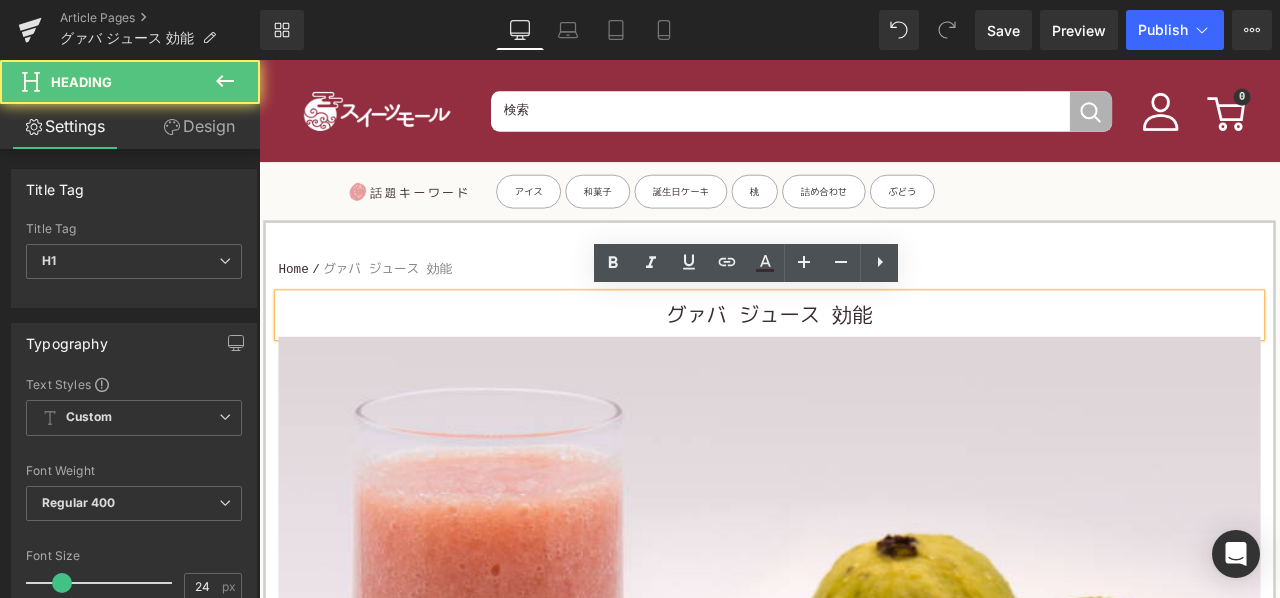 click on "グァバ ジュース 効能" at bounding box center (864, 364) 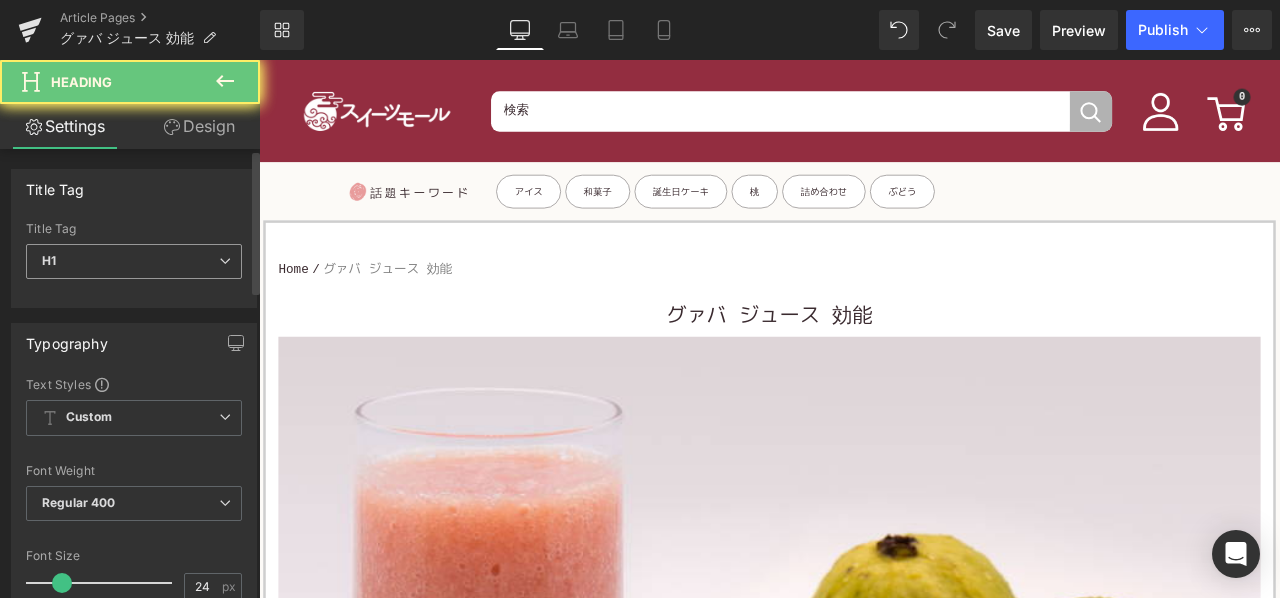 click on "H1" at bounding box center (134, 261) 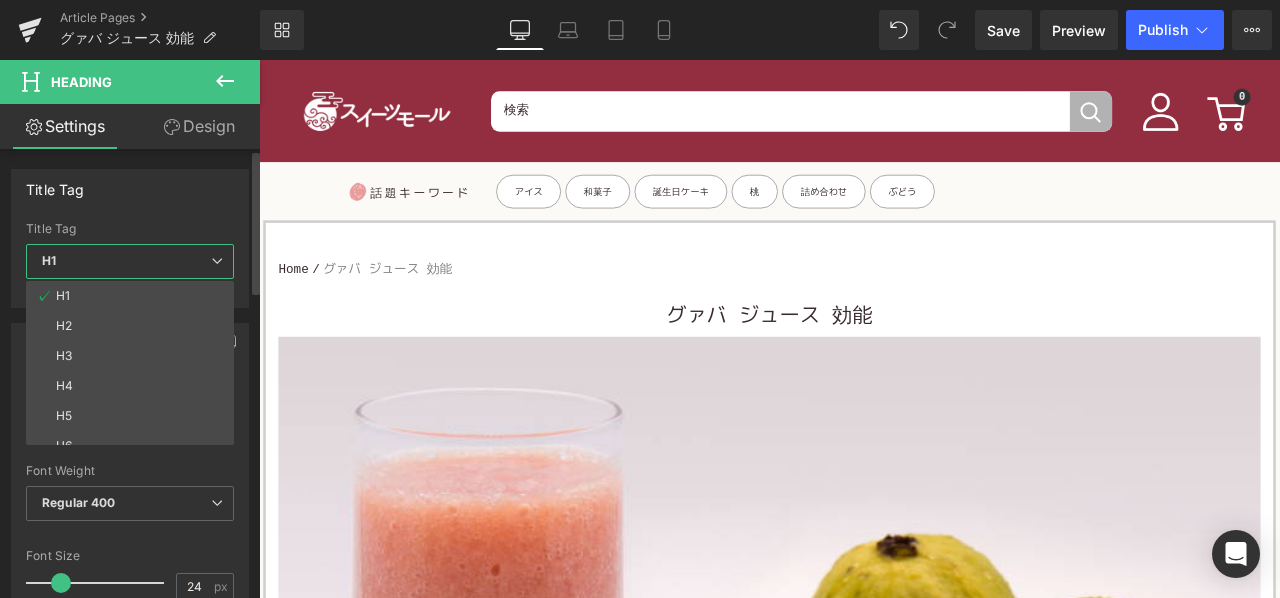 click on "H3" at bounding box center (134, 356) 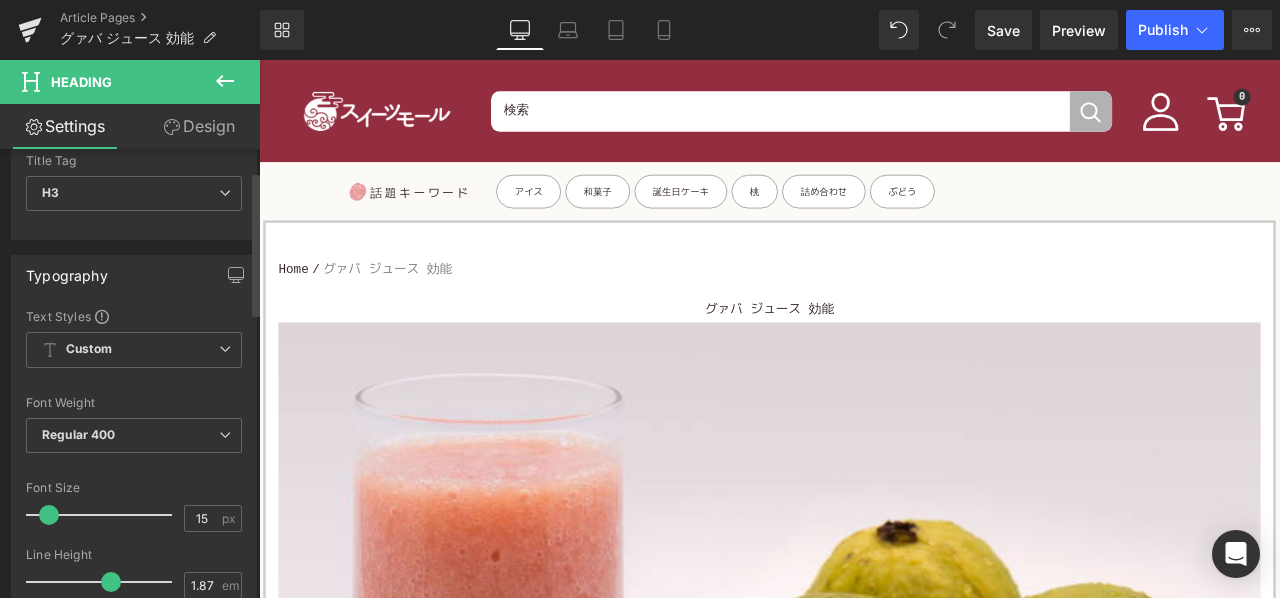 scroll, scrollTop: 100, scrollLeft: 0, axis: vertical 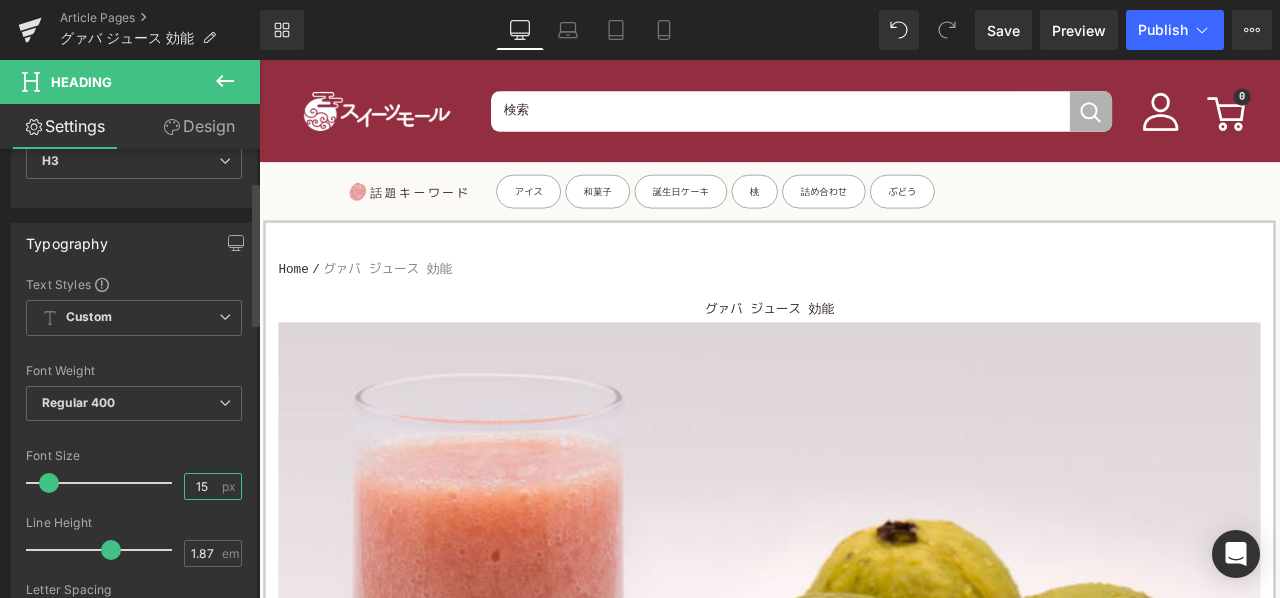 drag, startPoint x: 209, startPoint y: 487, endPoint x: 177, endPoint y: 485, distance: 32.06244 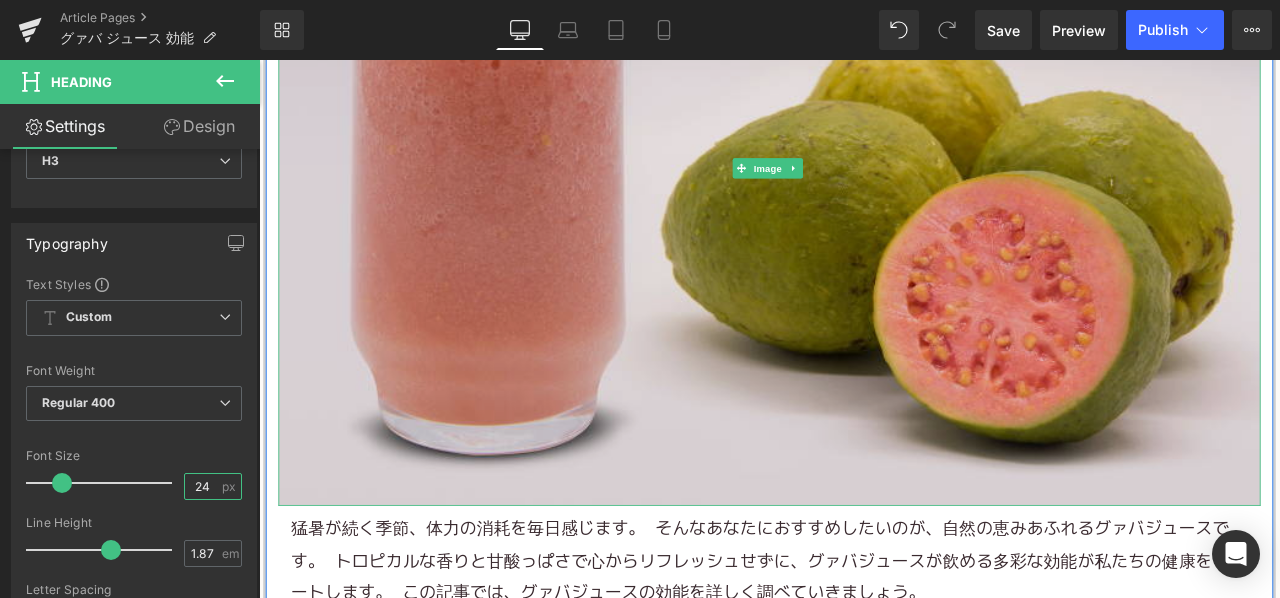 scroll, scrollTop: 1000, scrollLeft: 0, axis: vertical 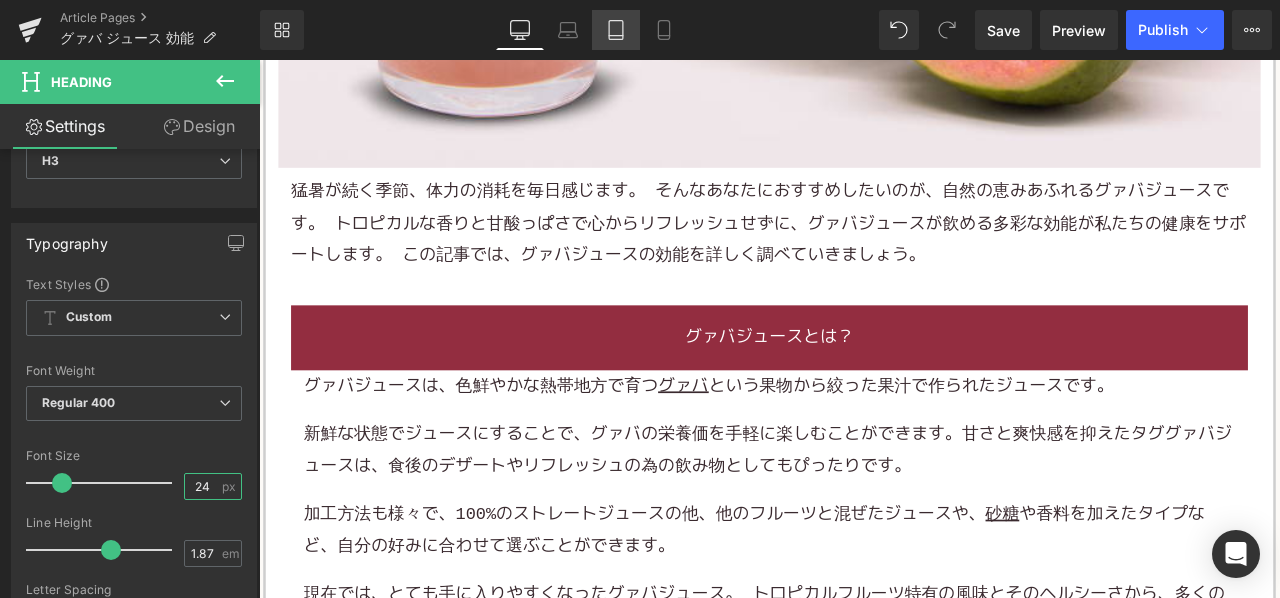 type on "24" 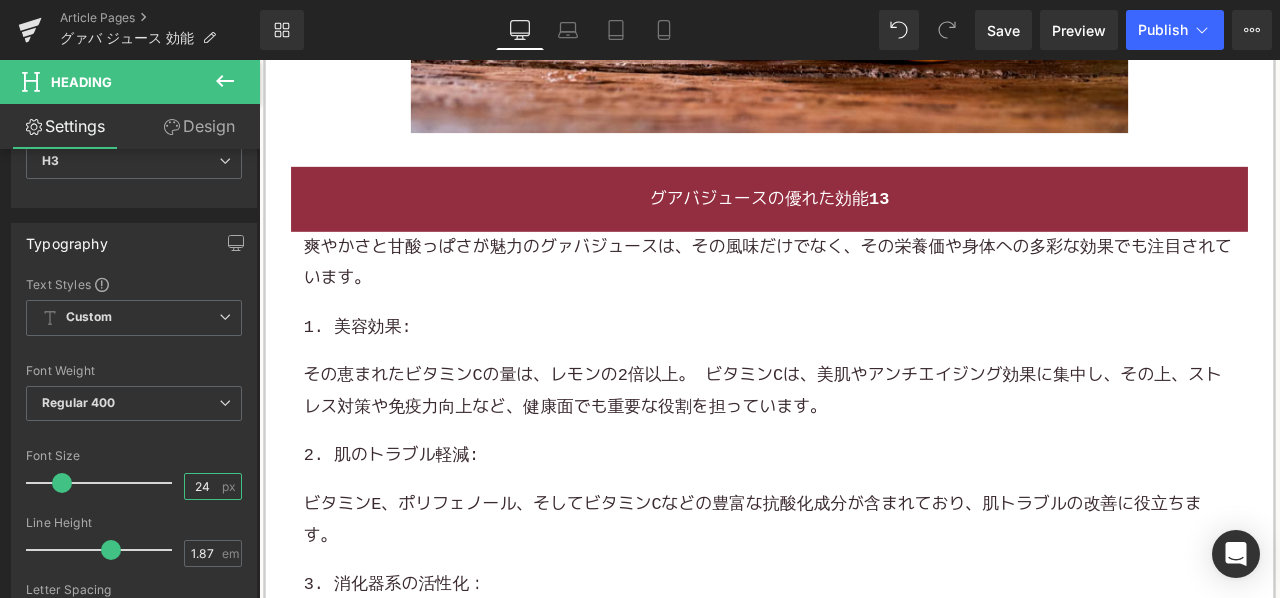 scroll, scrollTop: 2200, scrollLeft: 0, axis: vertical 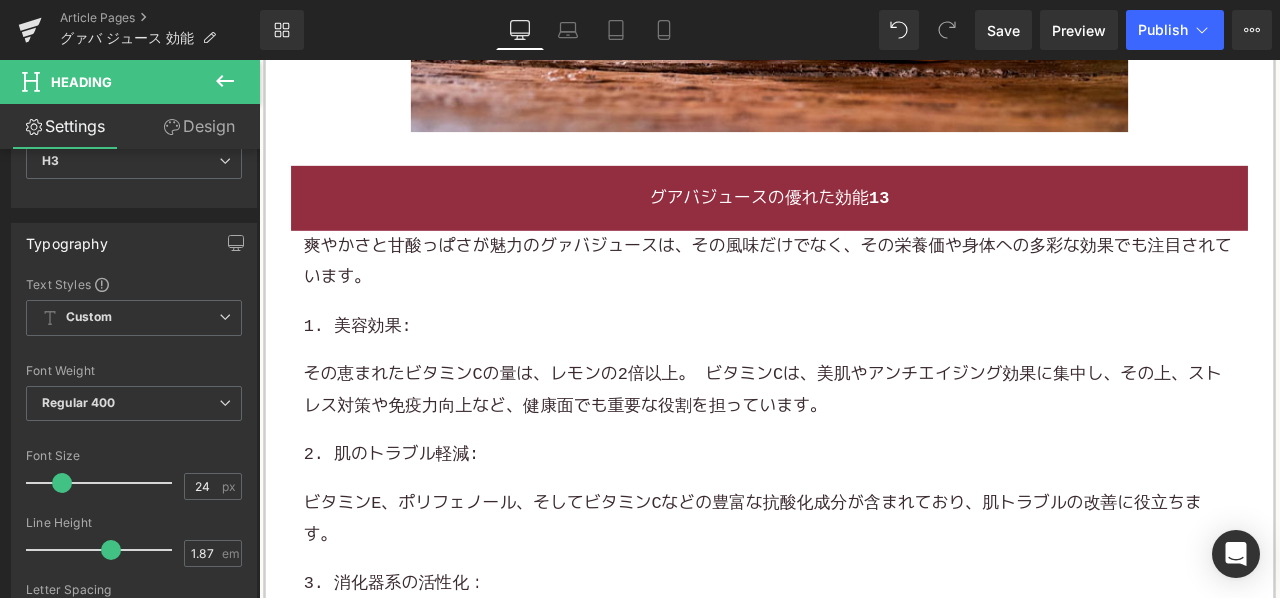 click on "1. 美容効果:" at bounding box center [864, 375] 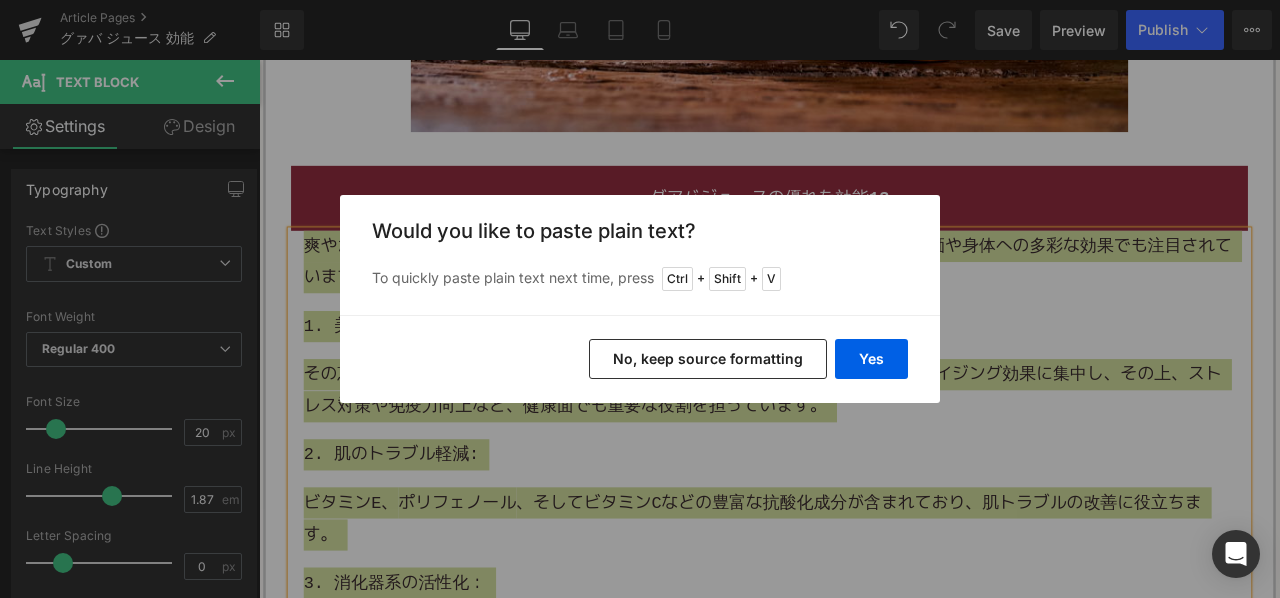 click on "No, keep source formatting" at bounding box center (708, 359) 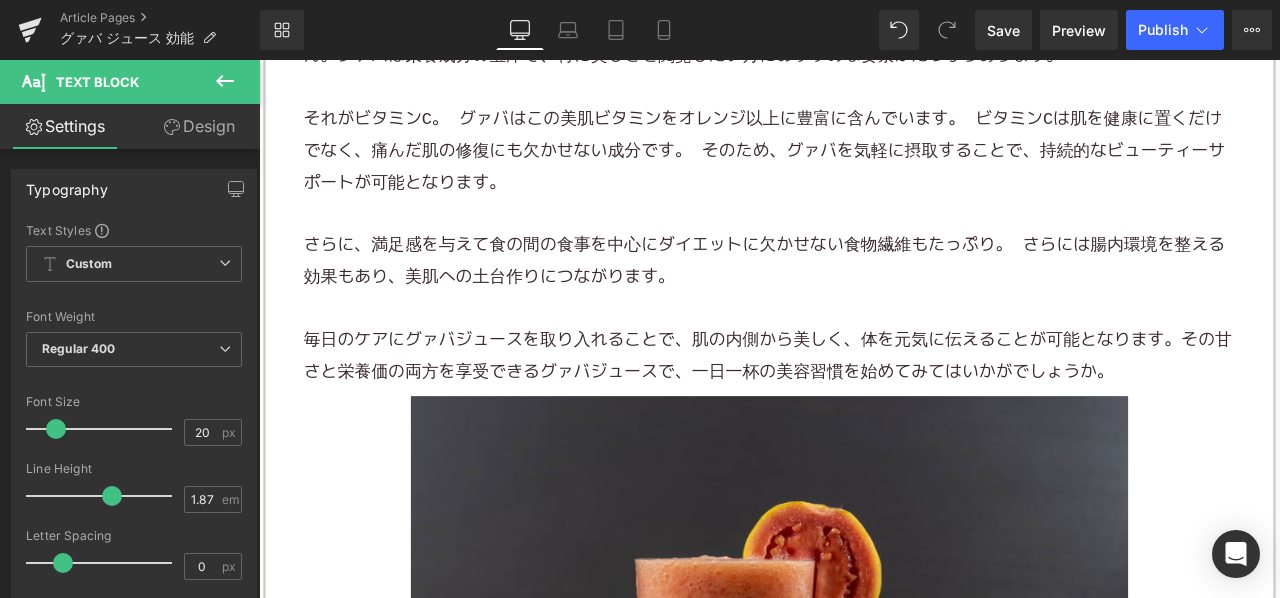 scroll, scrollTop: 5400, scrollLeft: 0, axis: vertical 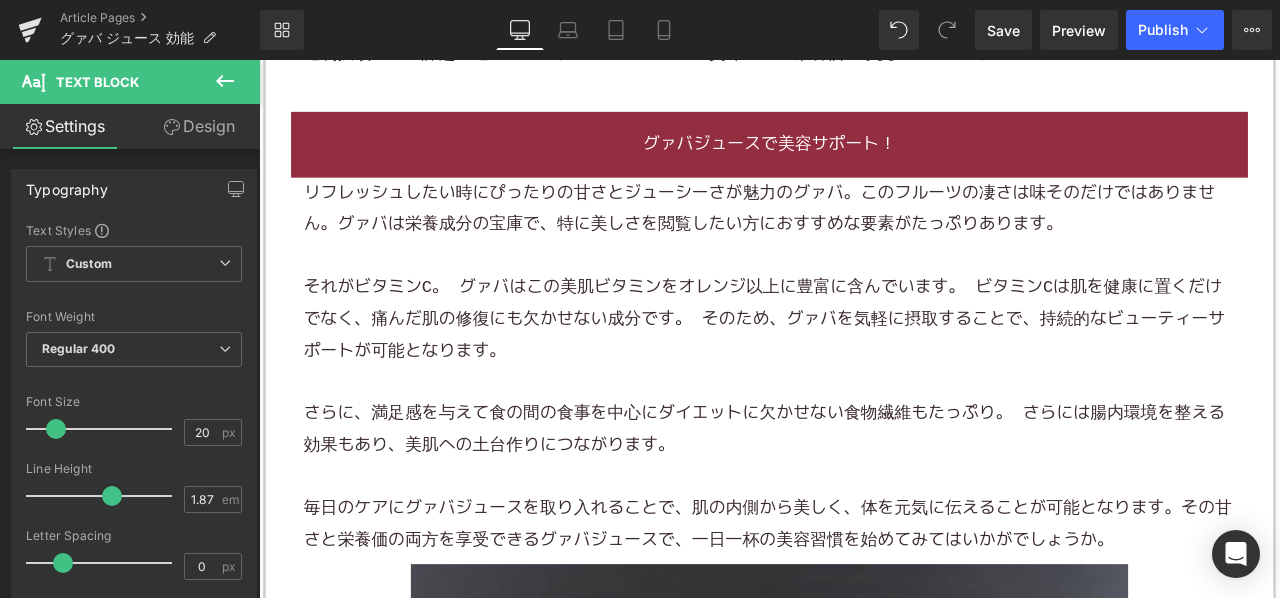 click on "それがビタミンC。 グァバはこの美肌ビタミンをオレンジ以上に豊富に含んでいます。 ビタミンCは肌を健康に置くだけでなく、痛んだ肌の修復にも欠かせない成分です。 そのため、グァバを気軽に摂取することで、持続的なビューティーサポートが可能となります。" at bounding box center (858, 368) 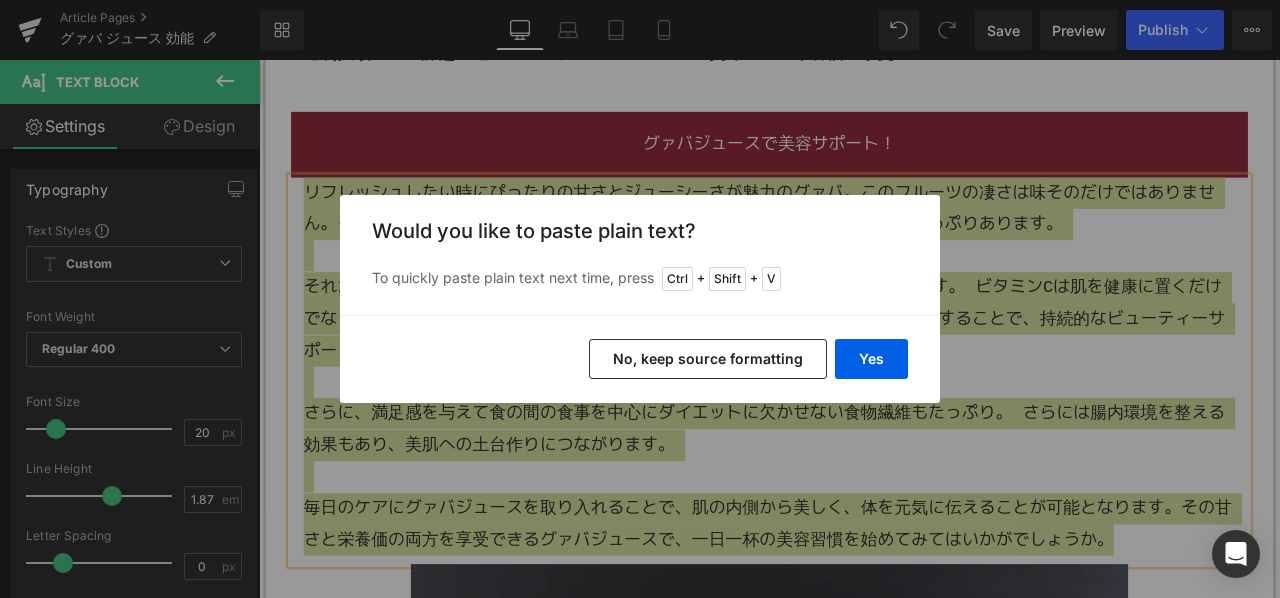 click on "No, keep source formatting" at bounding box center (708, 359) 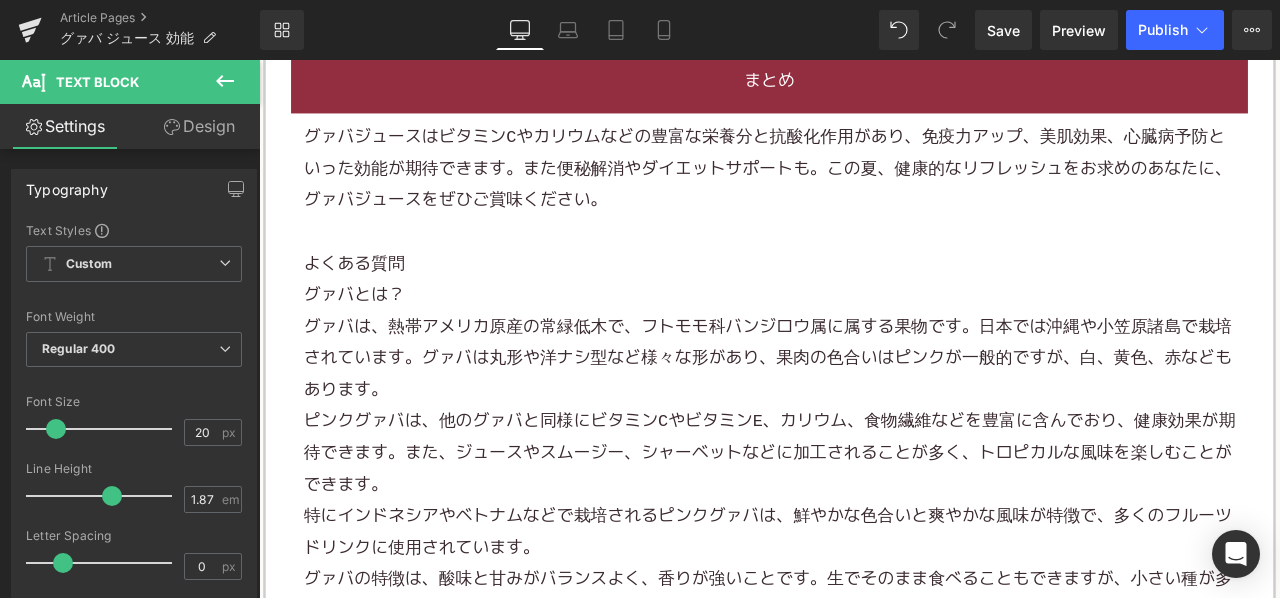 scroll, scrollTop: 6600, scrollLeft: 0, axis: vertical 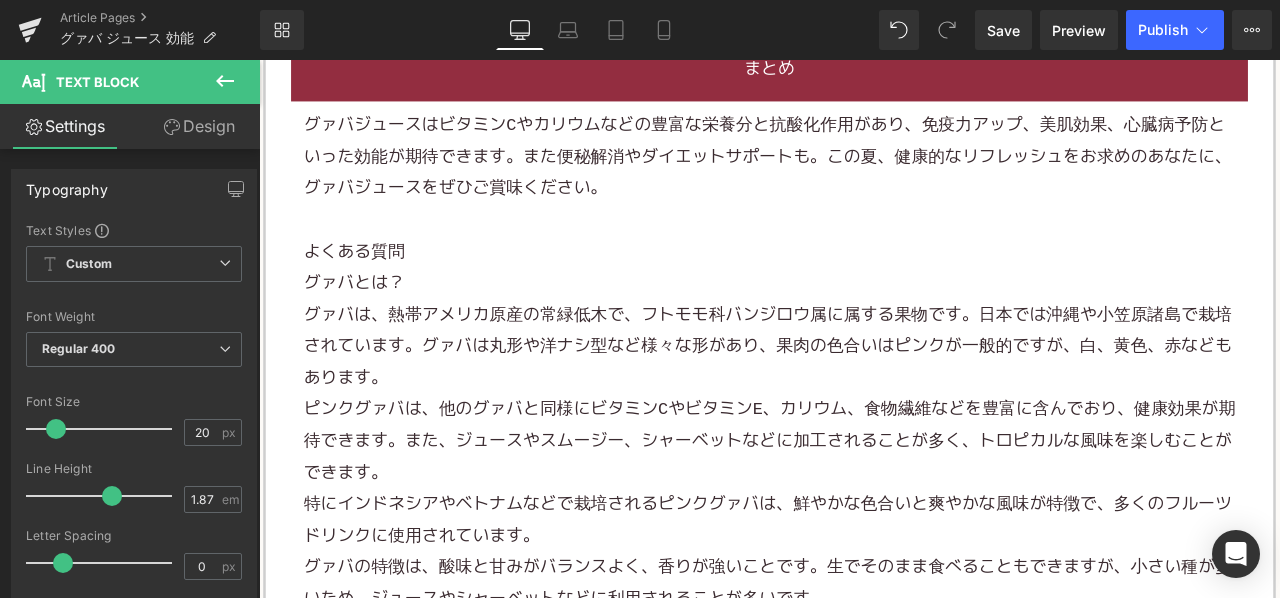 click at bounding box center (864, 250) 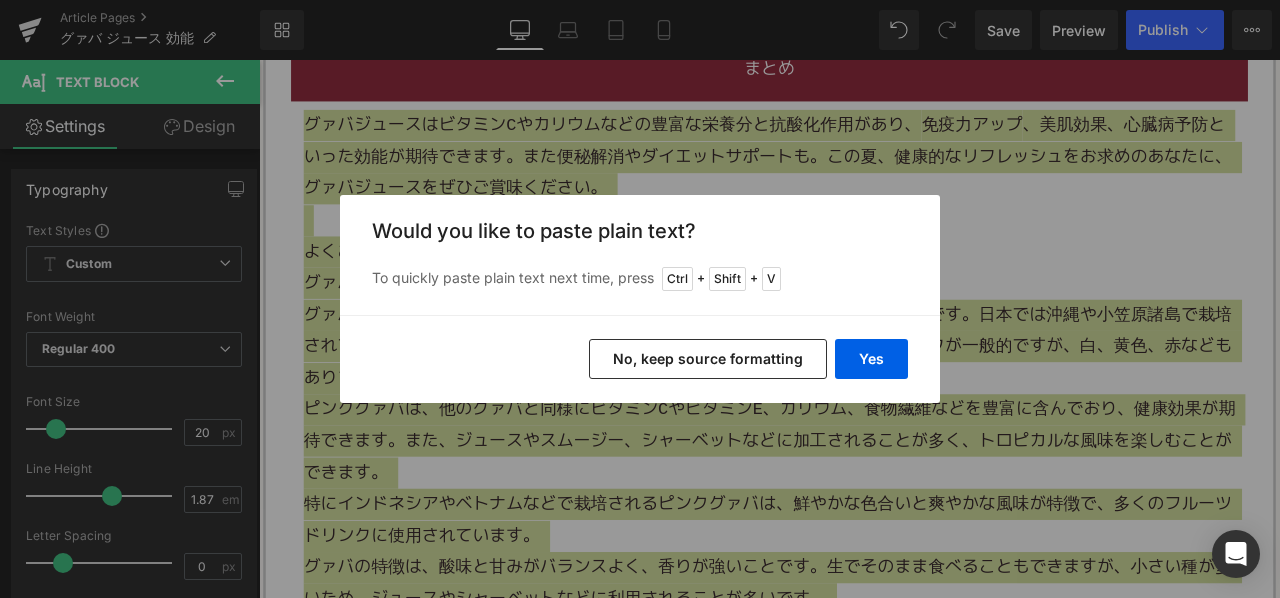 click on "No, keep source formatting" at bounding box center (708, 359) 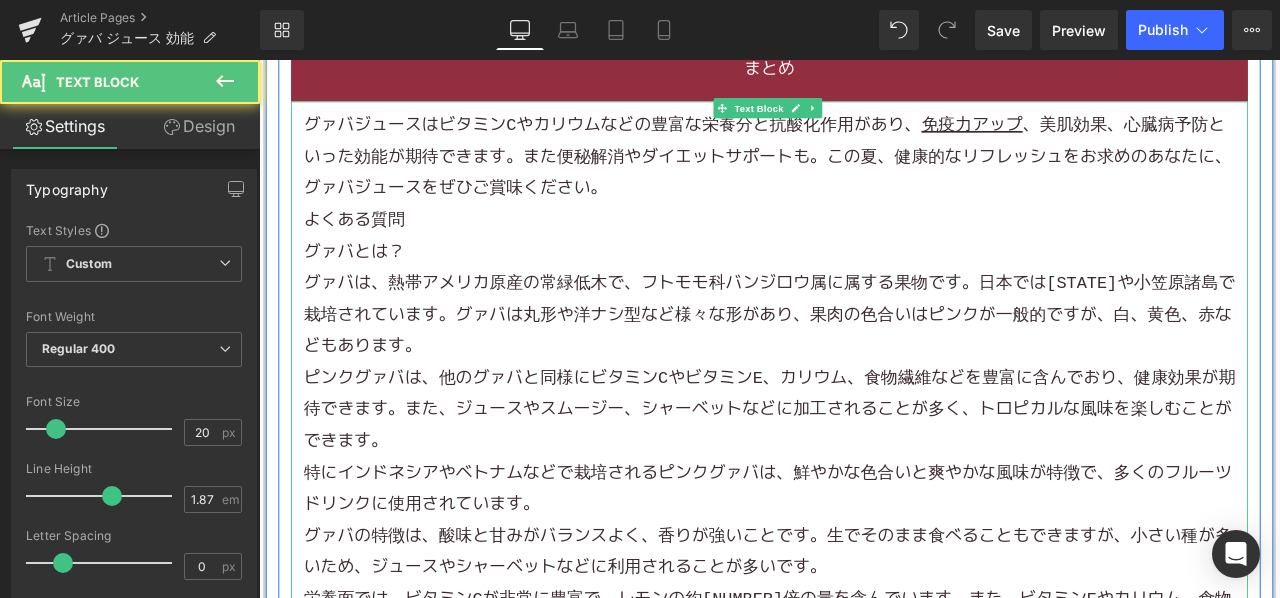 click on "グァバジュースはビタミンCやカリウムなどの豊富な栄養分と抗酸化作用があり、 免疫力アップ 、美肌効果、心臓病予防といった効能が期待できます。また便秘解消やダイエットサポートも。この夏、健康的なリフレッシュをお求めのあなたに、グァバジュースをぜひご賞味ください。" at bounding box center (864, 175) 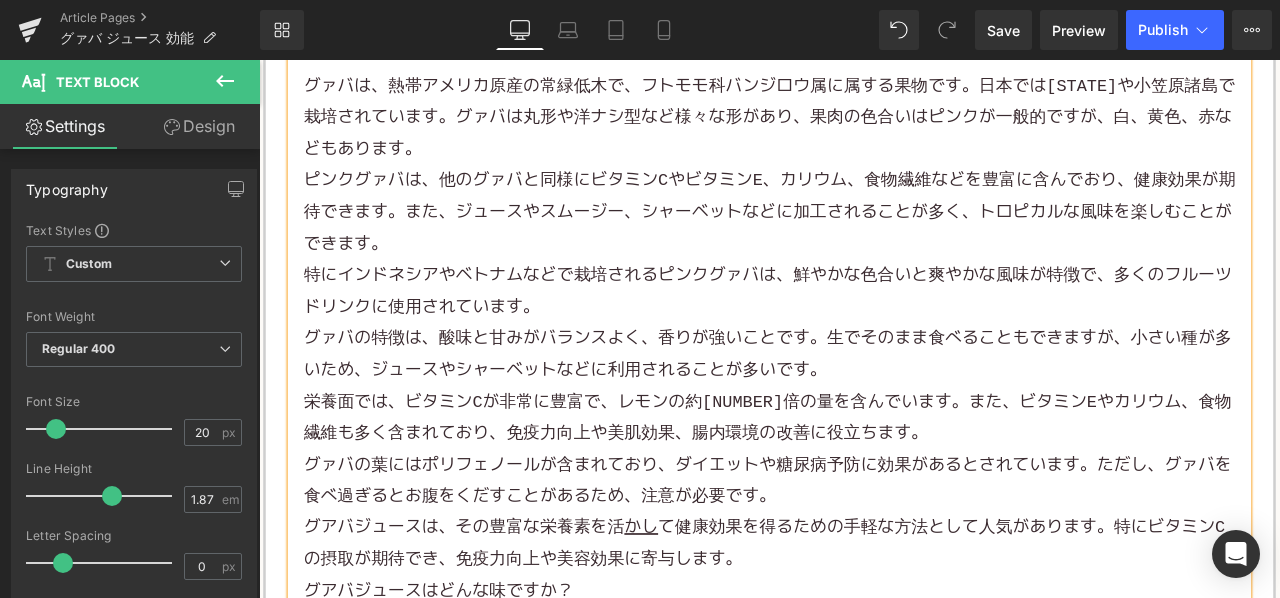 scroll, scrollTop: 7000, scrollLeft: 0, axis: vertical 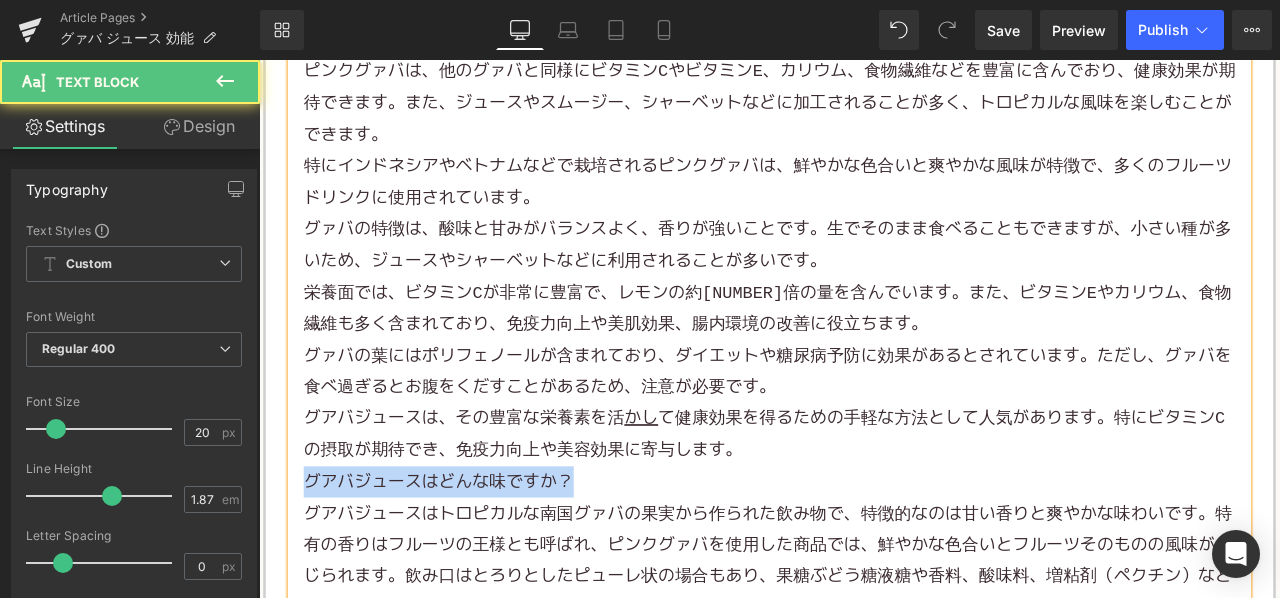 drag, startPoint x: 875, startPoint y: 531, endPoint x: 874, endPoint y: 520, distance: 11.045361 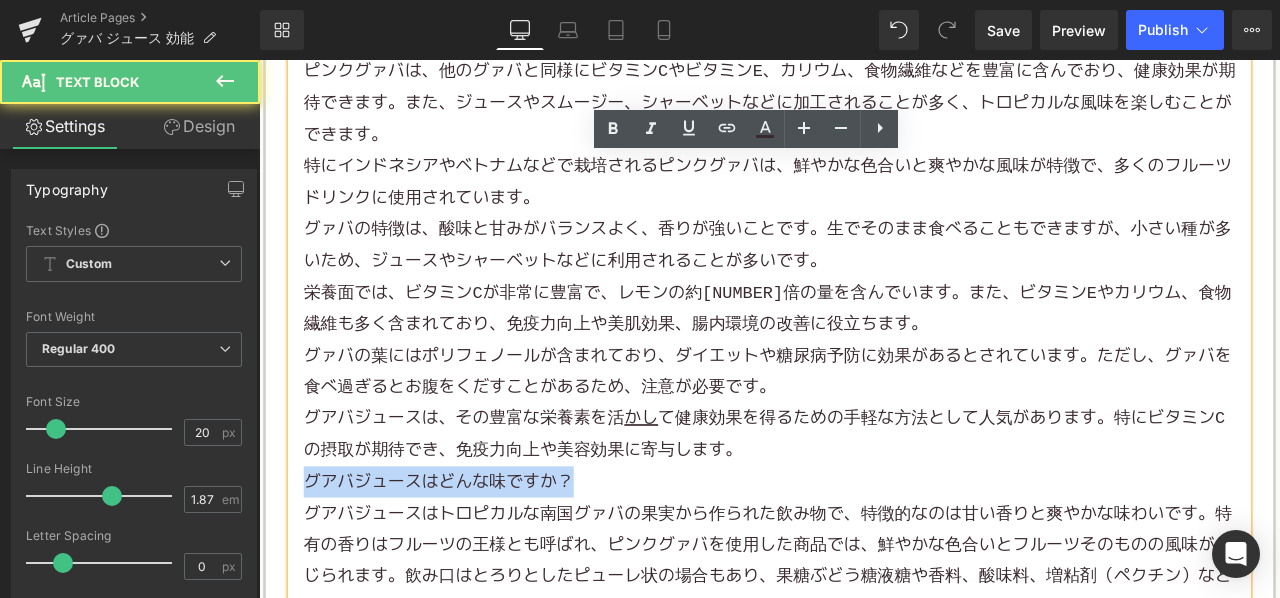 click on "グァバ ジュースは、その豊富な栄養素を活 かし て健康効果を得るための手軽な方法として人気があります。特にビタミンCの摂取が期待でき、免疫力向上や美容効果に寄与します。" at bounding box center (864, 504) 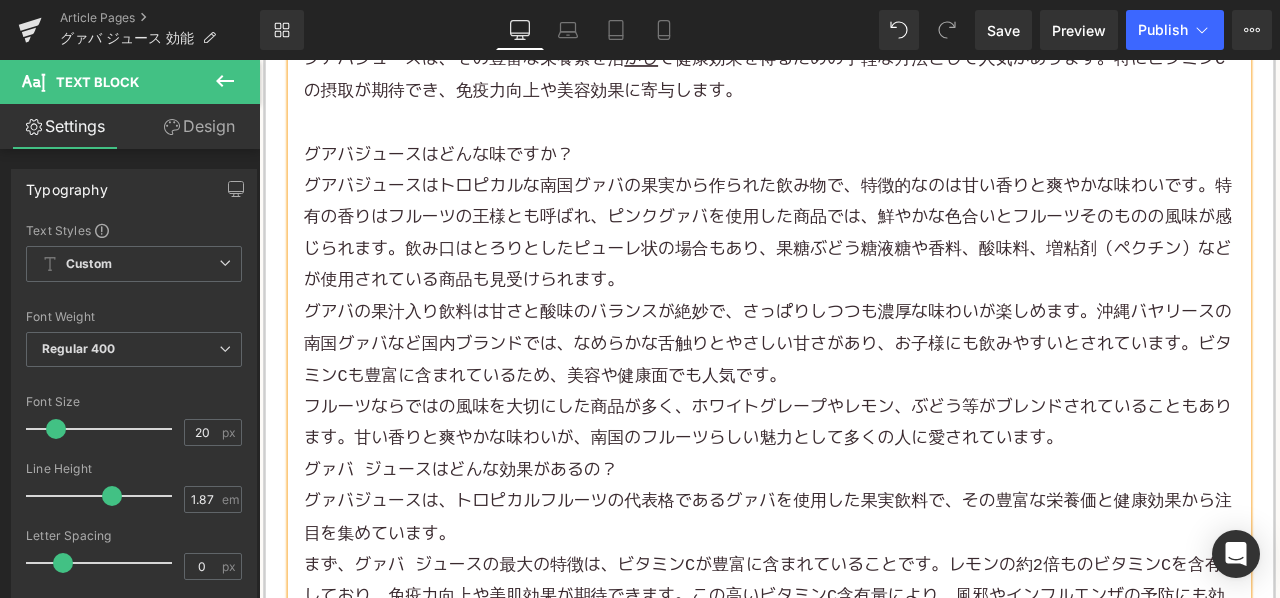 scroll, scrollTop: 7500, scrollLeft: 0, axis: vertical 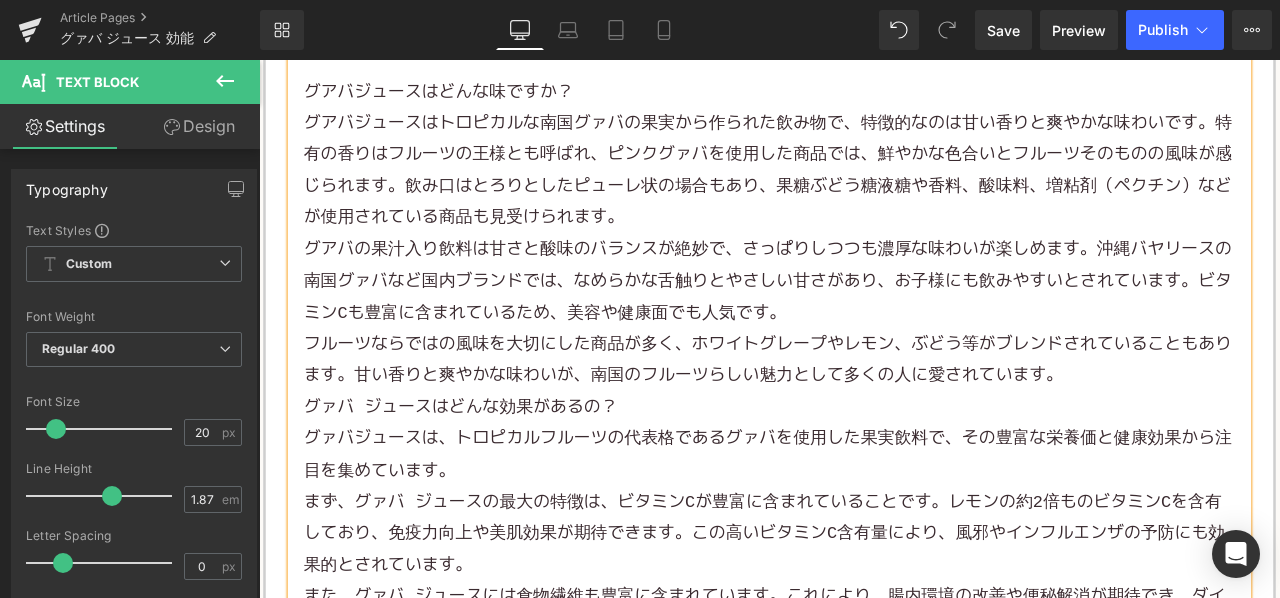 click on "フルーツならではの風味を大切にした商品が多く、ホワイトグレープや レモン 、ぶどう等がブレンドされていることもあります。甘い香りと爽やかな味わいが、南国のフルーツらしい魅力として多くの人に愛されています。" at bounding box center (864, 416) 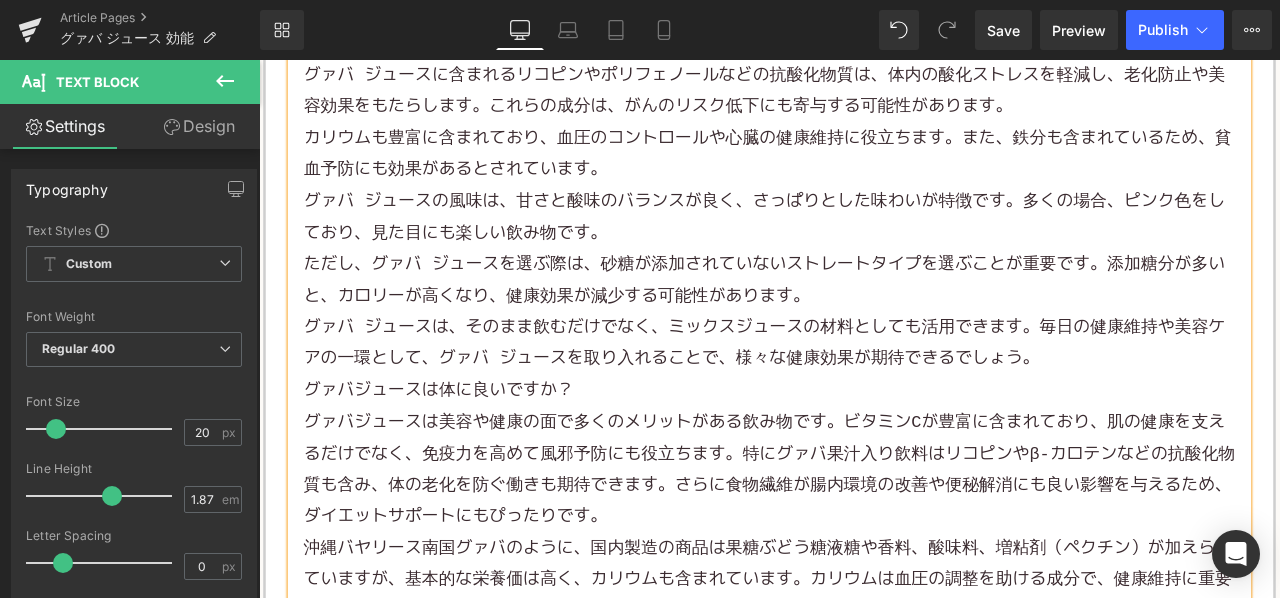scroll, scrollTop: 8300, scrollLeft: 0, axis: vertical 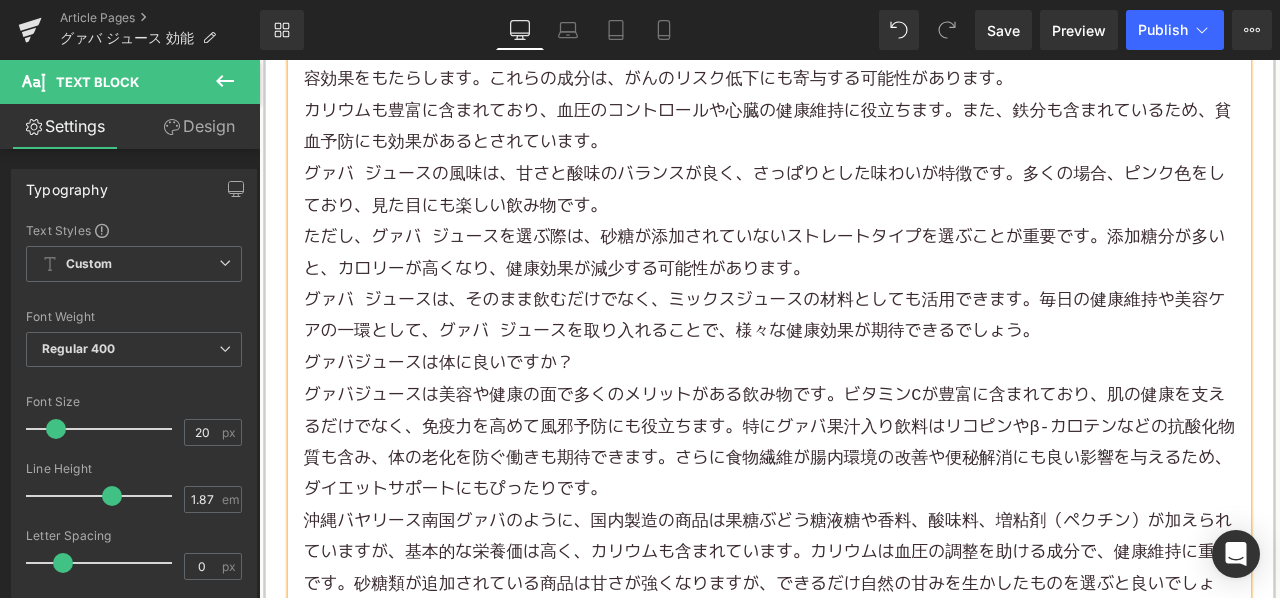 click on "グァバ ジュースは、そのまま飲むだけでなく、ミックスジュースの材料としても活用できます。毎日の健康維持や美容ケアの一環として、グァバ ジュースを取り入れることで、様々な健康効果が期待できるでしょう。" at bounding box center [864, 364] 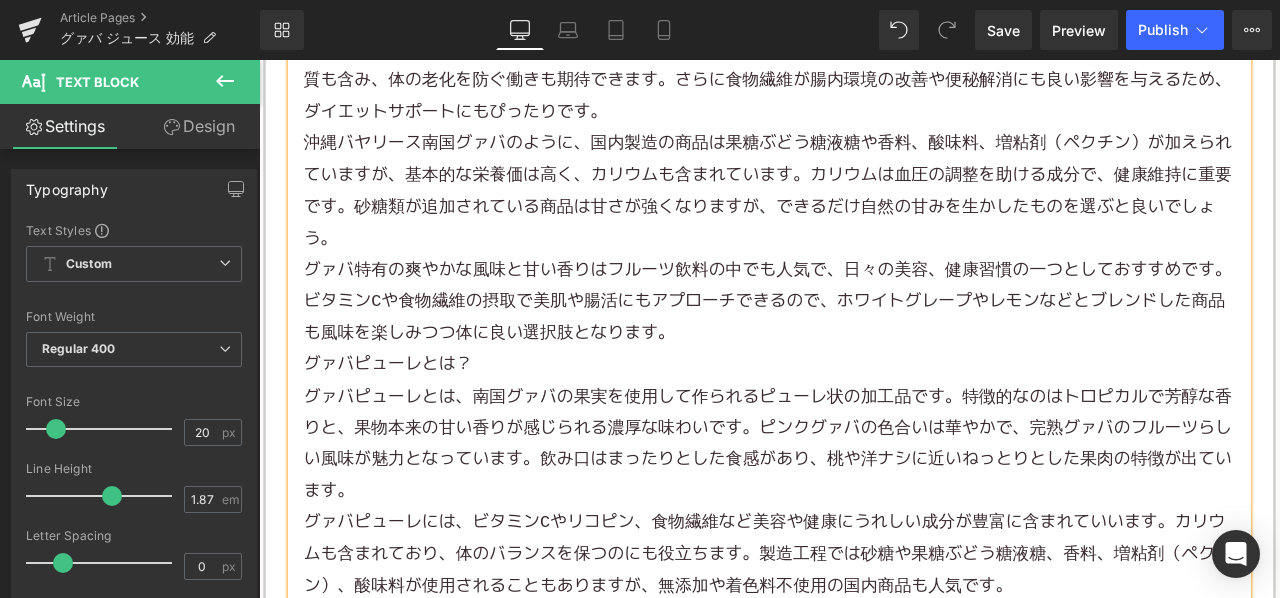 scroll, scrollTop: 8900, scrollLeft: 0, axis: vertical 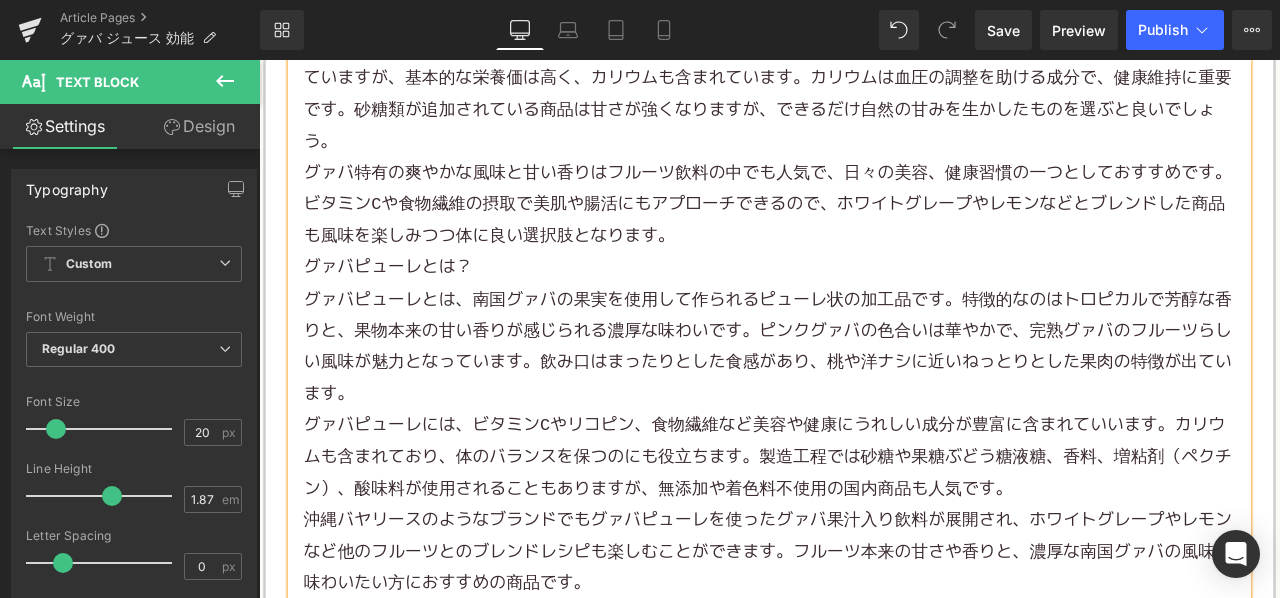 click on "グァバ特有の爽やかな風味と甘い香りはフルーツ飲料の中でも人気で、日々の美容、健康習慣の一つとしておすすめです。ビタミンCや食物繊維の摂取で美肌や腸活にもアプローチできるので、ホワイトグレープやレモンなどとブレンドした商品も風味を楽しみつつ体に良い選択肢となります。" at bounding box center (864, 232) 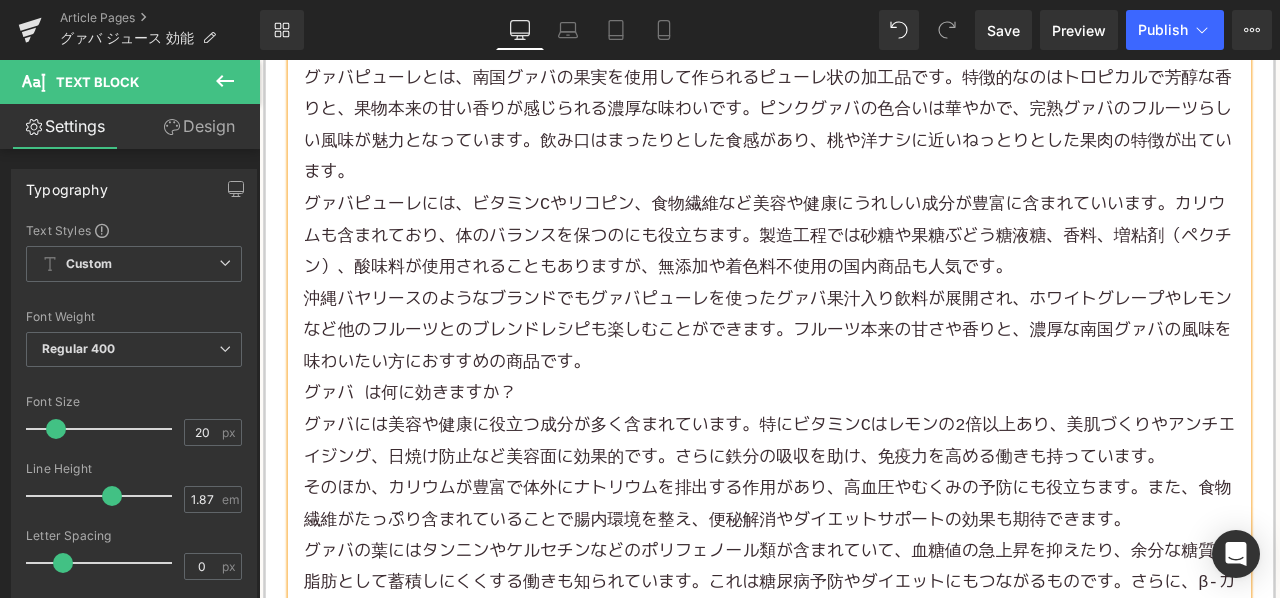 click on "沖縄バヤリースのようなブランドでもグァバピューレを使ったグァバ果汁入り飲料が展開され、ホワイトグレープやレモンなど他のフルーツとのブレンドレシピも楽しむことができます。フルーツ本来の甘さや香りと、濃厚な南国グァバの風味を味わいたい方におすすめの商品です。" at bounding box center (864, 381) 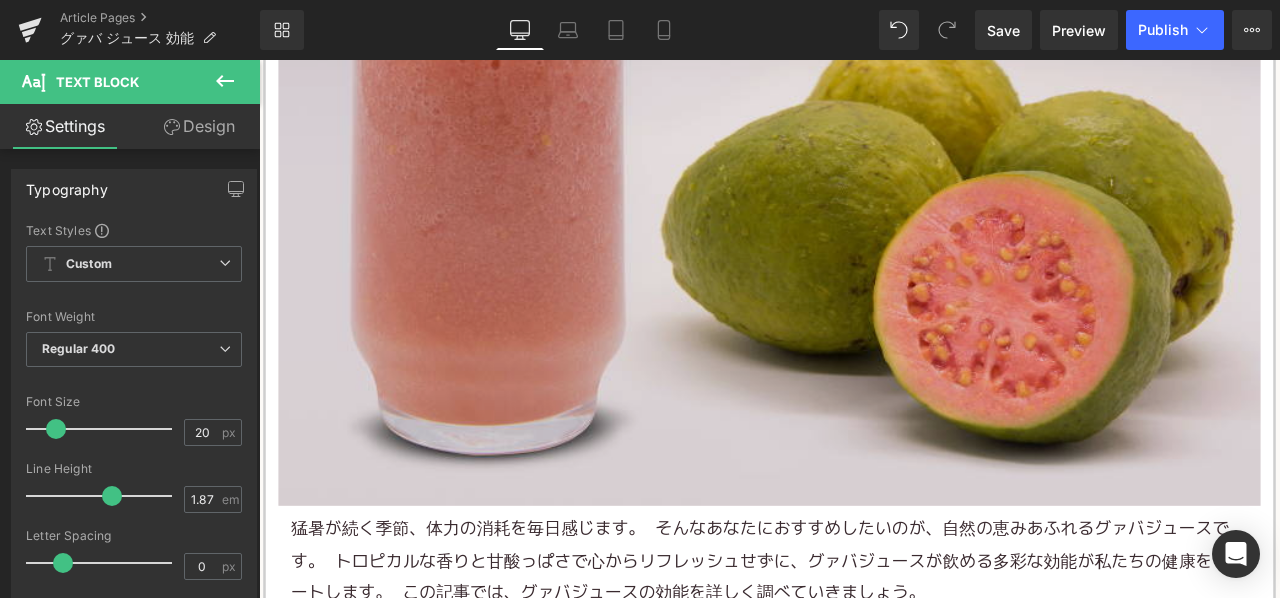 scroll, scrollTop: 800, scrollLeft: 0, axis: vertical 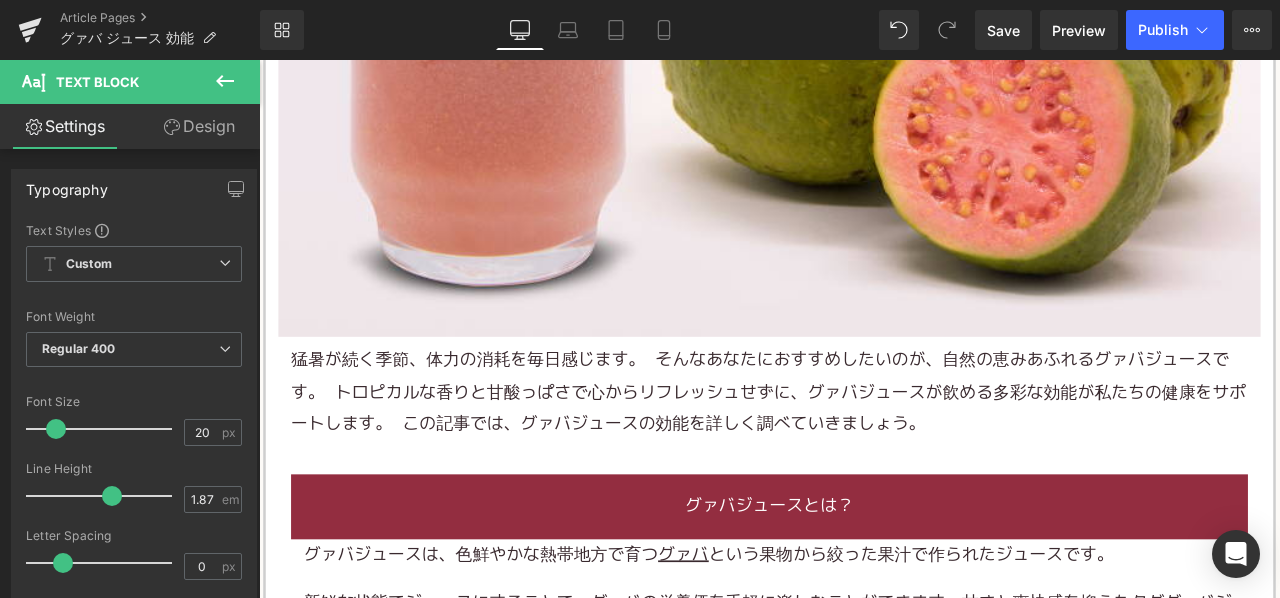 click on "猛暑が続く季節、体力の消耗を毎日感じます。 そんなあなたにおすすめしたいのが、自然の恵みあふれるグァバジュースです。 トロピカルな香りと甘酸っぱさで心からリフレッシュせずに、グァバジュースが飲める多彩な効能が私たちの健康をサポートします。 この記事では、グァバジュースの効能を詳しく調べていきましょう。" at bounding box center (863, 454) 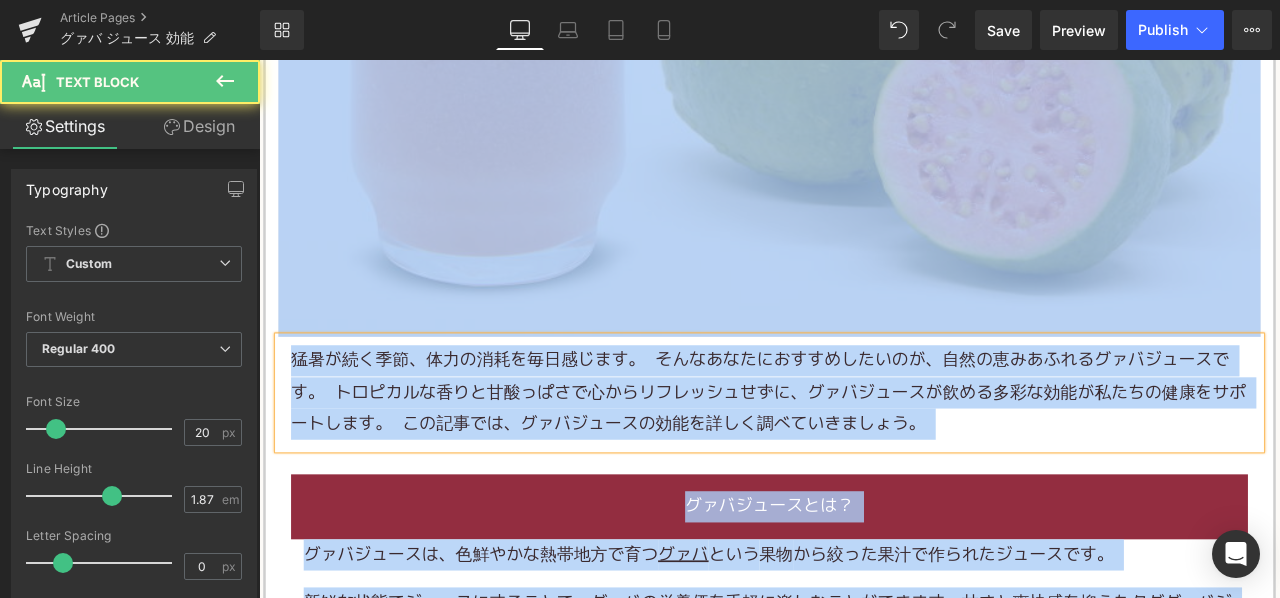 click on "猛暑が続く季節、体力の消耗を毎日感じます。 そんなあなたにおすすめしたいのが、自然の恵みあふれるグァバジュースです。 トロピカルな香りと甘酸っぱさで心からリフレッシュせずに、グァバジュースが飲める多彩な効能が私たちの健康をサポートします。 この記事では、グァバジュースの効能を詳しく調べていきましょう。" at bounding box center (863, 454) 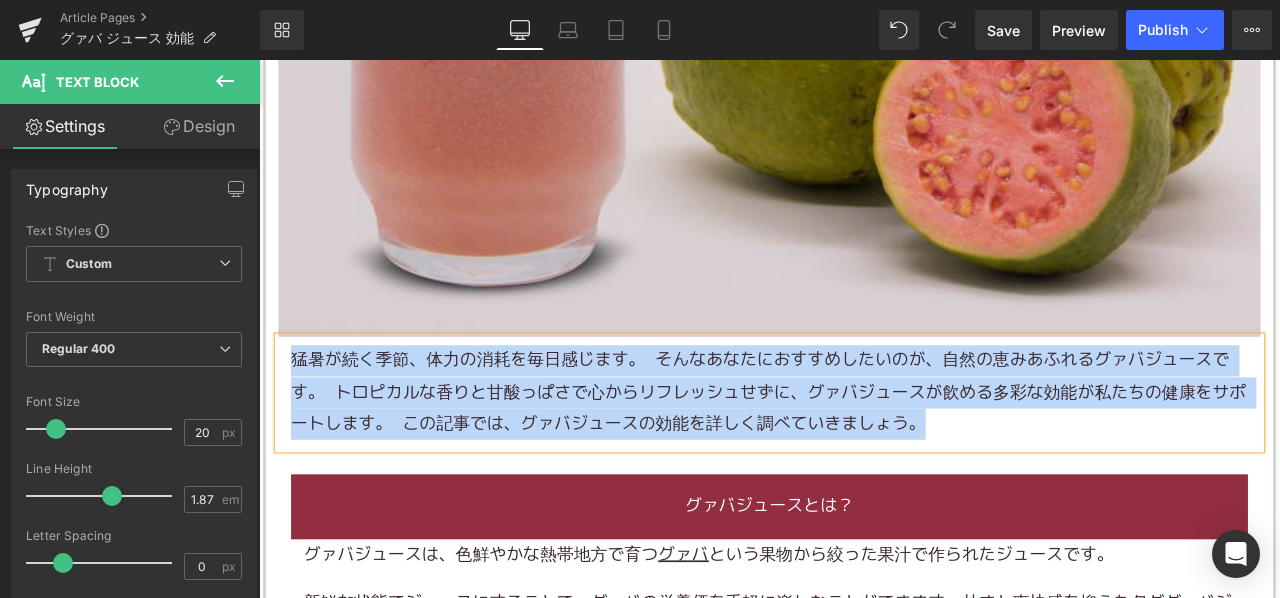 copy on "猛暑が続く季節、体力の消耗を毎日感じます。 そんなあなたにおすすめしたいのが、自然の恵みあふれるグァバジュースです。 トロピカルな香りと甘酸っぱさで心からリフレッシュせずに、グァバジュースが飲める多彩な効能が私たちの健康をサポートします。 この記事では、グァバジュースの効能を詳しく調べていきましょう。" 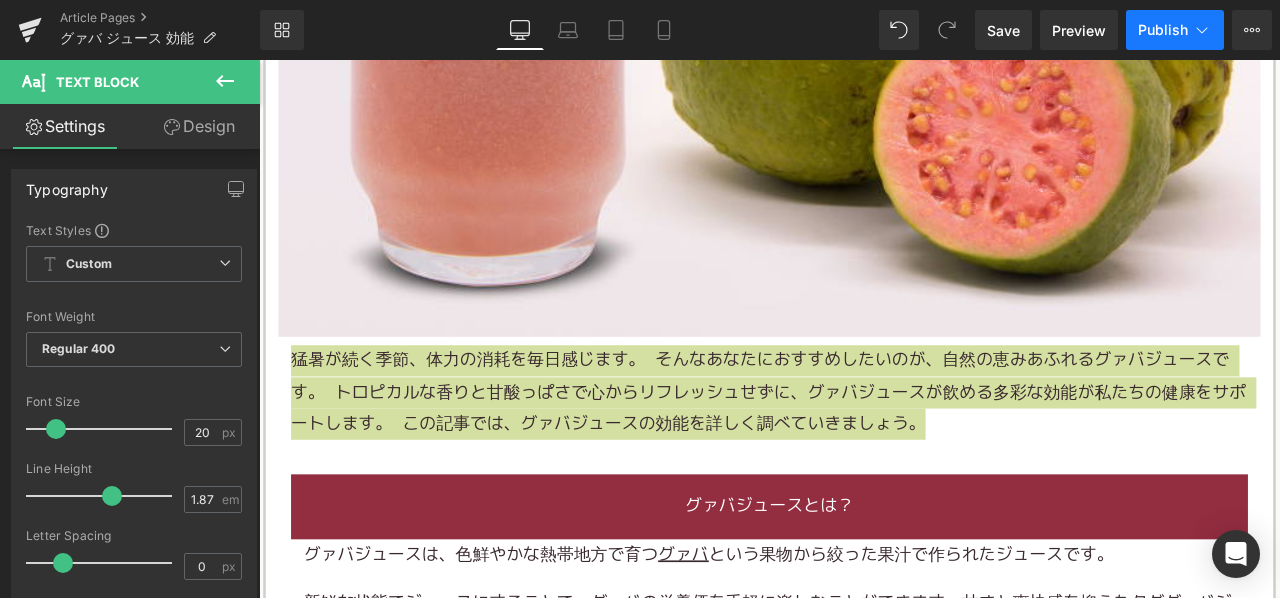 click on "Publish" at bounding box center (1163, 30) 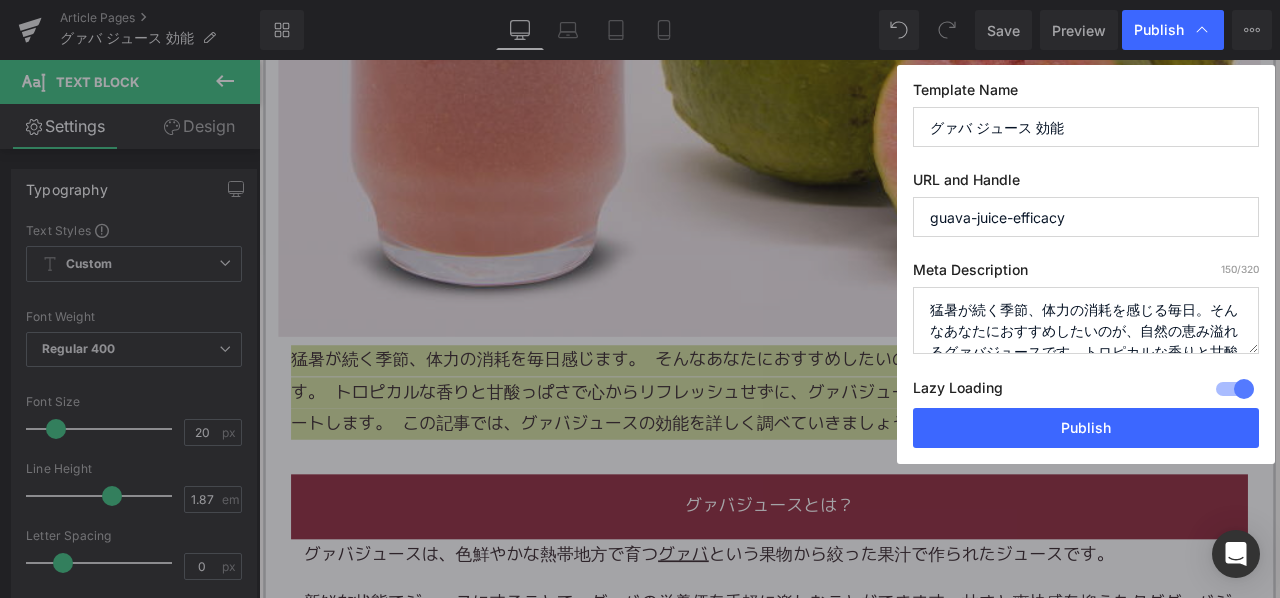 click on "猛暑が続く季節、体力の消耗を感じる毎日。そんなあなたにおすすめしたいのが、自然の恵み溢れるグァバジュースです。トロピカルな香りと甘酸っぱさで心からリフレッシュできるだけでなく、グァバジュースが持つ多彩な効能が私たちの健康をサポートします。この記事では、グァバジュースの効能を詳しく探っていきましょう。" at bounding box center [1086, 320] 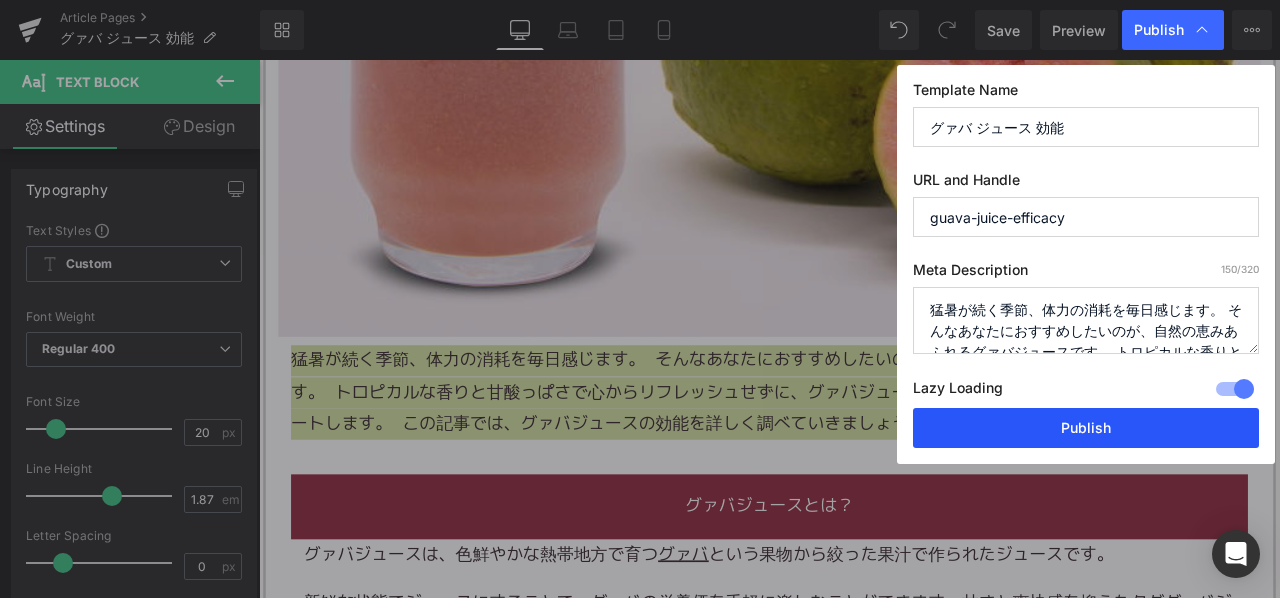 scroll, scrollTop: 112, scrollLeft: 0, axis: vertical 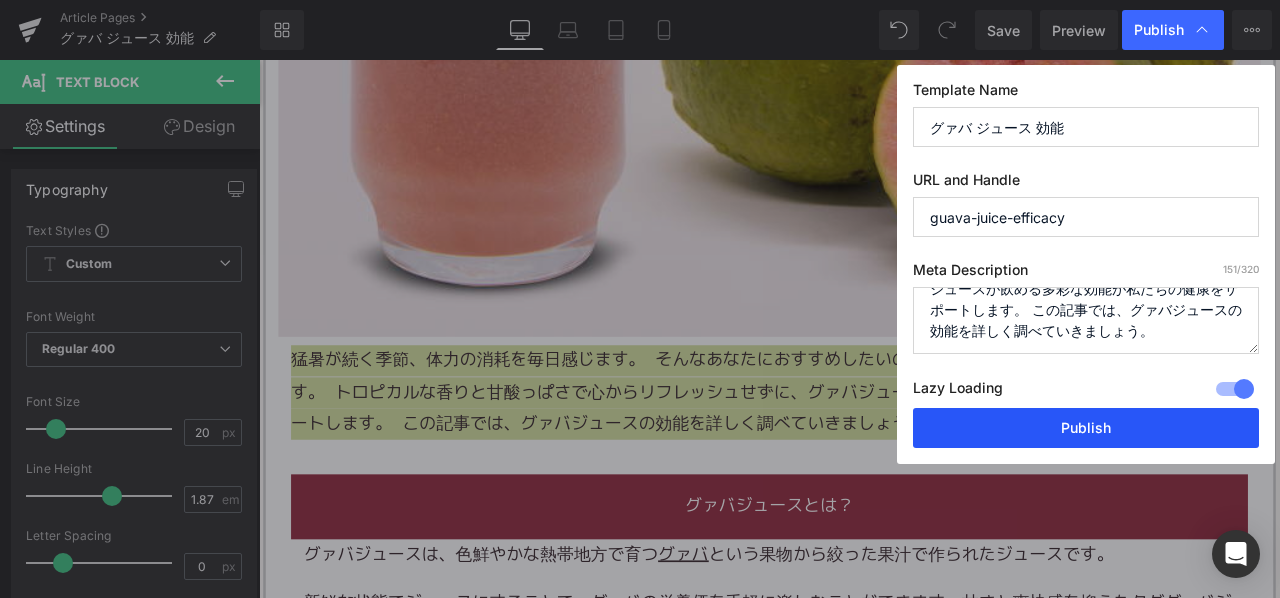 type on "猛暑が続く季節、体力の消耗を毎日感じます。 そんなあなたにおすすめしたいのが、自然の恵みあふれるグァバジュースです。 トロピカルな香りと甘酸っぱさで心からリフレッシュせずに、グァバジュースが飲める多彩な効能が私たちの健康をサポートします。 この記事では、グァバジュースの効能を詳しく調べていきましょう。" 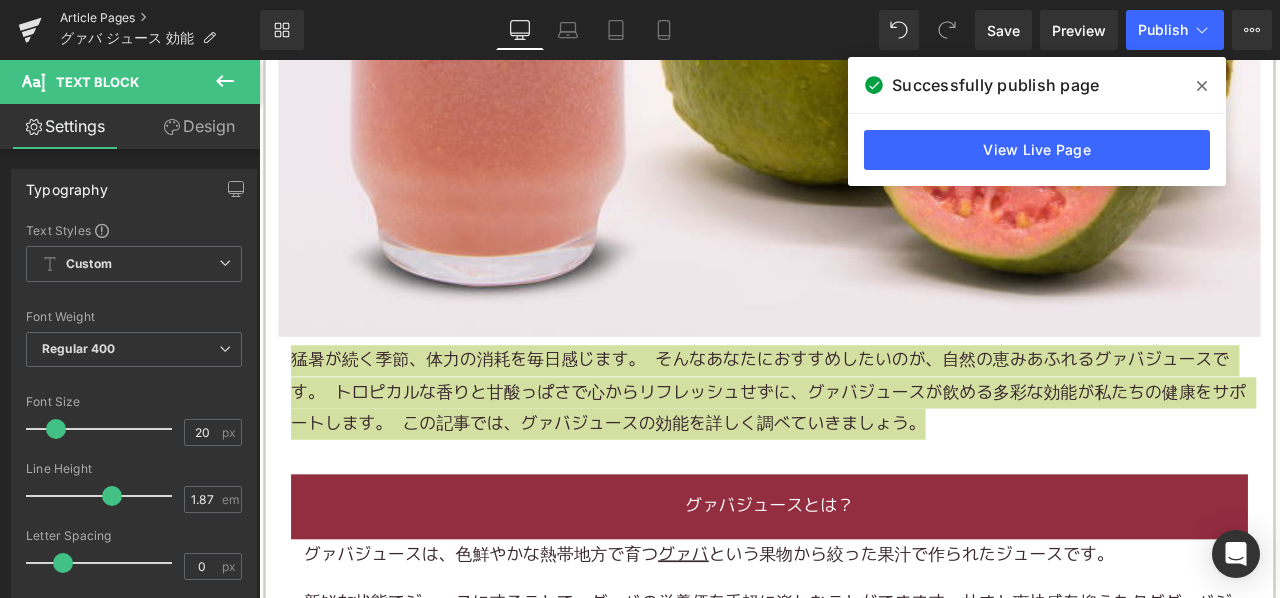click on "Article Pages" at bounding box center [160, 18] 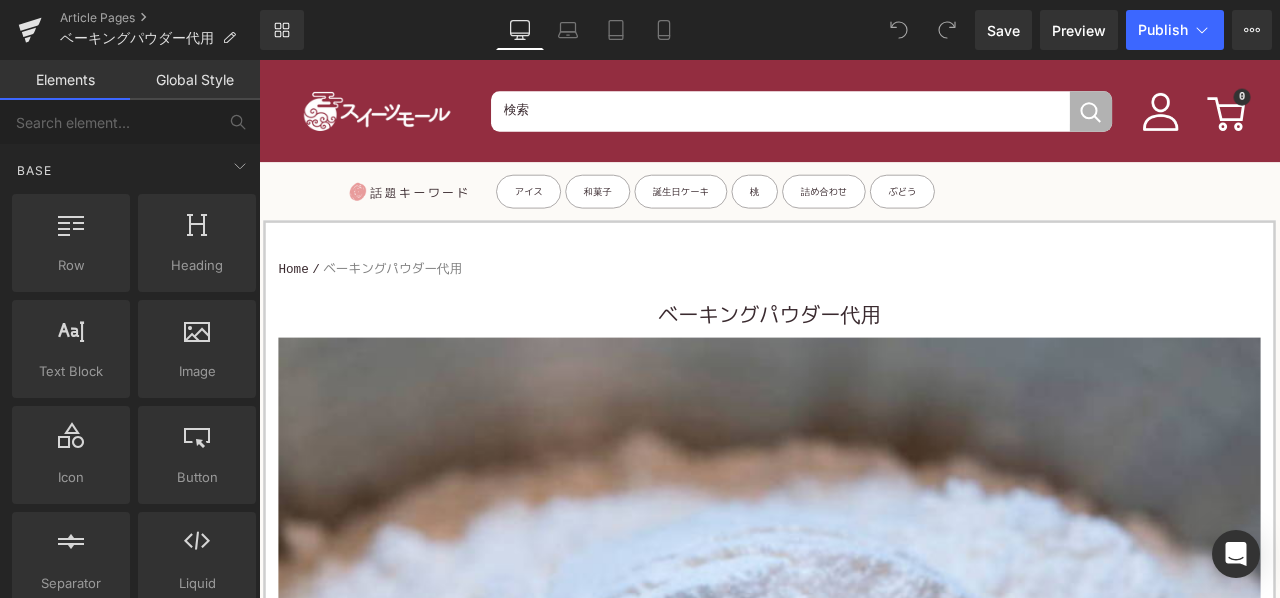 scroll, scrollTop: 0, scrollLeft: 0, axis: both 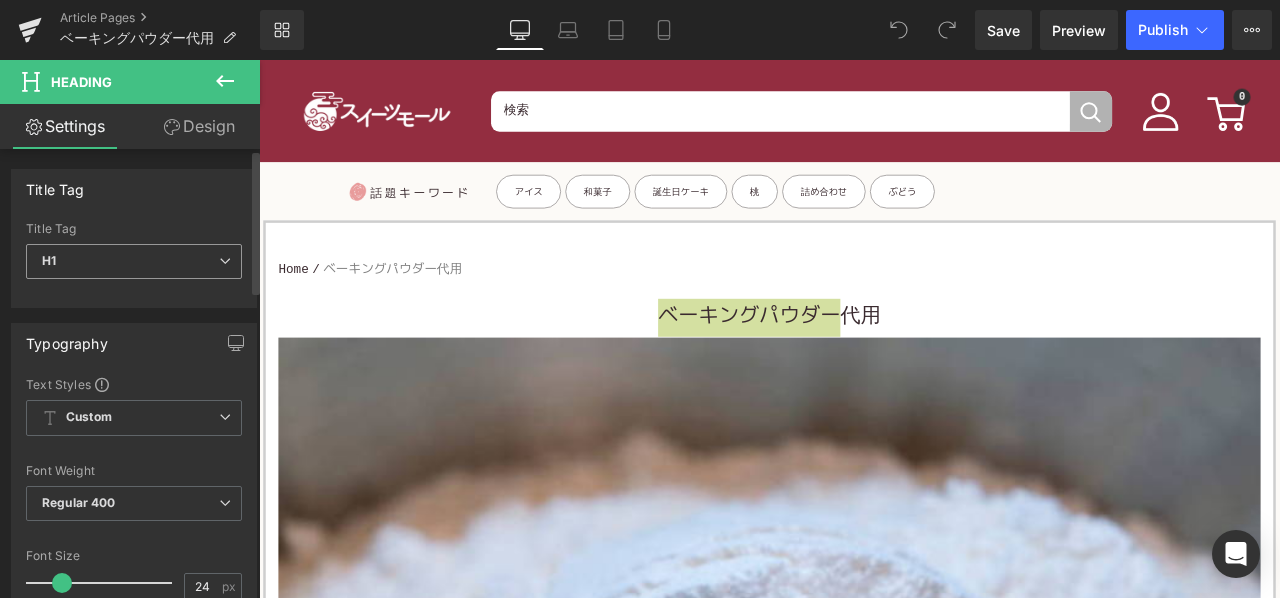 click on "H1" at bounding box center (134, 261) 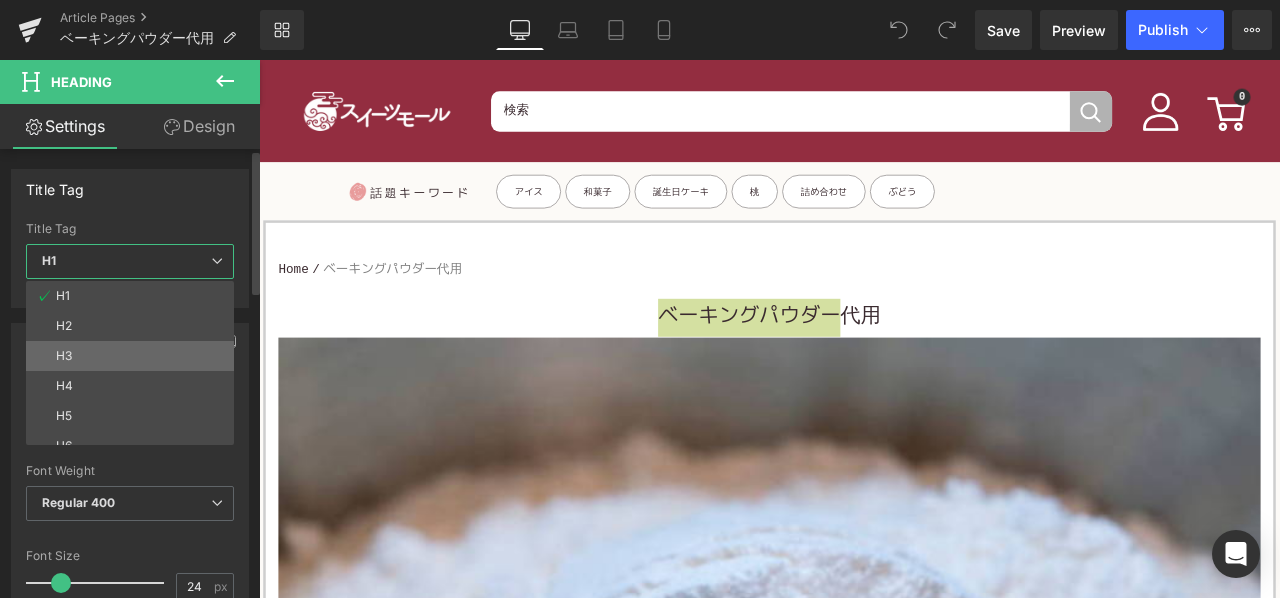 click on "H3" at bounding box center (134, 356) 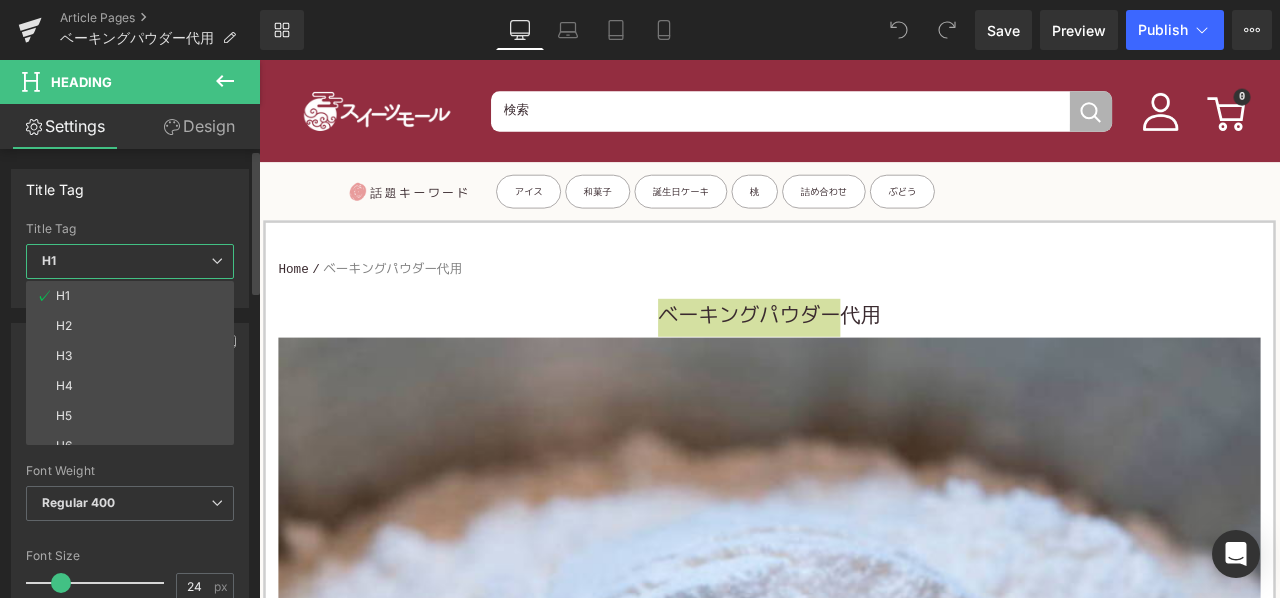 type on "15" 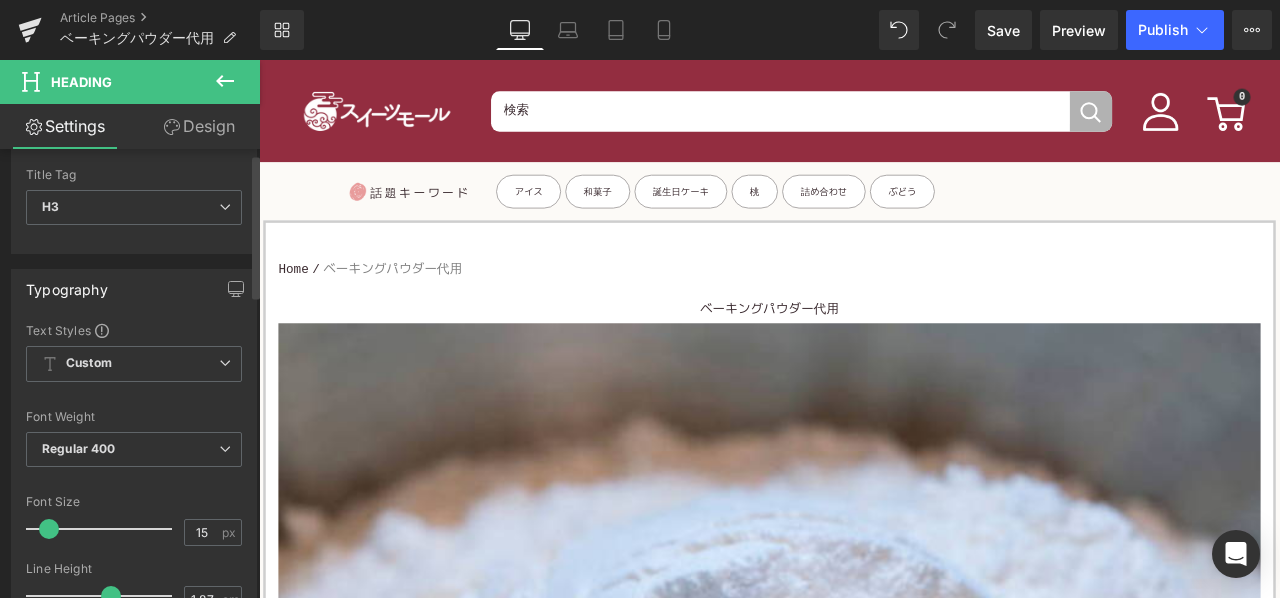 scroll, scrollTop: 100, scrollLeft: 0, axis: vertical 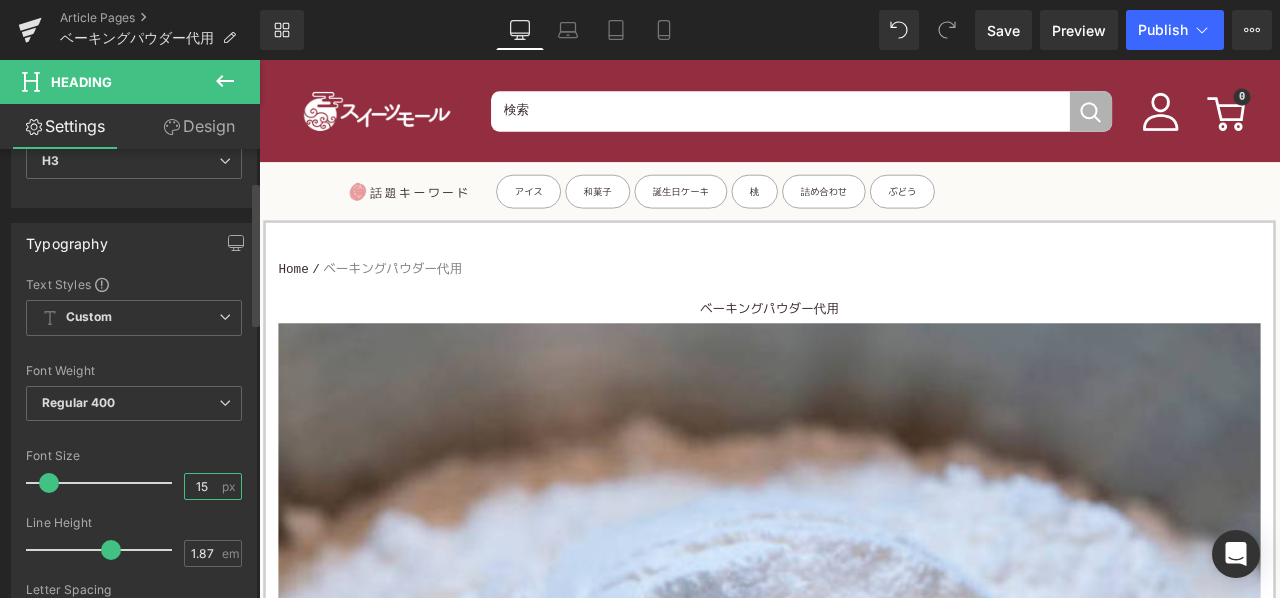 drag, startPoint x: 202, startPoint y: 488, endPoint x: 177, endPoint y: 482, distance: 25.70992 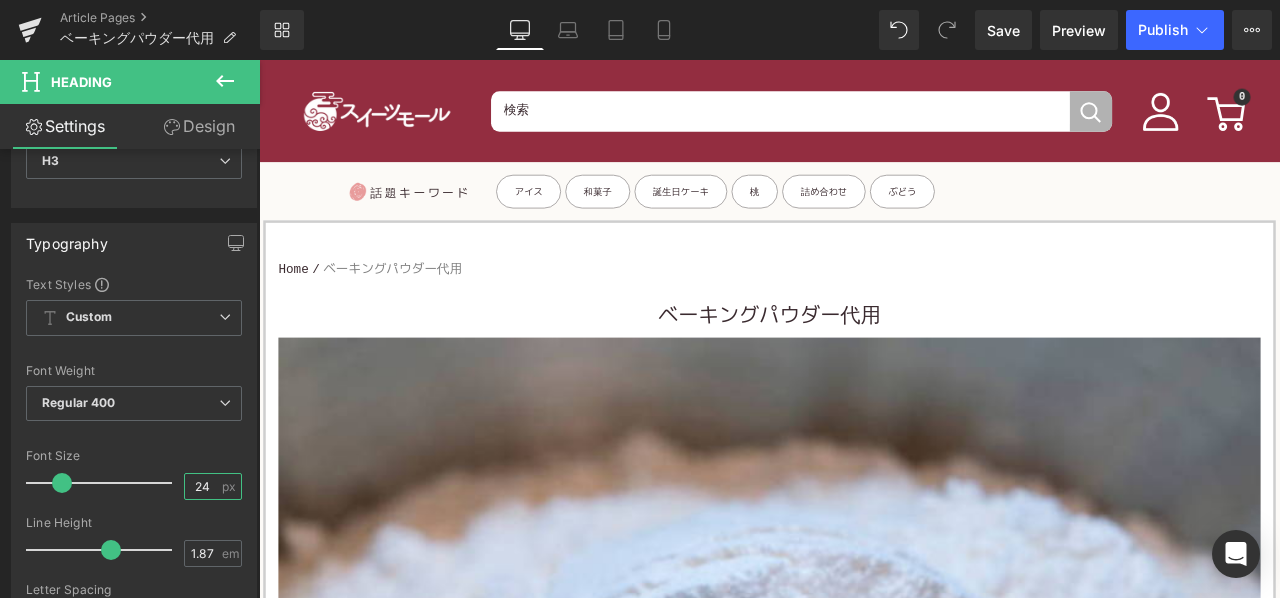 type on "24" 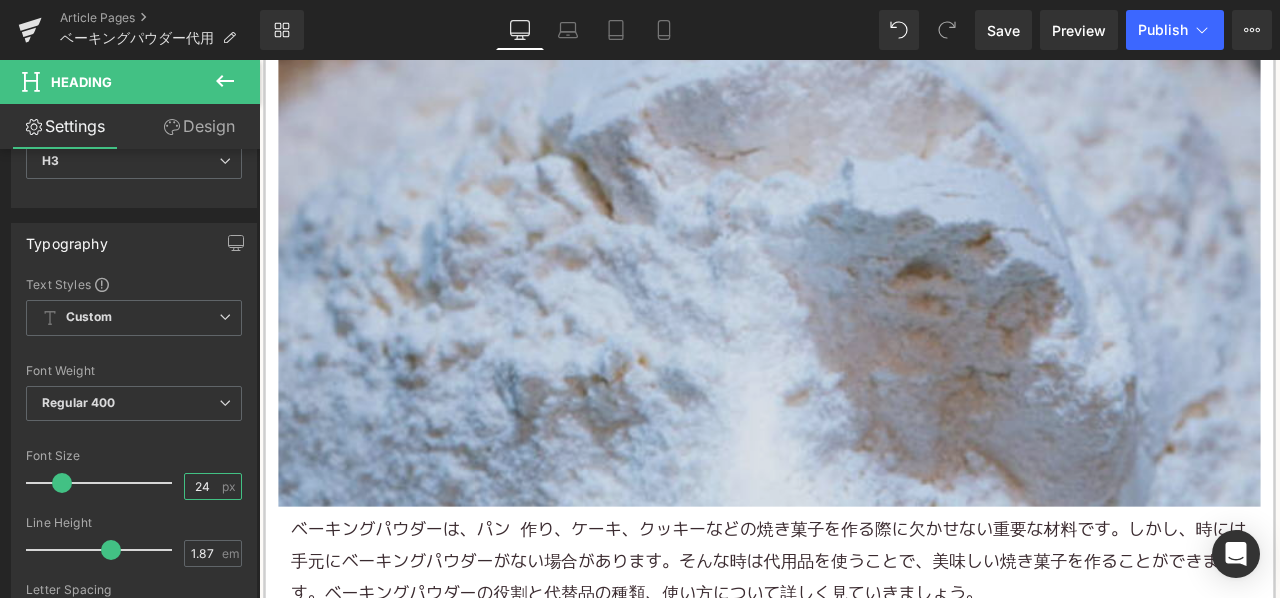 scroll, scrollTop: 900, scrollLeft: 0, axis: vertical 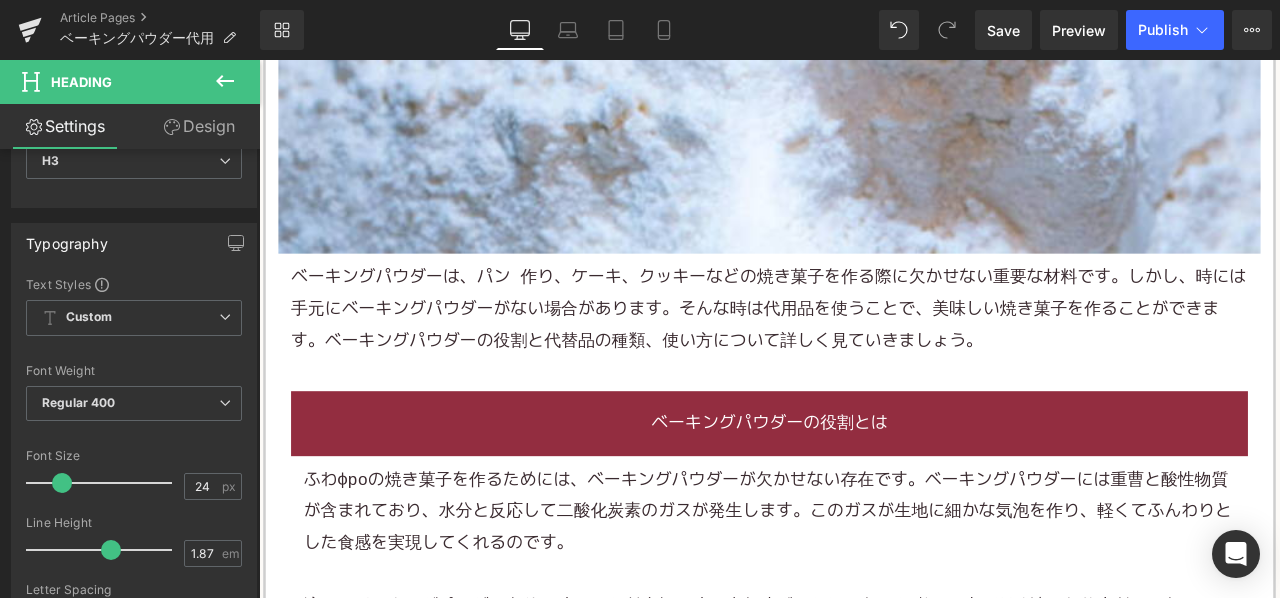 click on "ベーキングパウダーは、パン 作り、ケーキ、クッキーなどの焼き菓子を作る際に欠かせない重要な材料です。しかし、時には手元にベーキングパウダーがない場合があります。そんな時は代用品を使うことで、美味しい焼き菓子を作ることができます。ベーキングパウダーの役割と代替品の種類、使い方について詳しく見ていきましょう。" at bounding box center (864, 355) 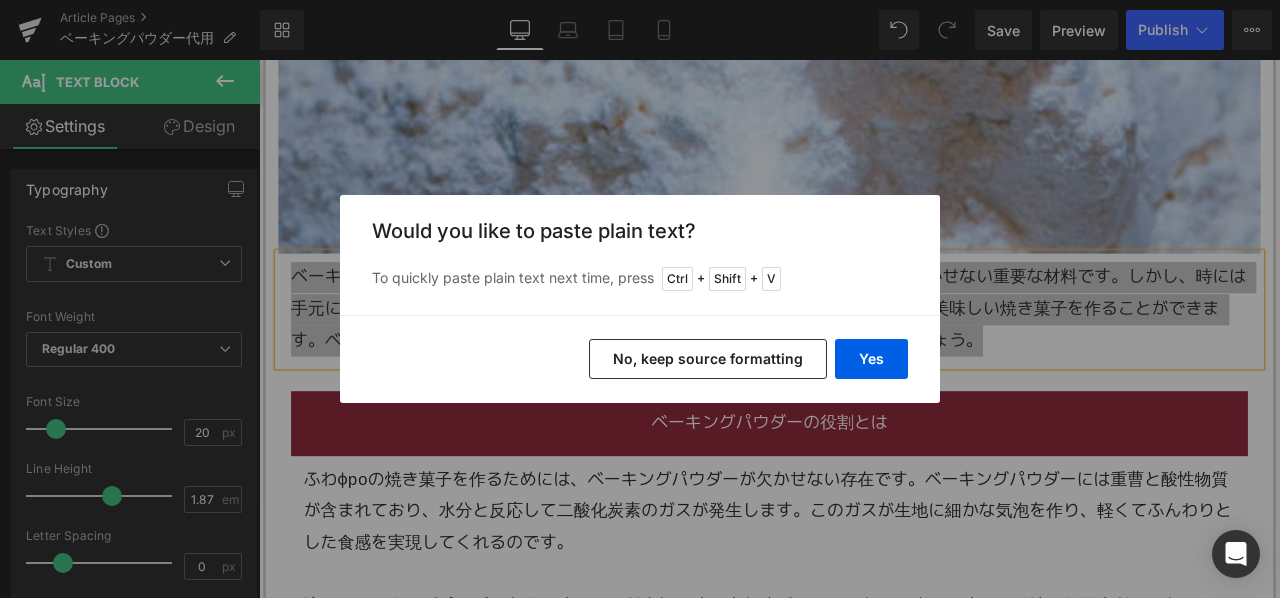 click on "No, keep source formatting" at bounding box center (708, 359) 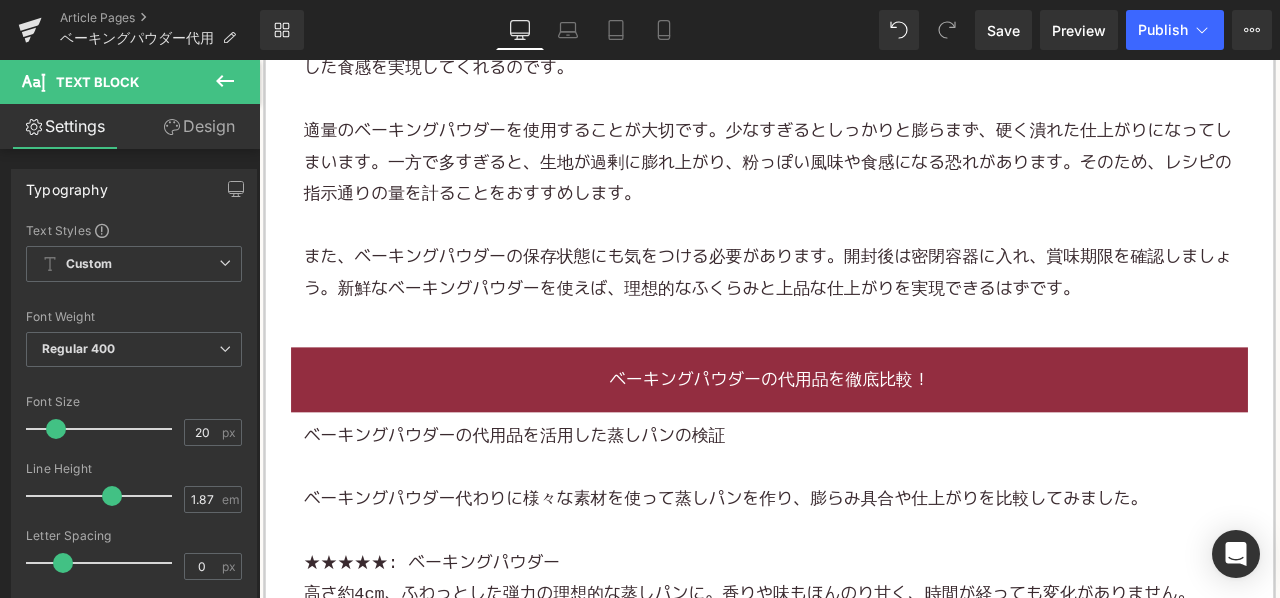 scroll, scrollTop: 1500, scrollLeft: 0, axis: vertical 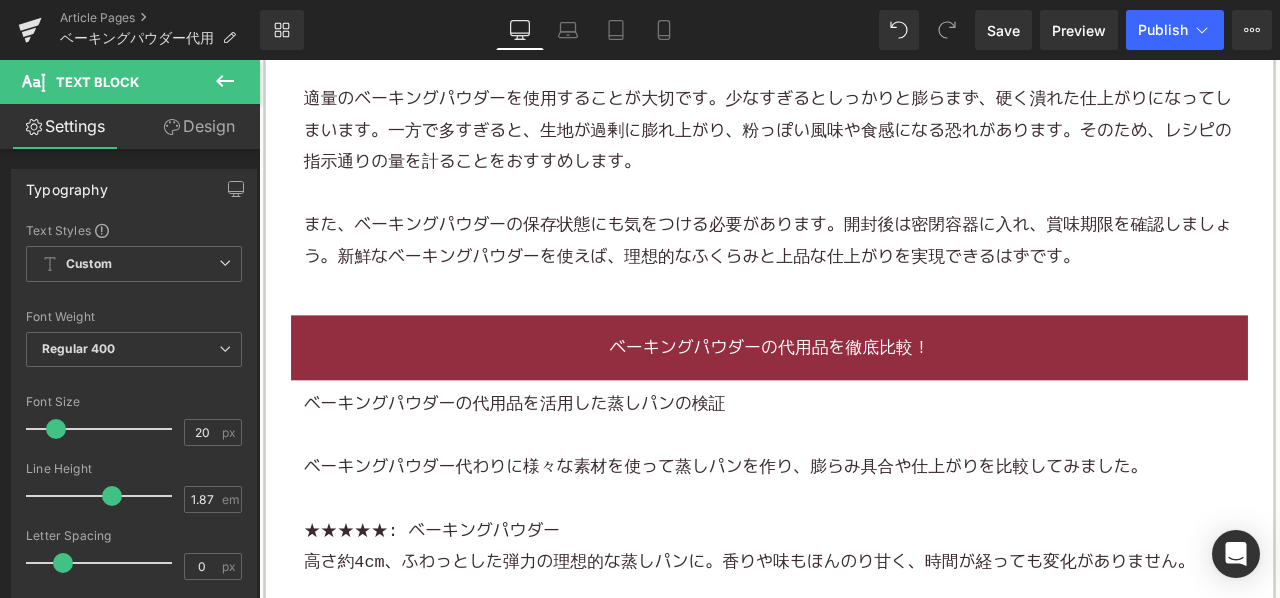 click at bounding box center [864, 219] 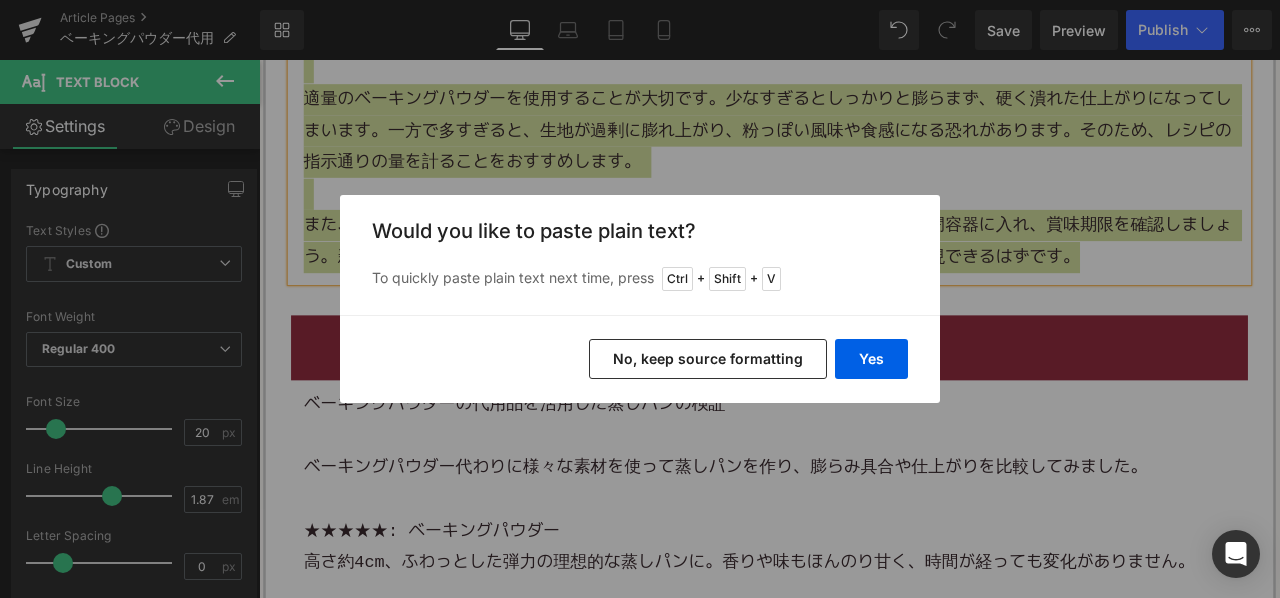 click on "No, keep source formatting" at bounding box center [708, 359] 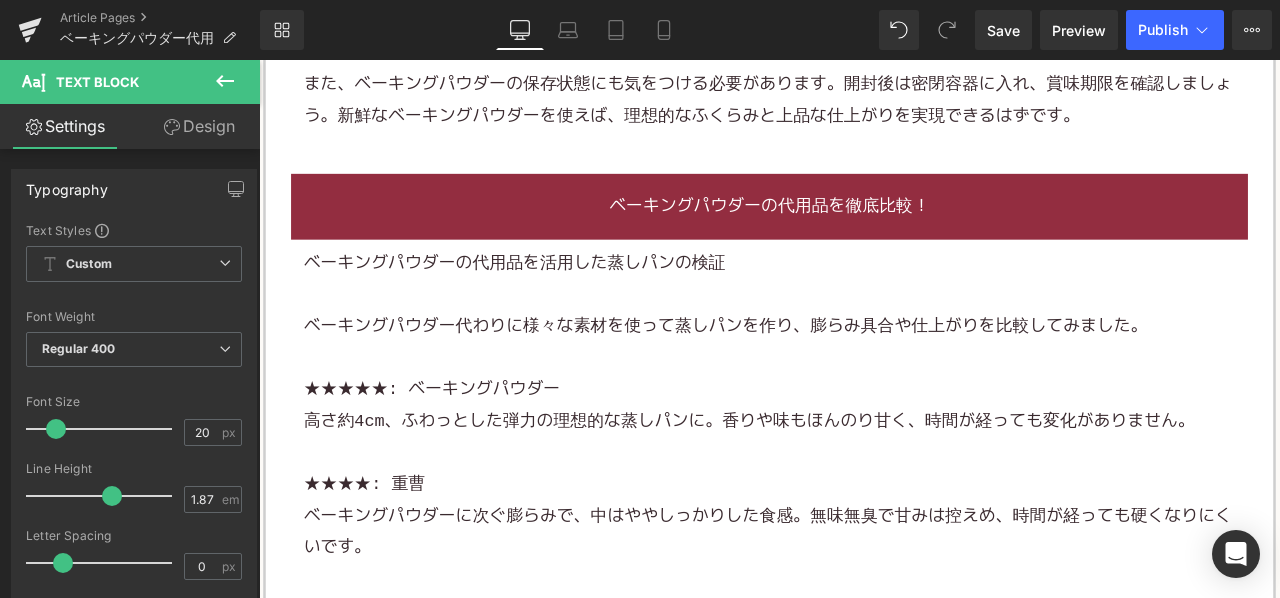 scroll, scrollTop: 1800, scrollLeft: 0, axis: vertical 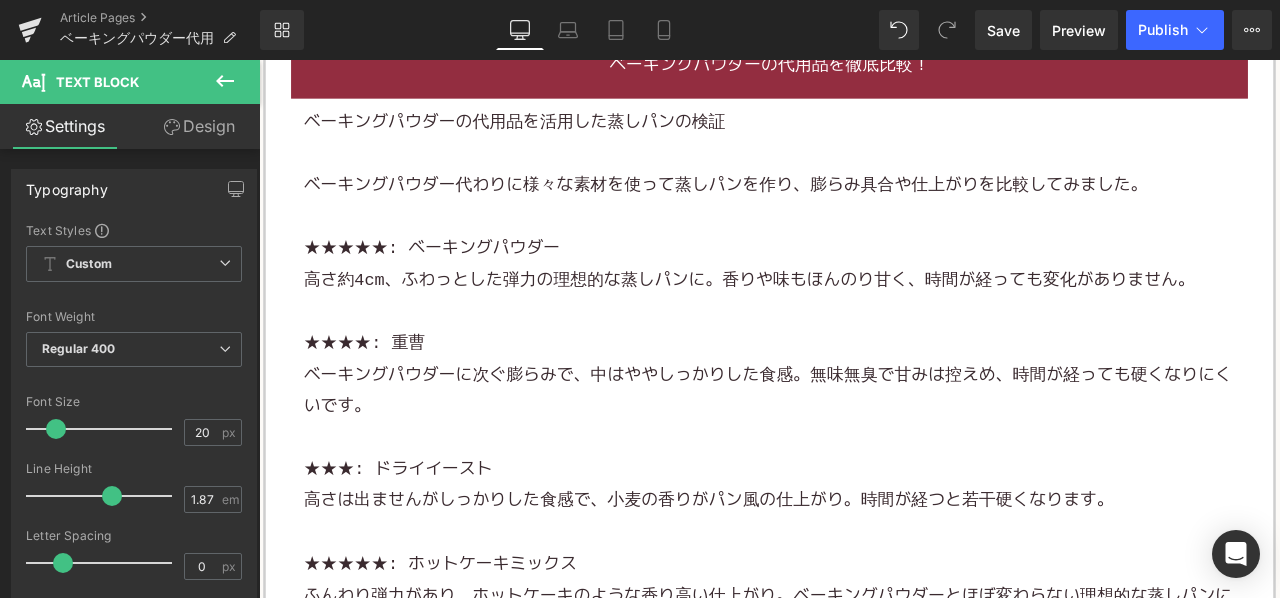 click on "★★★★★: ベーキングパウダー" at bounding box center (864, 283) 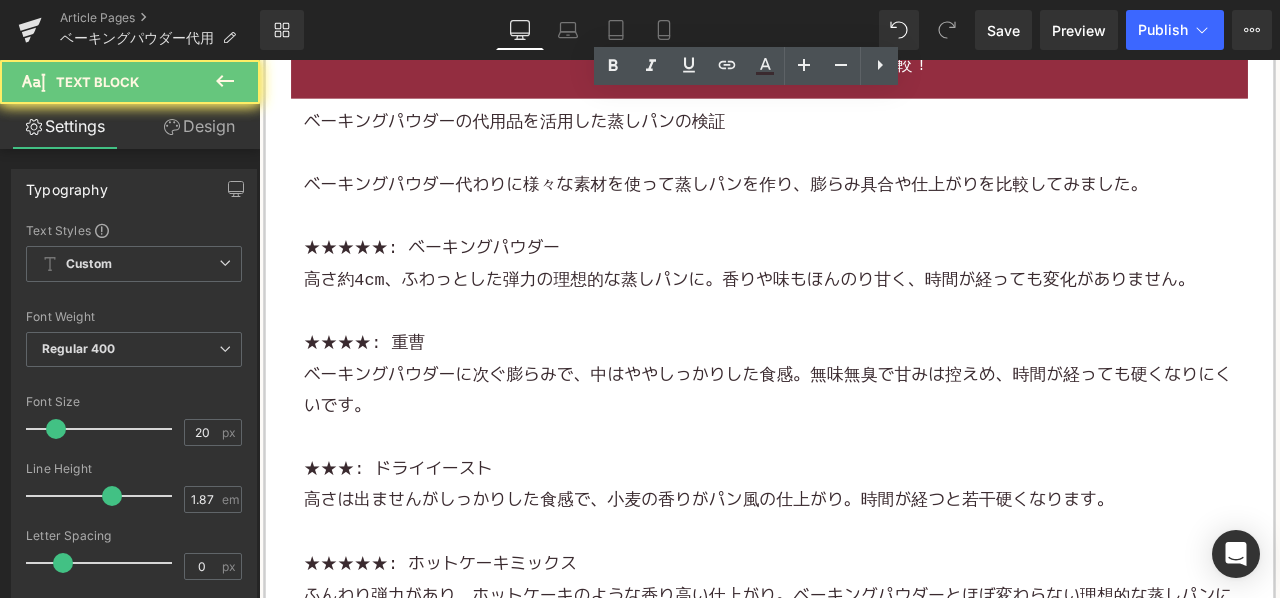 click on "★★★★★: ベーキングパウダー" at bounding box center (864, 283) 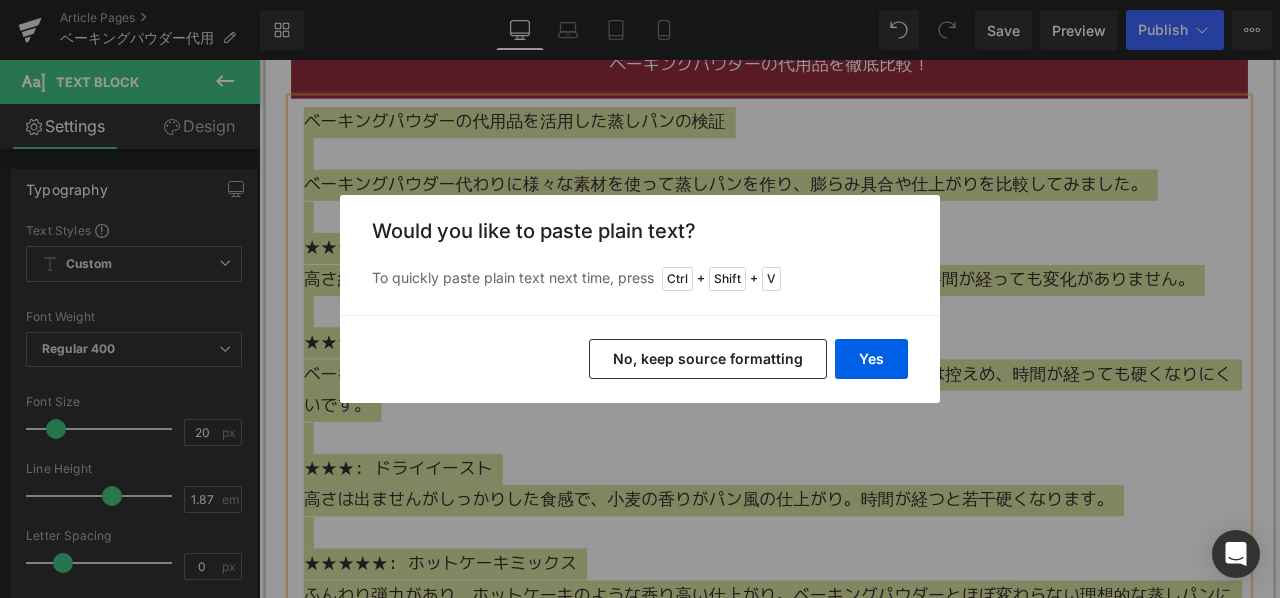 click on "No, keep source formatting" at bounding box center [708, 359] 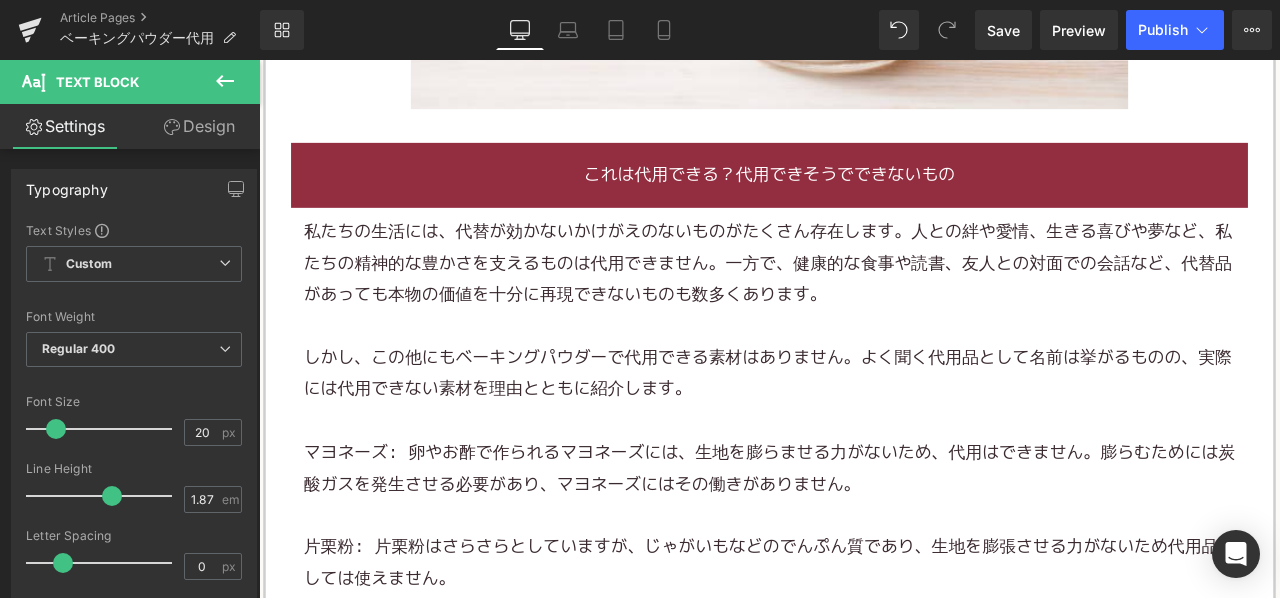 scroll, scrollTop: 3400, scrollLeft: 0, axis: vertical 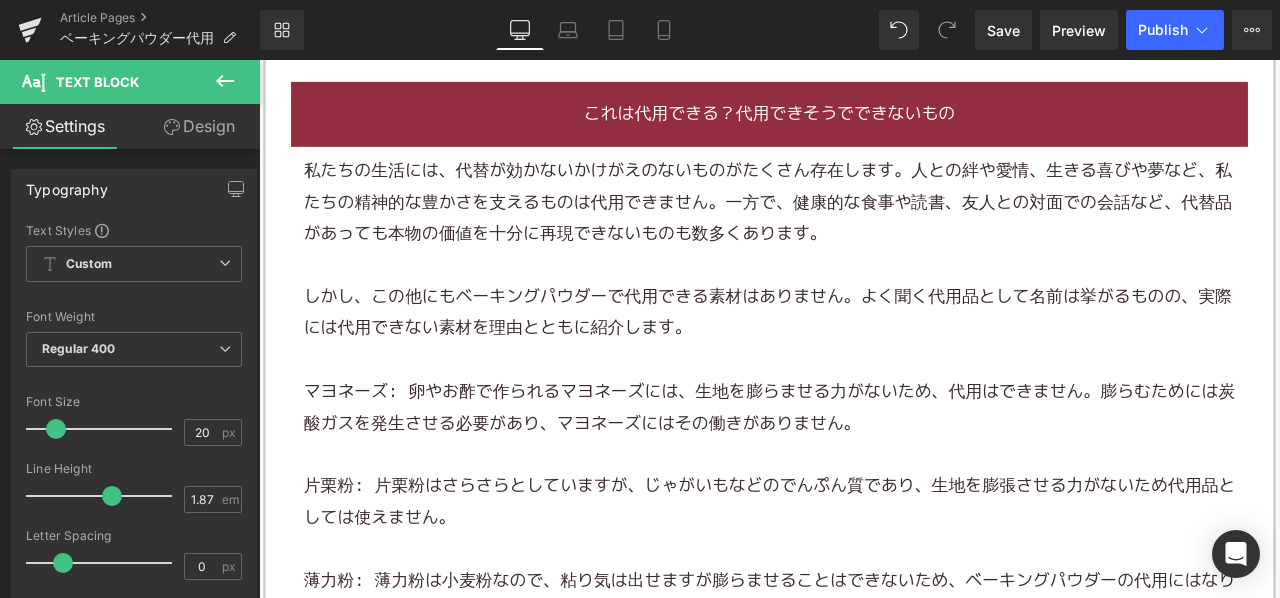 click at bounding box center (864, 304) 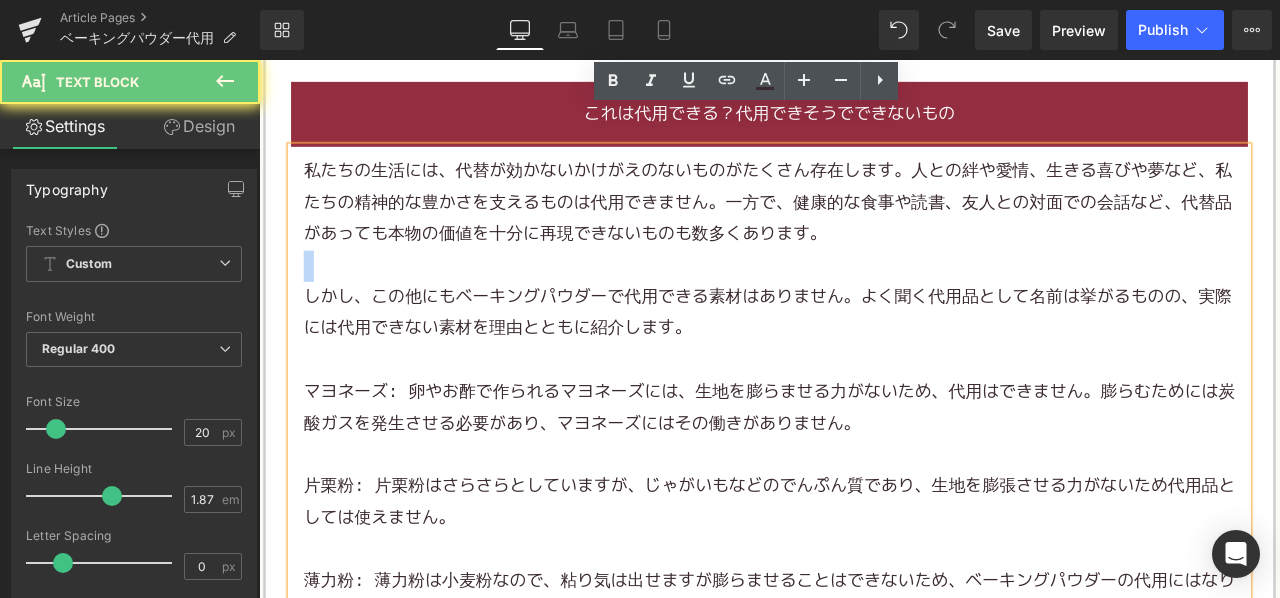 click at bounding box center [864, 304] 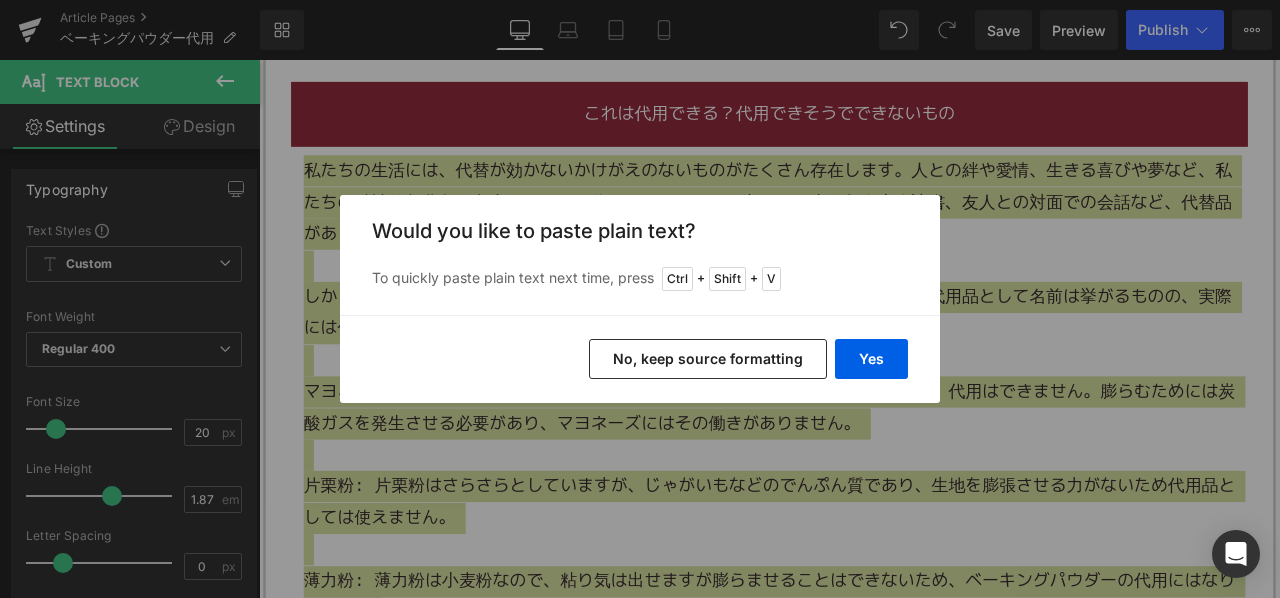 click on "No, keep source formatting" at bounding box center (708, 359) 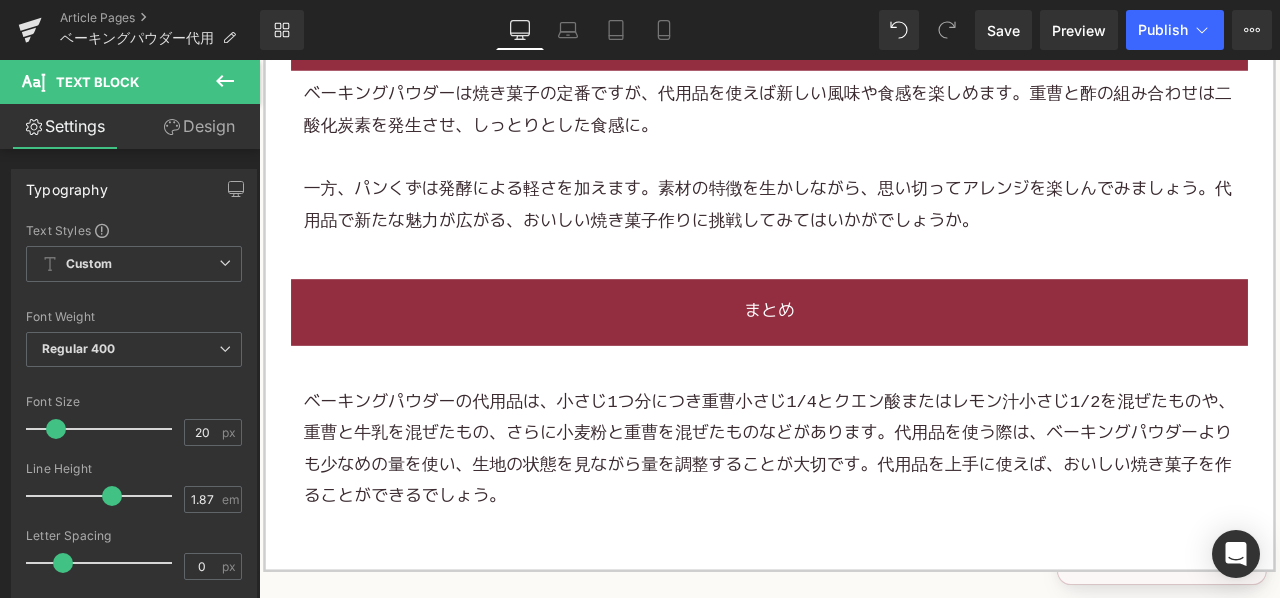 scroll, scrollTop: 4300, scrollLeft: 0, axis: vertical 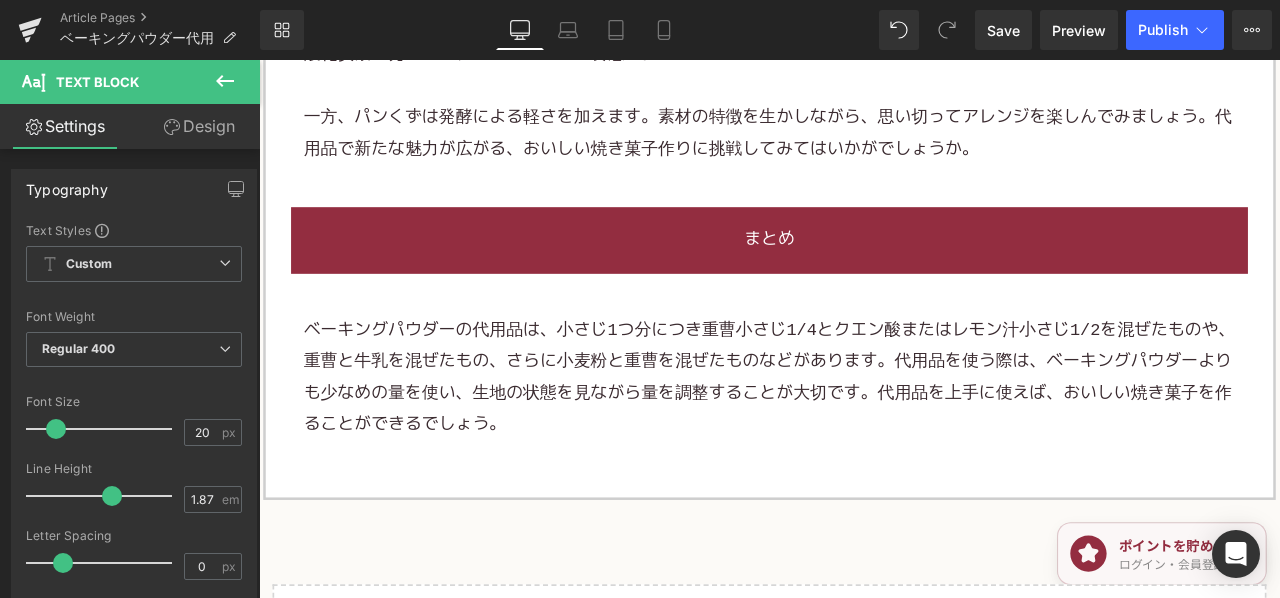 click on "ベーキングパウダーの代用品は、小さじ1つ分につき重曹小さじ1/4とクエン酸またはレモン汁小さじ1/2を混ぜたものや、重曹と牛乳を混ぜたもの、さらに小麦粉と重曹を混ぜたものなどがあります。代用品を使う際は、ベーキングパウダーよりも少なめの量を使い、生地の状態を見ながら量を調整することが大切です。代用品を上手に使えば、おいしい焼き菓子を作ることができるでしょう。" at bounding box center [864, 436] 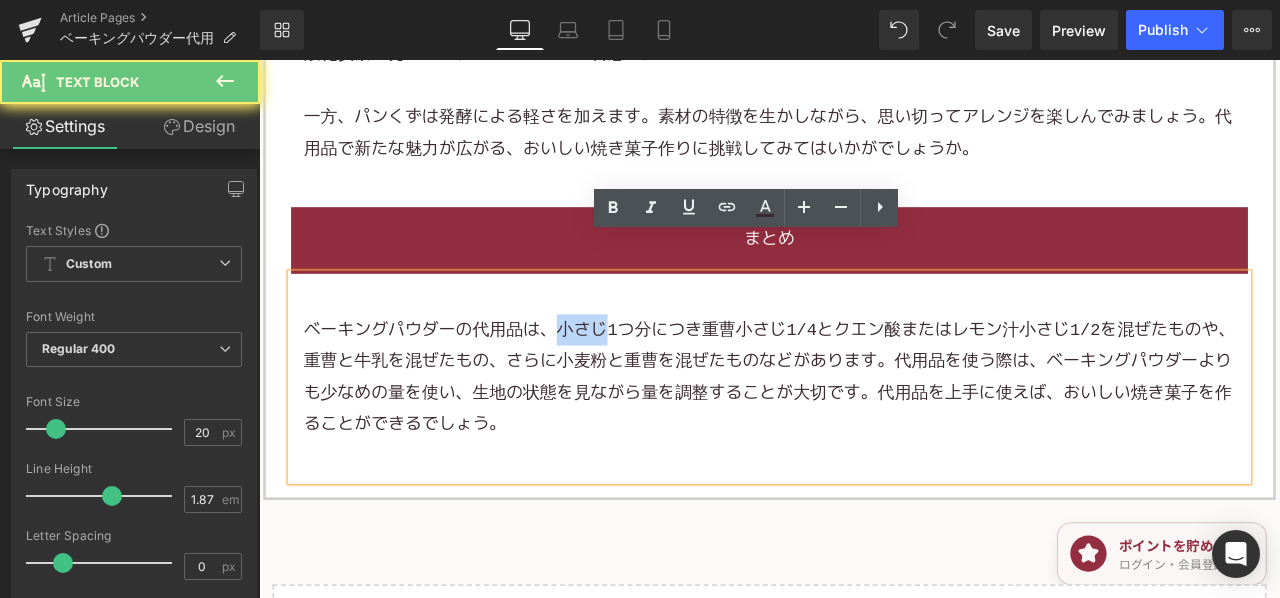 click on "ベーキングパウダーの代用品は、小さじ1つ分につき重曹小さじ1/4とクエン酸またはレモン汁小さじ1/2を混ぜたものや、重曹と牛乳を混ぜたもの、さらに小麦粉と重曹を混ぜたものなどがあります。代用品を使う際は、ベーキングパウダーよりも少なめの量を使い、生地の状態を見ながら量を調整することが大切です。代用品を上手に使えば、おいしい焼き菓子を作ることができるでしょう。" at bounding box center (864, 436) 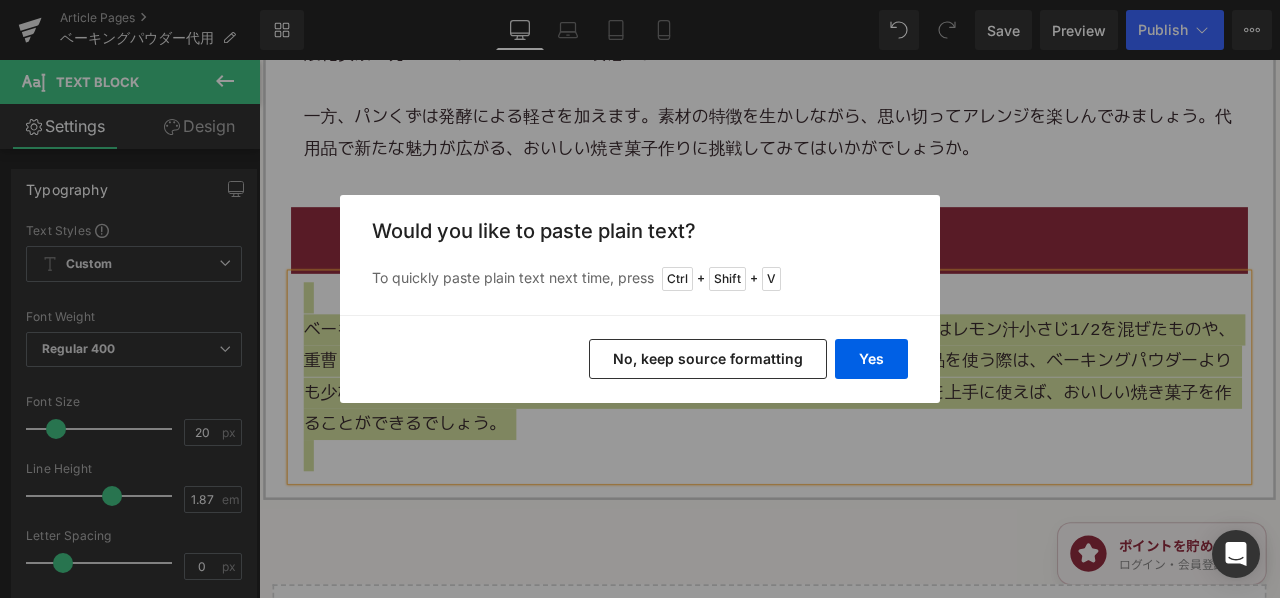 click on "No, keep source formatting" at bounding box center [708, 359] 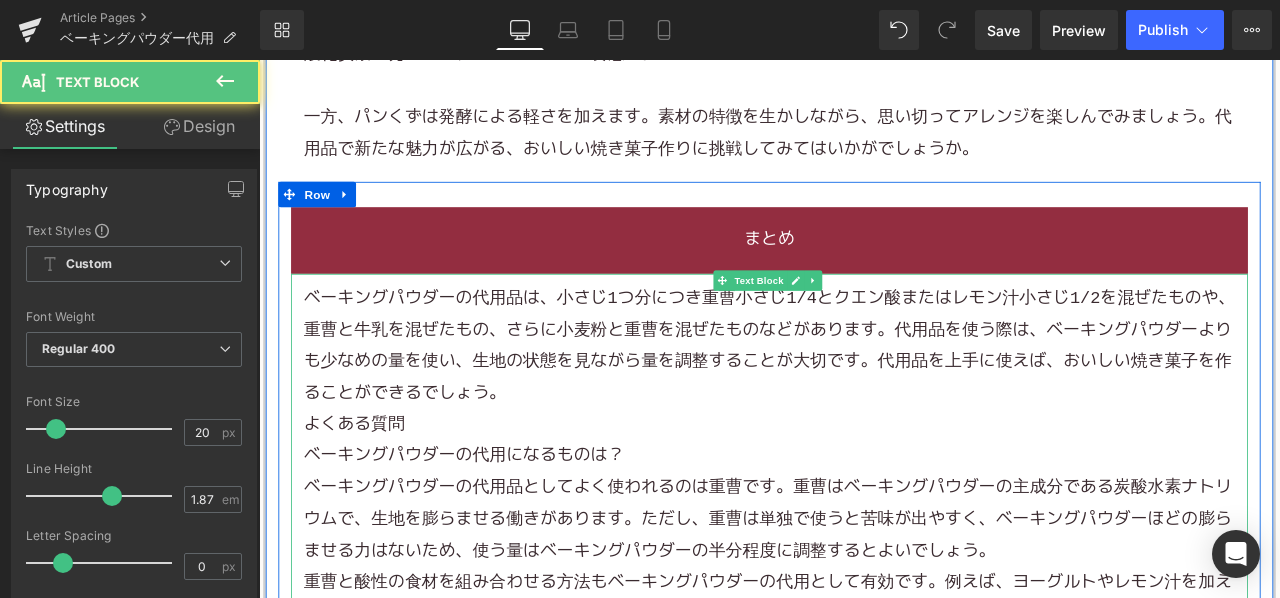 click on "ベーキングパウダーの代用品は、小さじ1つ分につき重曹小さじ1/4とクエン酸またはレモン汁小さじ1/2を混ぜたものや、重曹と牛乳を混ぜたもの、さらに小麦粉と重曹を混ぜたものなどがあります。代用品を使う際は、ベーキングパウダーよりも少なめの量を使い、生地の状態を見ながら量を調整することが大切です。代用品を上手に使えば、おいしい焼き菓子を作ることができるでしょう。" at bounding box center [864, 398] 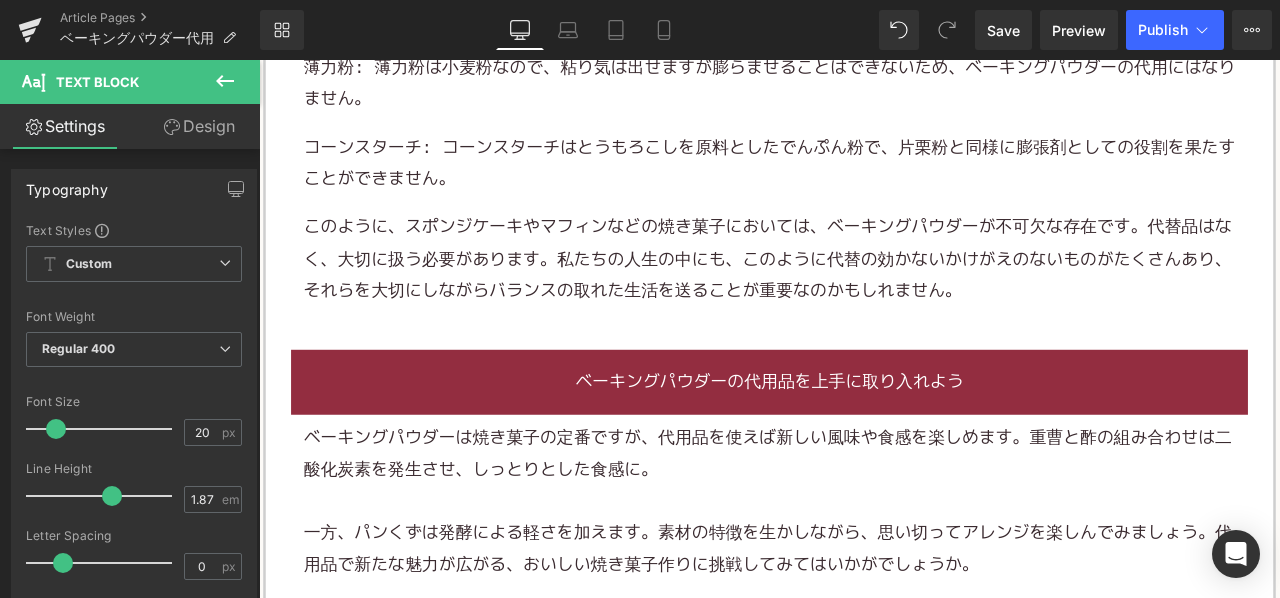 scroll, scrollTop: 3800, scrollLeft: 0, axis: vertical 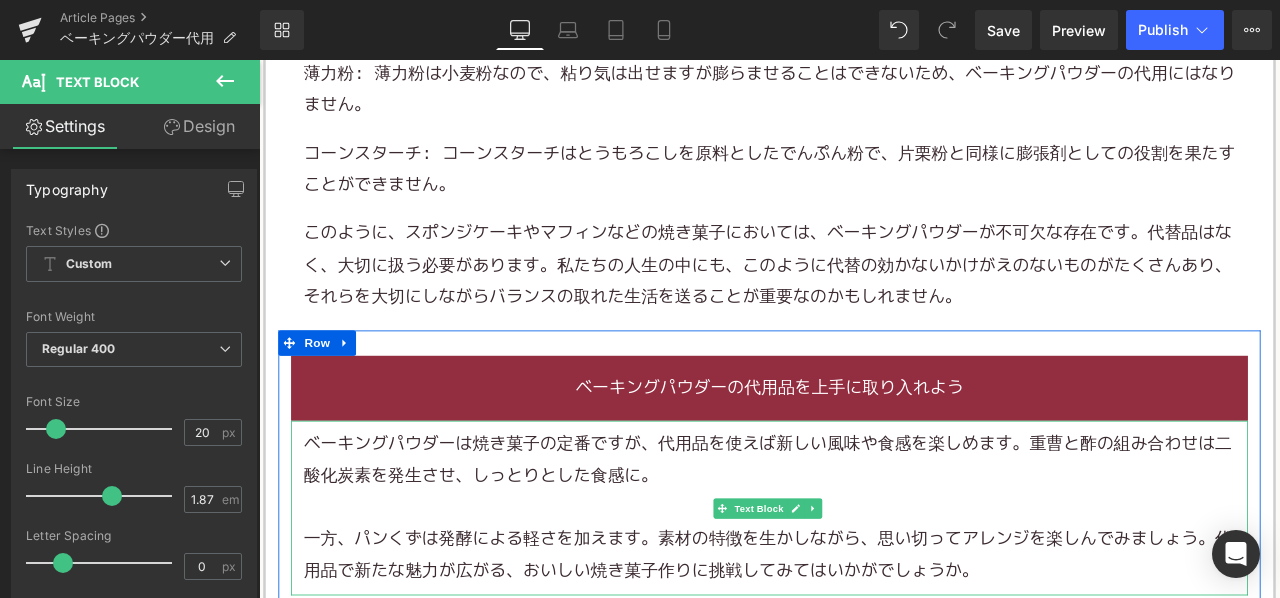 click at bounding box center [864, 590] 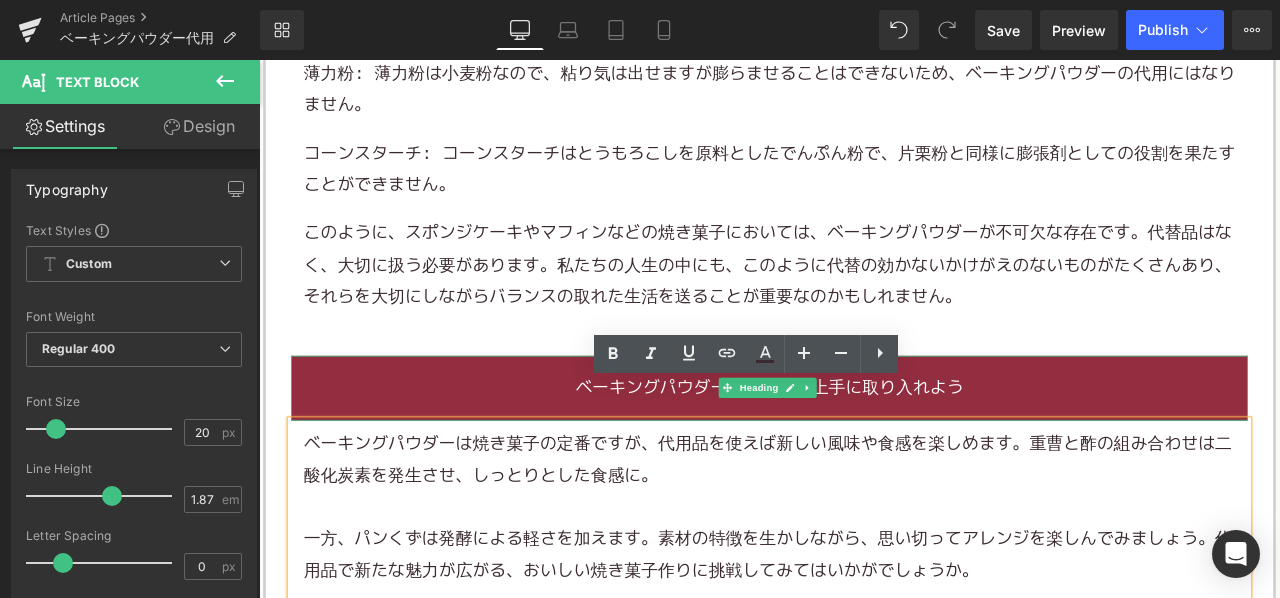 click on "ベーキングパウダーの代用品を上手に取り入れよう" at bounding box center [864, 448] 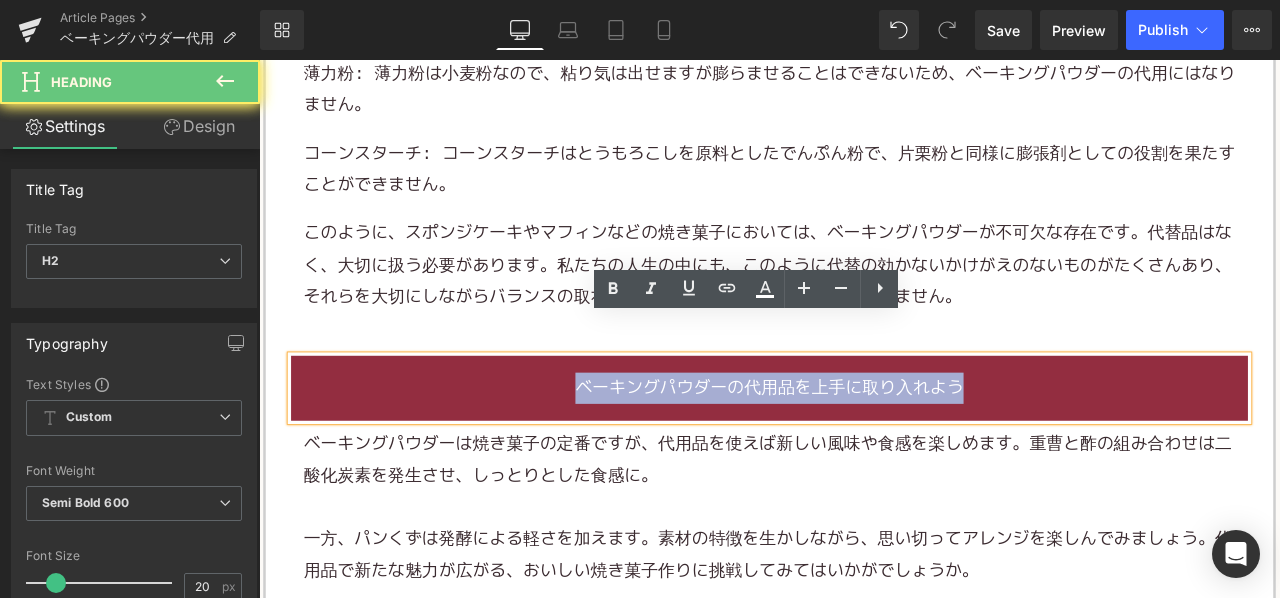 drag, startPoint x: 589, startPoint y: 410, endPoint x: 1144, endPoint y: 406, distance: 555.0144 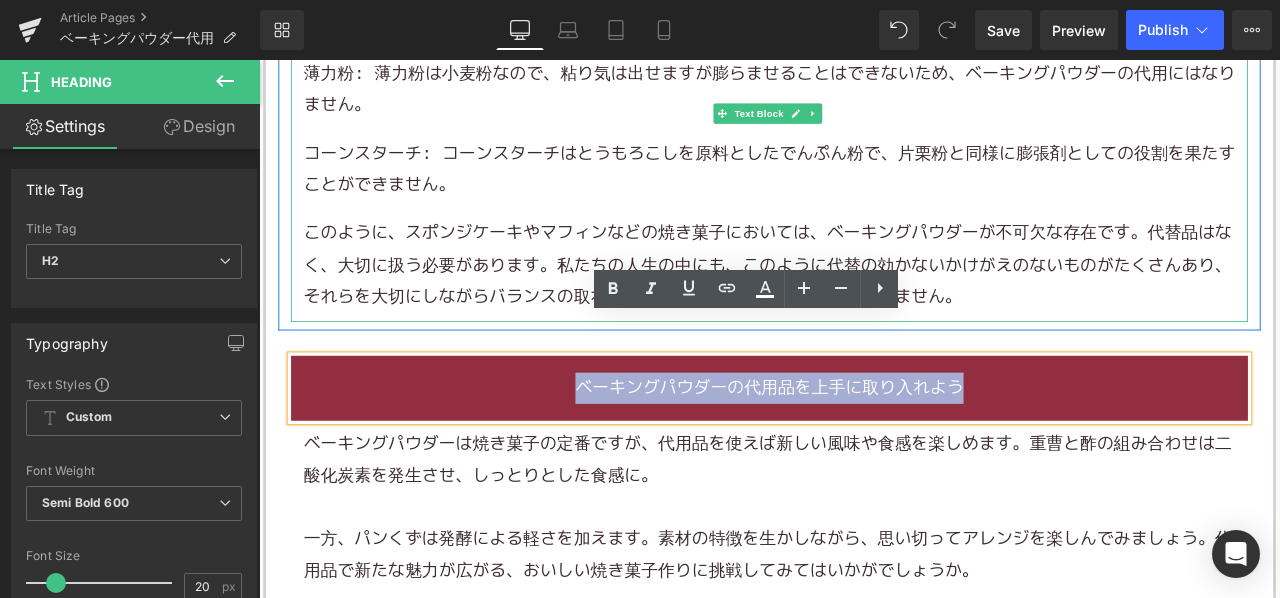 click on "このように、スポンジケーキや マフィン などの焼き菓子においては、ベーキングパウダーが不可欠な存在です。代替品はなく、大切に扱う必要があります。私たちの人生の中にも、このように代替の効かないかけがえのないものがたくさんあり、それらを大切にしながらバランスの取れた生活を送ることが重要なのかもしれません。" at bounding box center (864, 303) 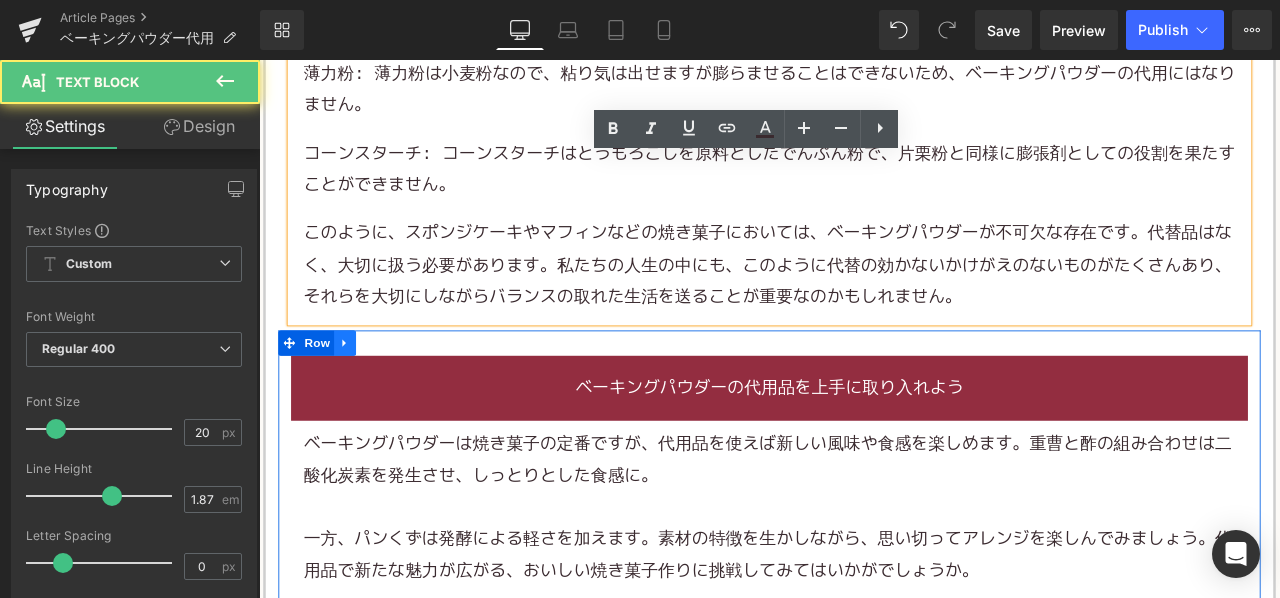 click 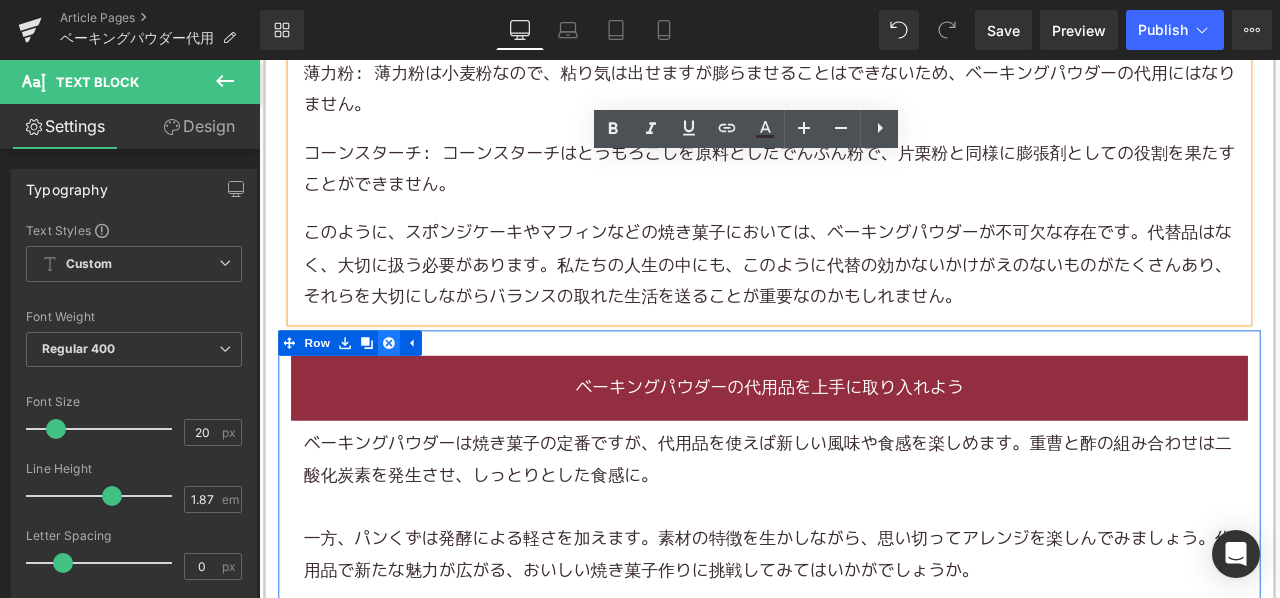 click 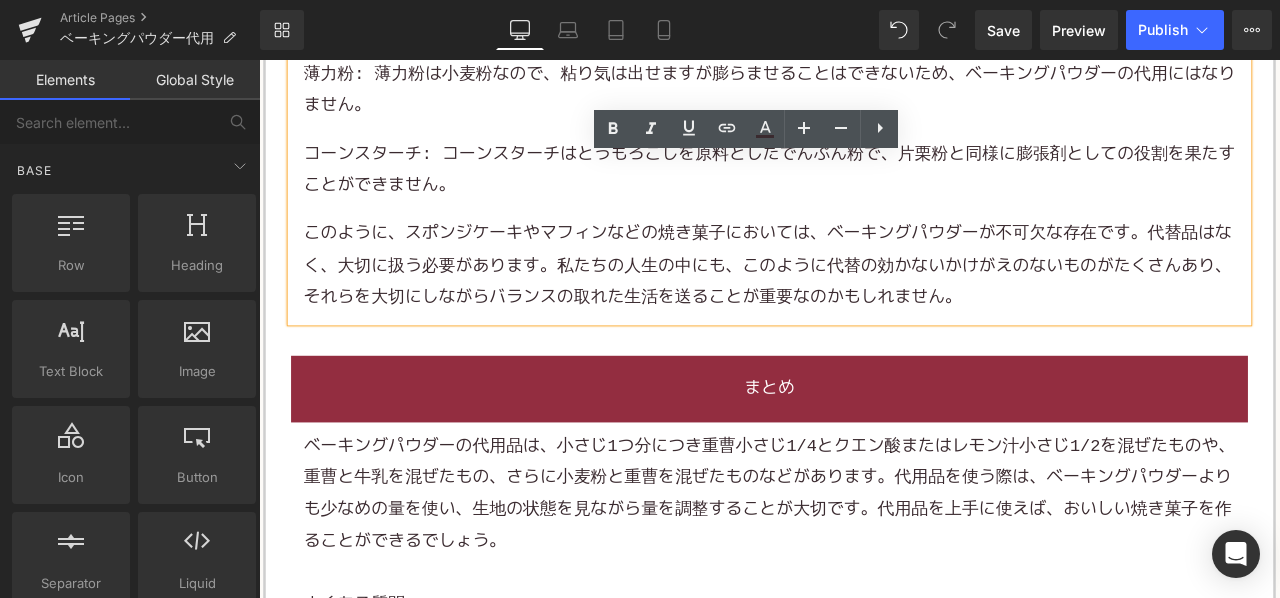 scroll, scrollTop: 3600, scrollLeft: 0, axis: vertical 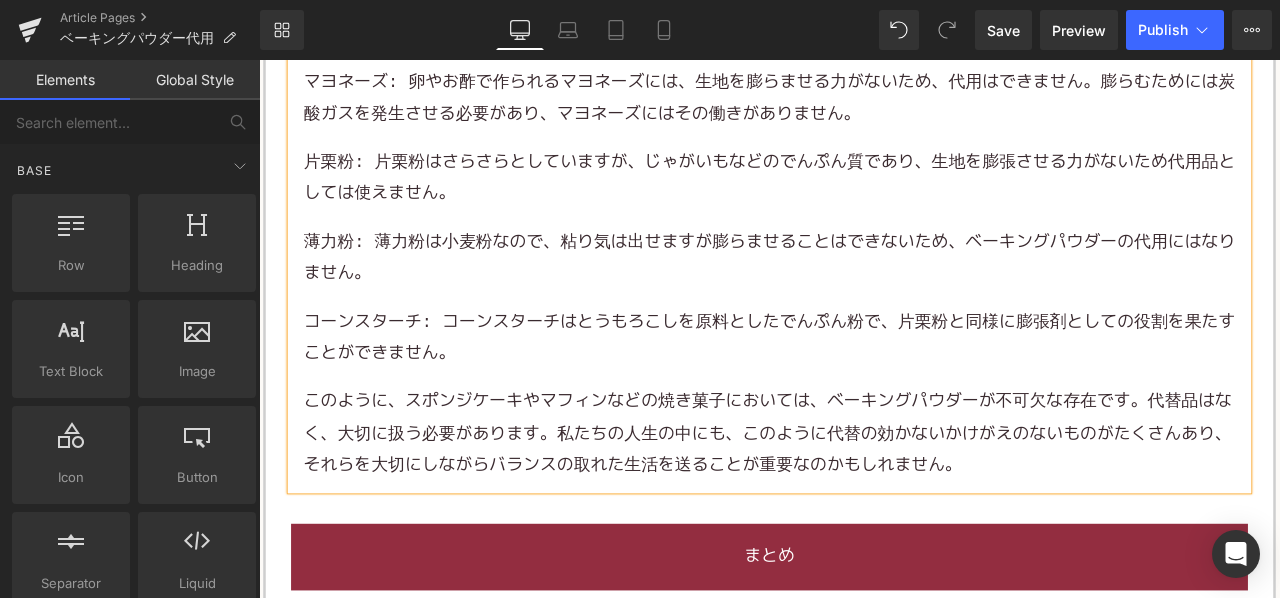 click on "コーンスターチ : コーンスターチはとうもろこしを原料としたでんぷん粉で、片栗粉と同様に膨張剤としての役割を果たすことができません。" at bounding box center [864, 390] 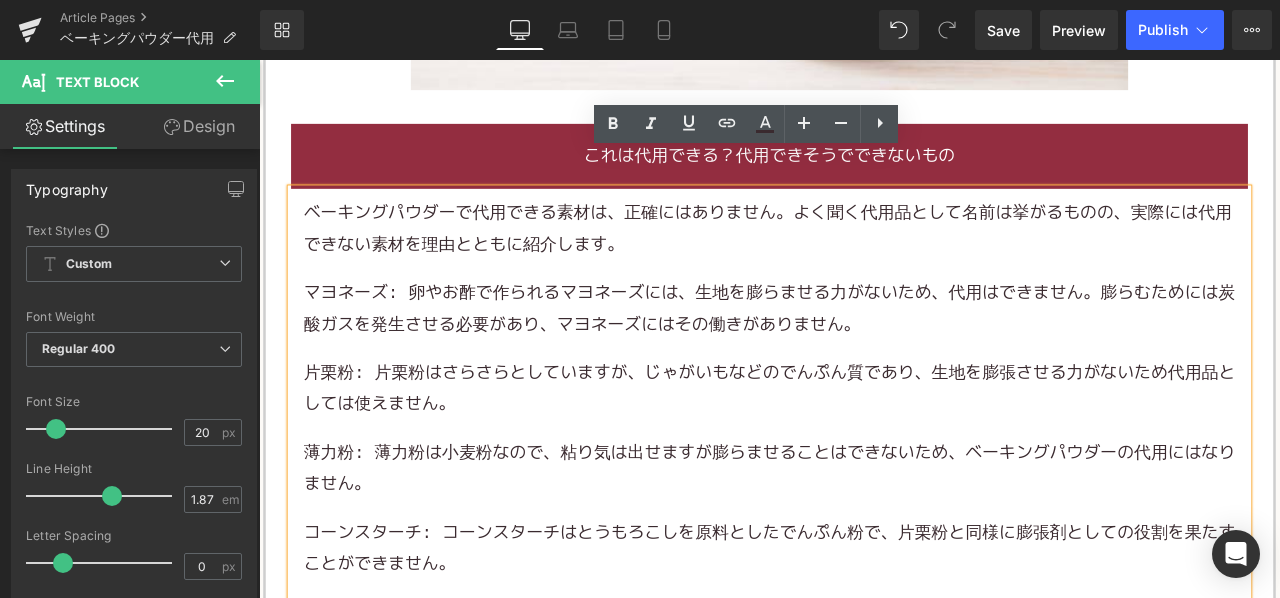 scroll, scrollTop: 3600, scrollLeft: 0, axis: vertical 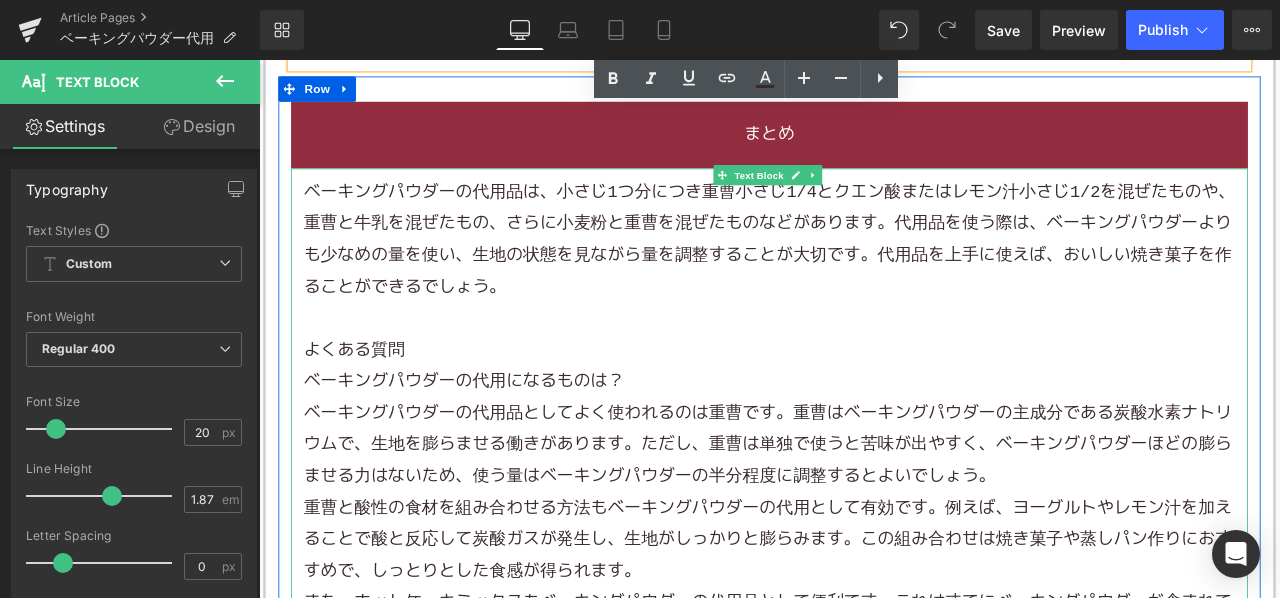 click on "ベーキングパウダーの代用品は、小さじ1つ分につき重曹小さじ1/4とクエン酸またはレモン汁小さじ1/2を混ぜたものや、重曹と牛乳を混ぜたもの、さらに小麦粉と重曹を混ぜたものなどがあります。代用品を使う際は、ベーキングパウダーよりも少なめの量を使い、生地の状態を見ながら量を調整することが大切です。代用品を上手に使えば、おいしい焼き菓子を作ることができるでしょう。" at bounding box center [864, 274] 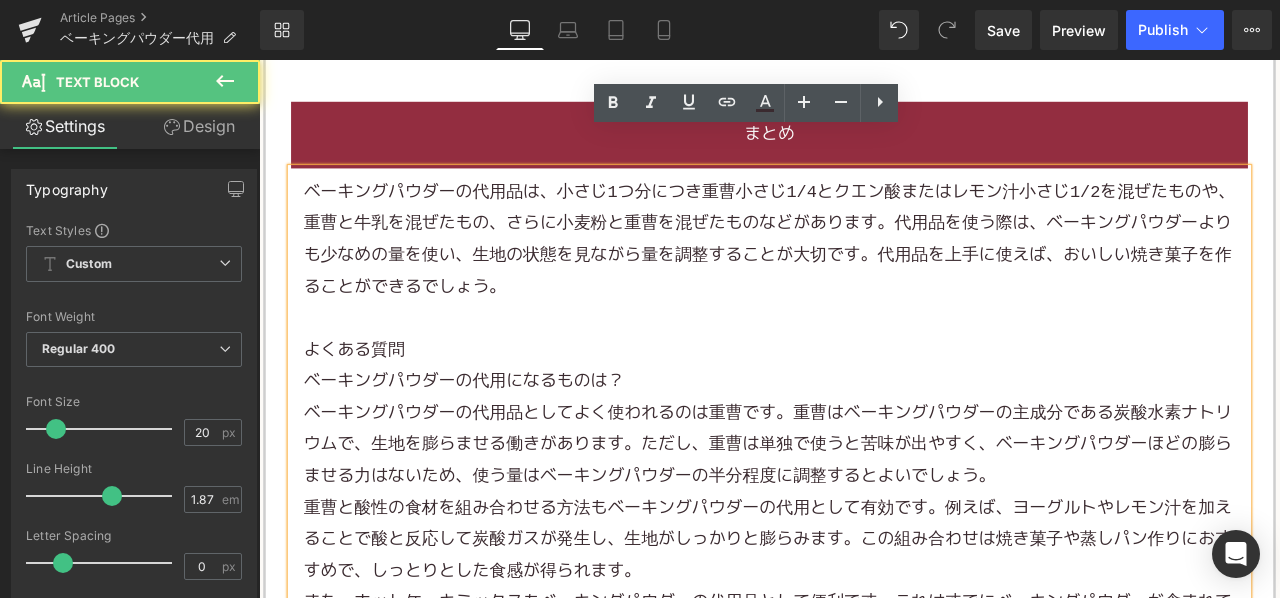 click on "ベーキングパウダーの代用品は、小さじ1つ分につき重曹小さじ1/4とクエン酸またはレモン汁小さじ1/2を混ぜたものや、重曹と牛乳を混ぜたもの、さらに小麦粉と重曹を混ぜたものなどがあります。代用品を使う際は、ベーキングパウダーよりも少なめの量を使い、生地の状態を見ながら量を調整することが大切です。代用品を上手に使えば、おいしい焼き菓子を作ることができるでしょう。" at bounding box center (864, 274) 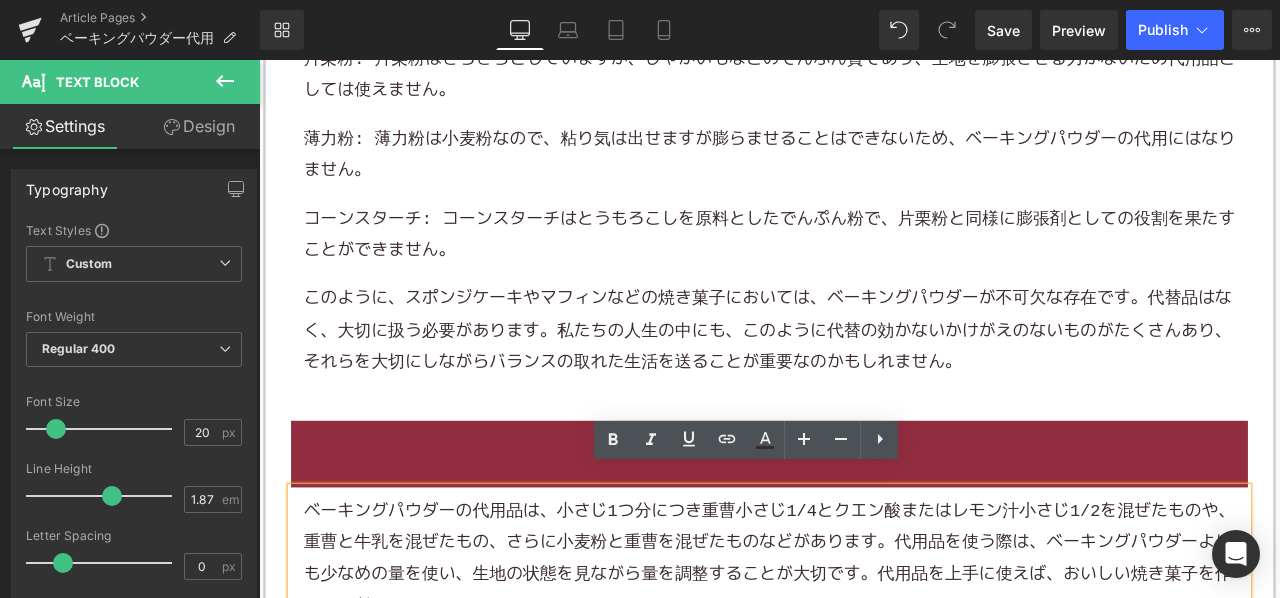scroll, scrollTop: 3700, scrollLeft: 0, axis: vertical 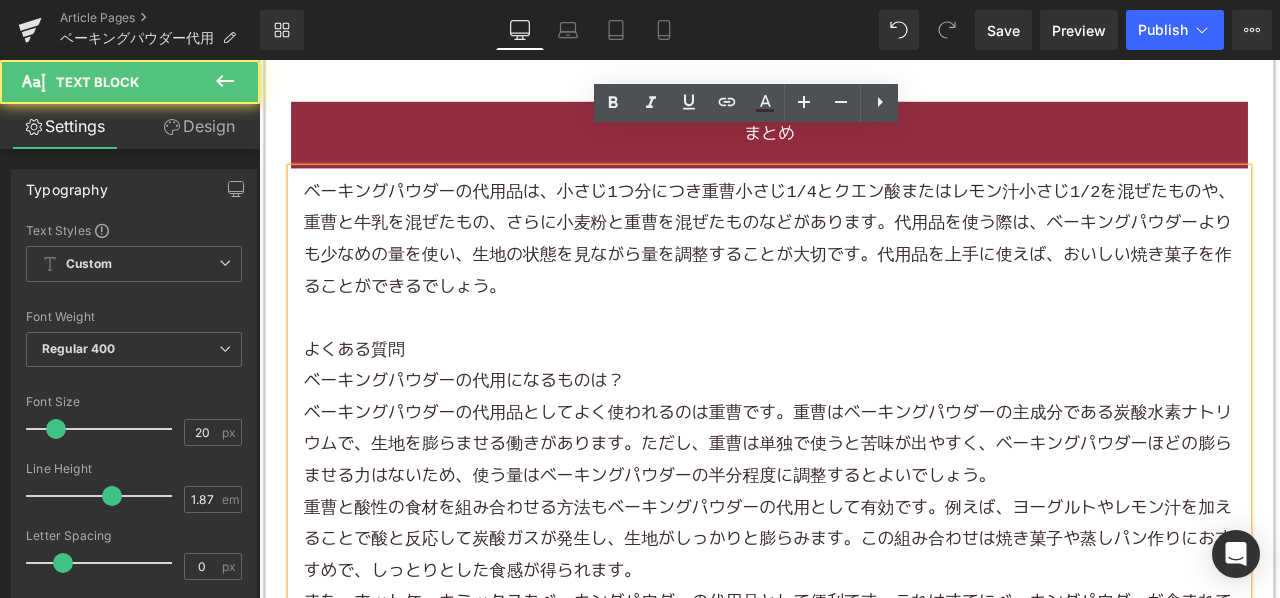 click on "ベーキングパウダーの代用品は、小さじ1つ分につき重曹小さじ1/4とクエン酸またはレモン汁小さじ1/2を混ぜたものや、重曹と牛乳を混ぜたもの、さらに小麦粉と重曹を混ぜたものなどがあります。代用品を使う際は、ベーキングパウダーよりも少なめの量を使い、生地の状態を見ながら量を調整することが大切です。代用品を上手に使えば、おいしい焼き菓子を作ることができるでしょう。" at bounding box center [864, 274] 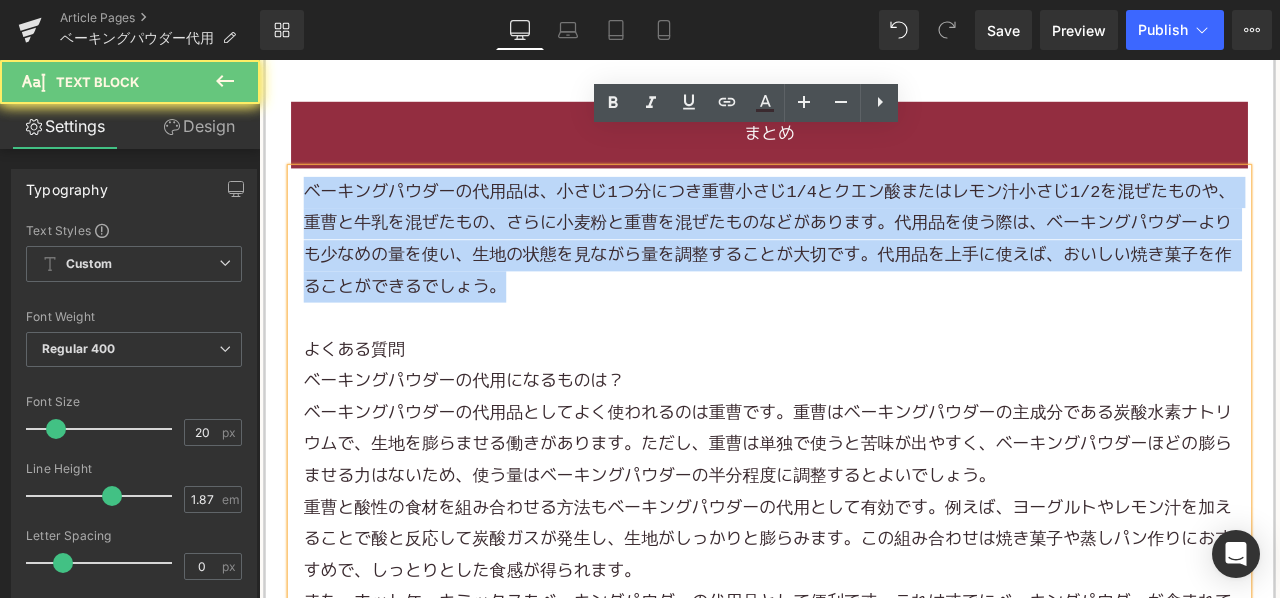 drag, startPoint x: 548, startPoint y: 295, endPoint x: 301, endPoint y: 170, distance: 276.82846 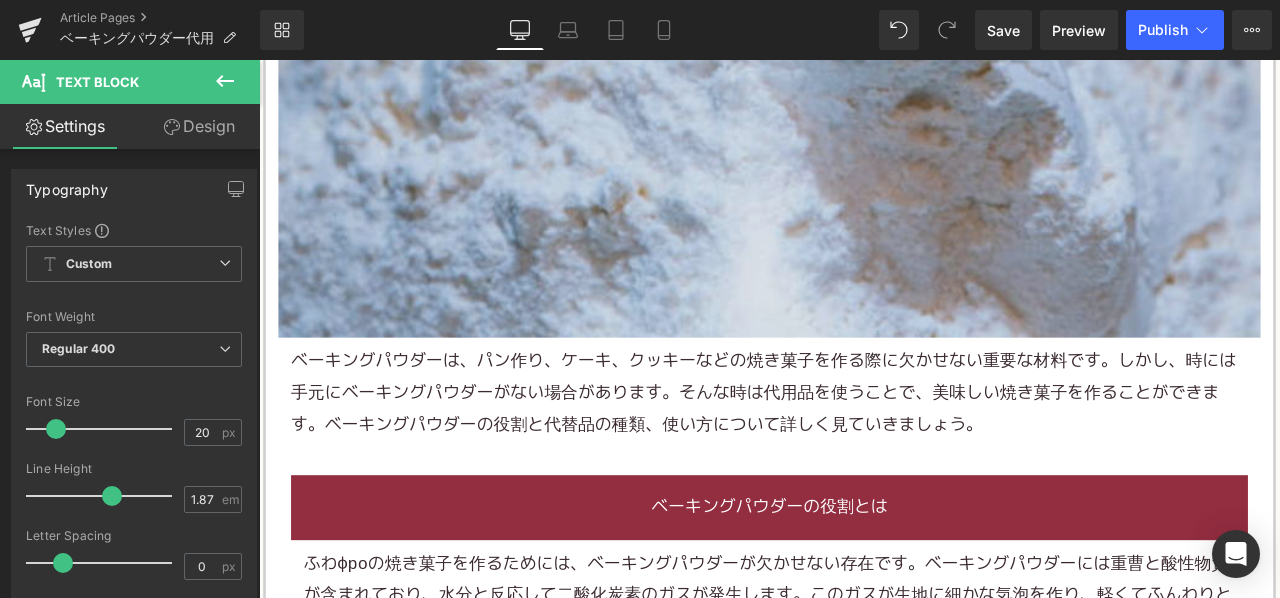 scroll, scrollTop: 1100, scrollLeft: 0, axis: vertical 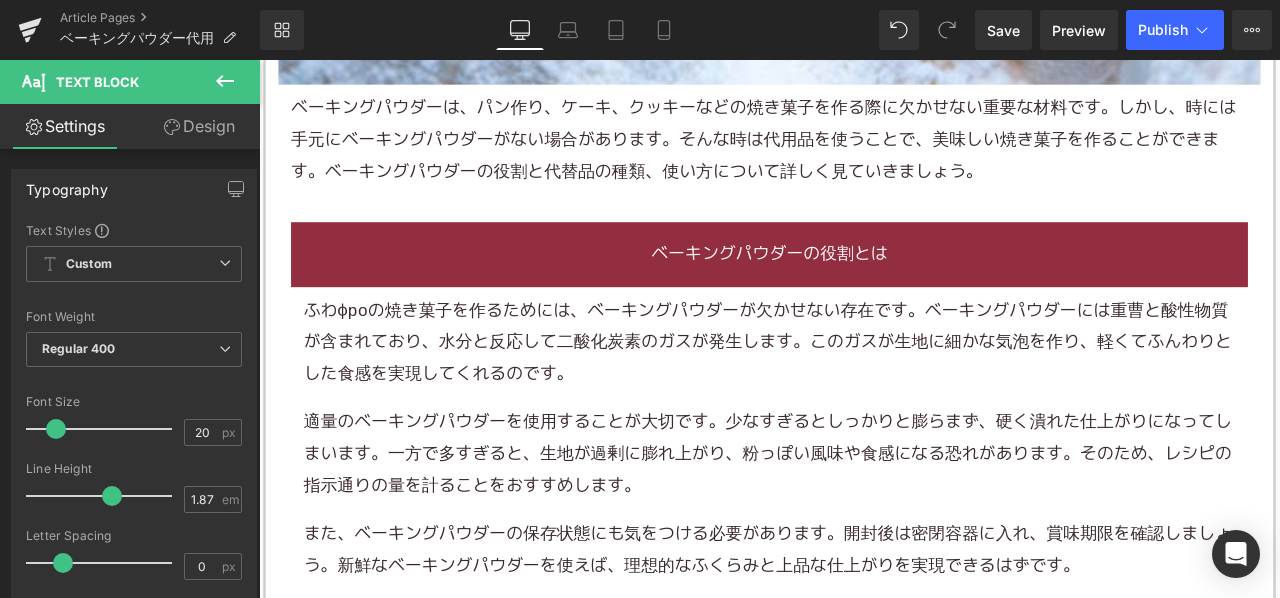click on "ベーキングパウダーは、 パン  作り、ケーキ、クッキーなどの 焼き菓子 を作る際に欠かせない重要な材料です。しかし、時には手元にベーキングパウダーがない場合があります。そんな時は代用品を使うことで、美味しい焼き菓子を作ることができます。ベーキングパウダーの役割と代替品の種類、使い方について詳しく見ていきましょう。" at bounding box center (864, 155) 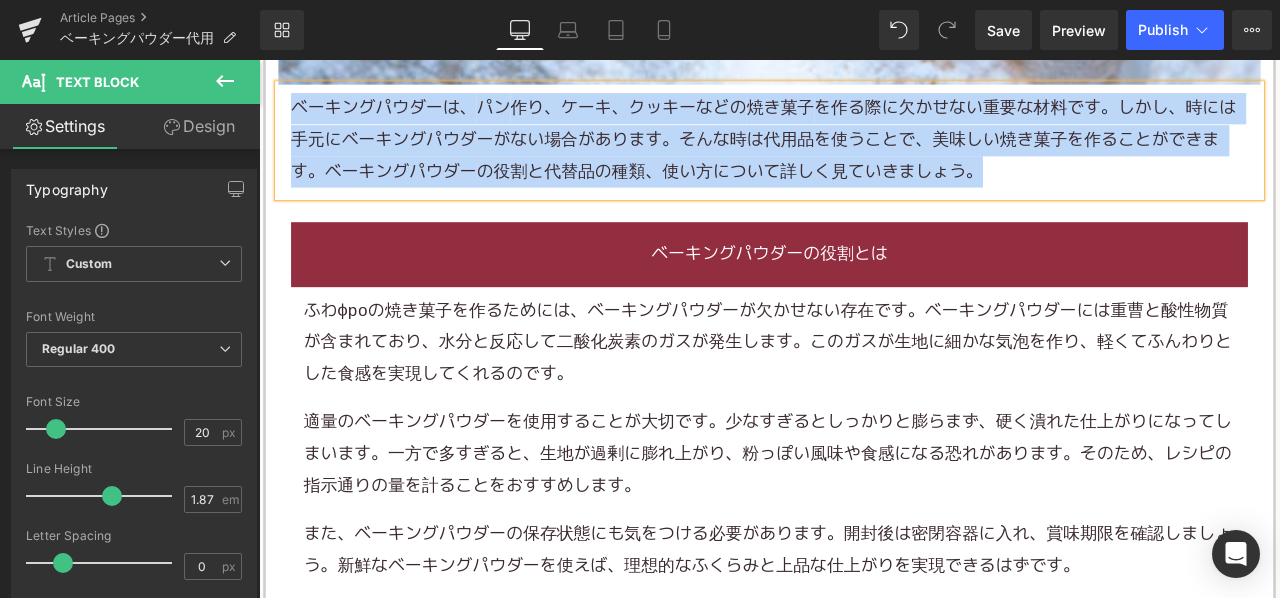 copy on "ベーキングパウダーは、 パン  作り、ケーキ、クッキーなどの 焼き菓子 を作る際に欠かせない重要な材料です。しかし、時には手元にベーキングパウダーがない場合があります。そんな時は代用品を使うことで、美味しい焼き菓子を作ることができます。ベーキングパウダーの役割と代替品の種類、使い方について詳しく見ていきましょう。" 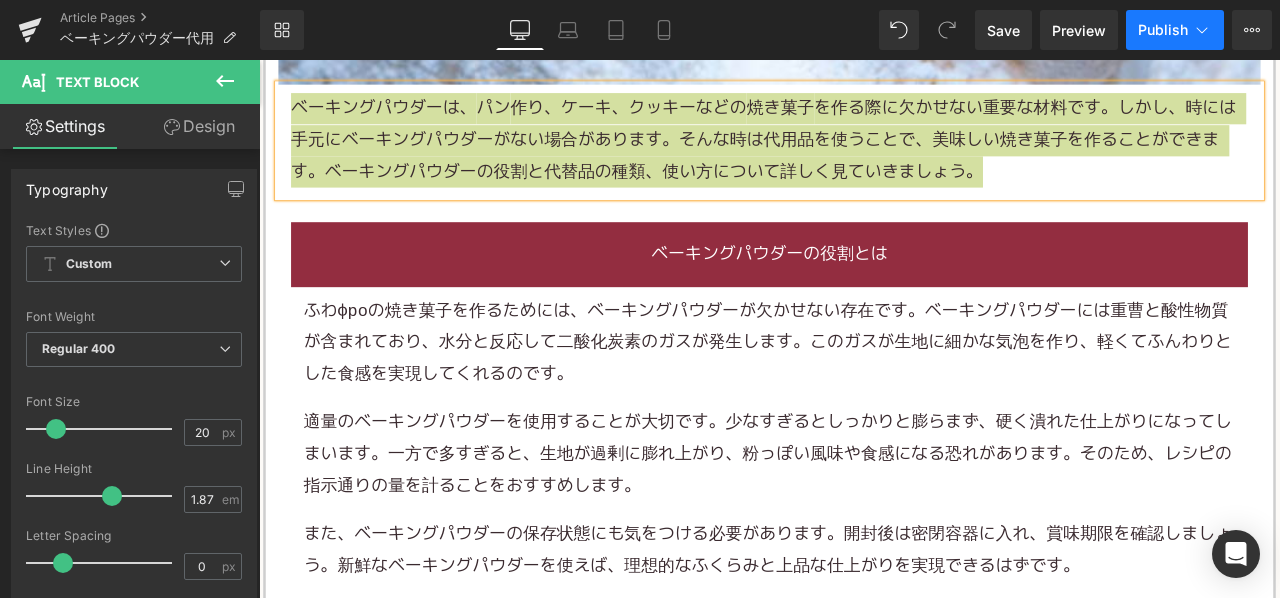 click on "Publish" at bounding box center (1163, 30) 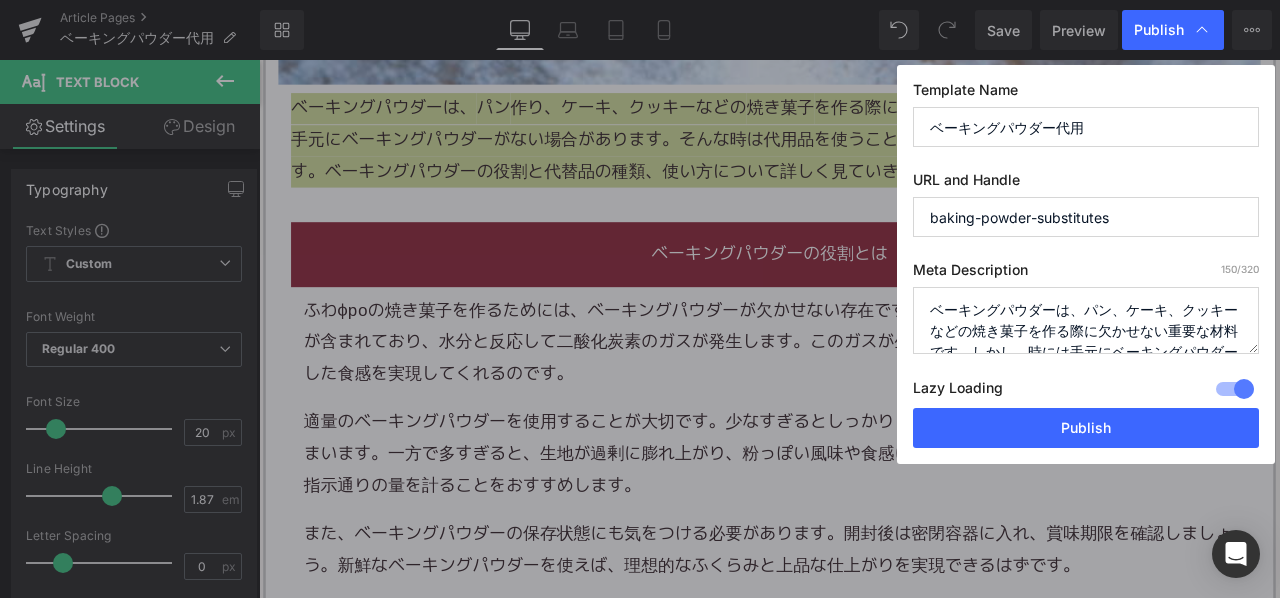 drag, startPoint x: 989, startPoint y: 349, endPoint x: 1014, endPoint y: 349, distance: 25 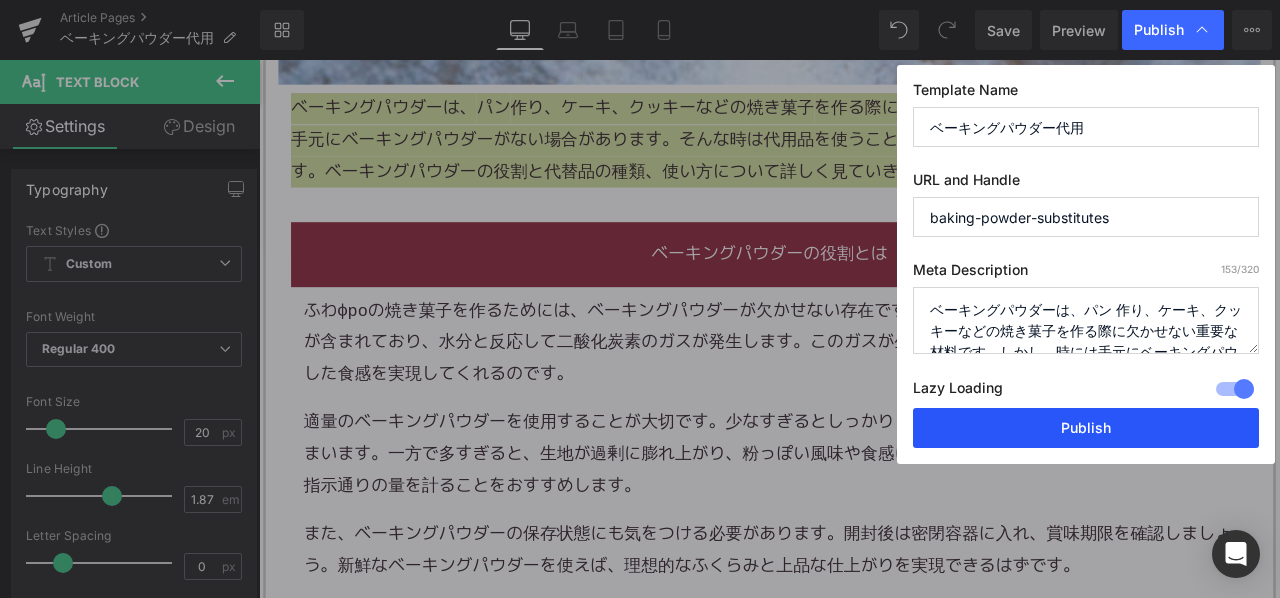 scroll, scrollTop: 112, scrollLeft: 0, axis: vertical 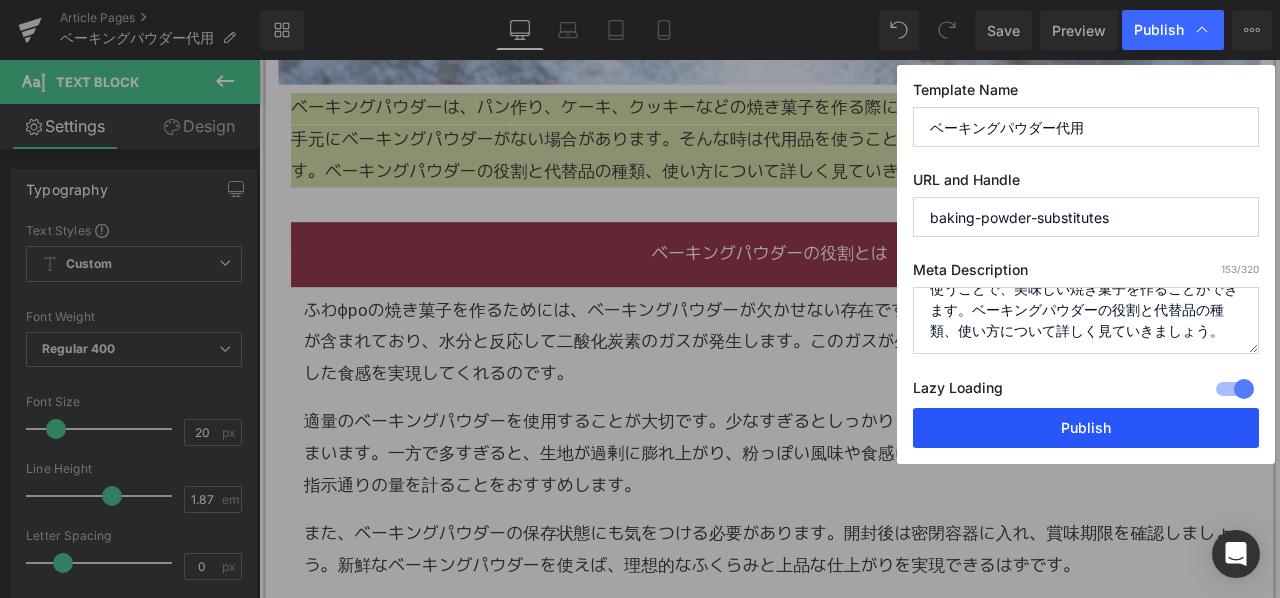 type on "ベーキングパウダーは、パン 作り、ケーキ、クッキーなどの焼き菓子を作る際に欠かせない重要な材料です。しかし、時には手元にベーキングパウダーがない場合があります。そんな時は代用品を使うことで、美味しい焼き菓子を作ることができます。ベーキングパウダーの役割と代替品の種類、使い方について詳しく見ていきましょう。" 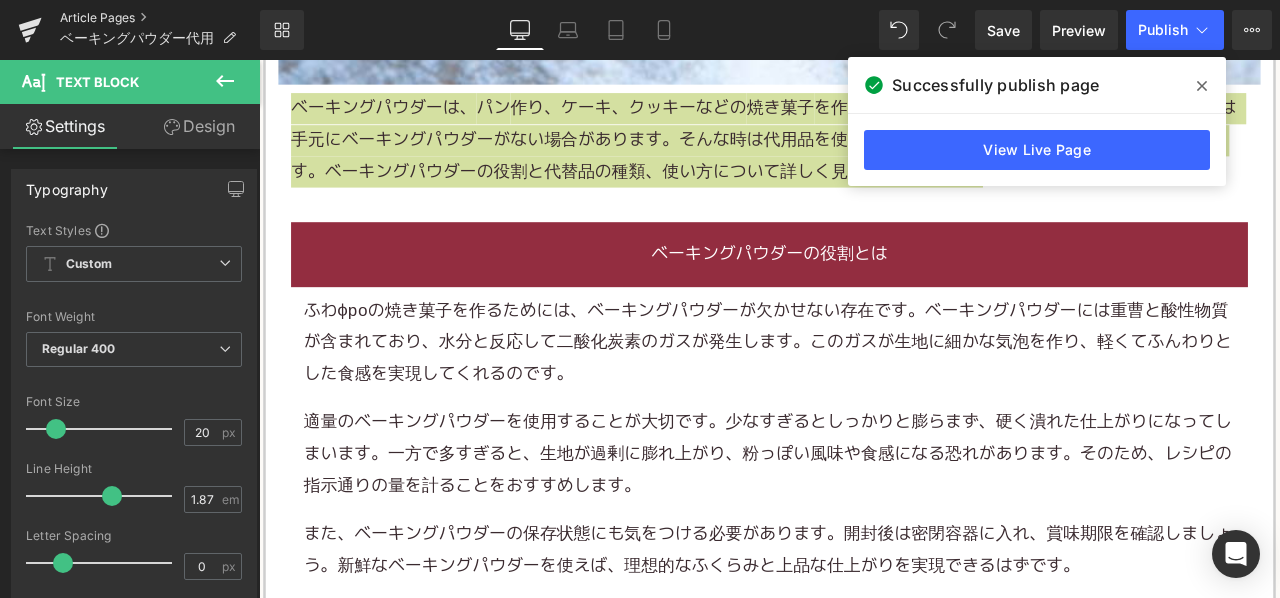 click on "Article Pages" at bounding box center [160, 18] 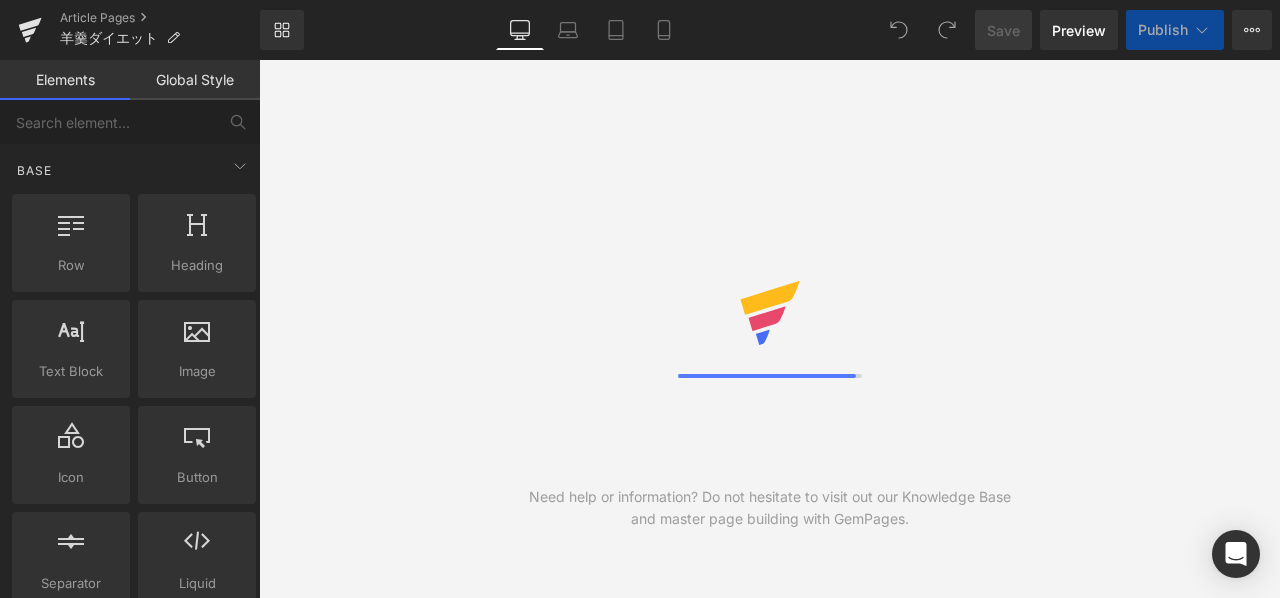 scroll, scrollTop: 0, scrollLeft: 0, axis: both 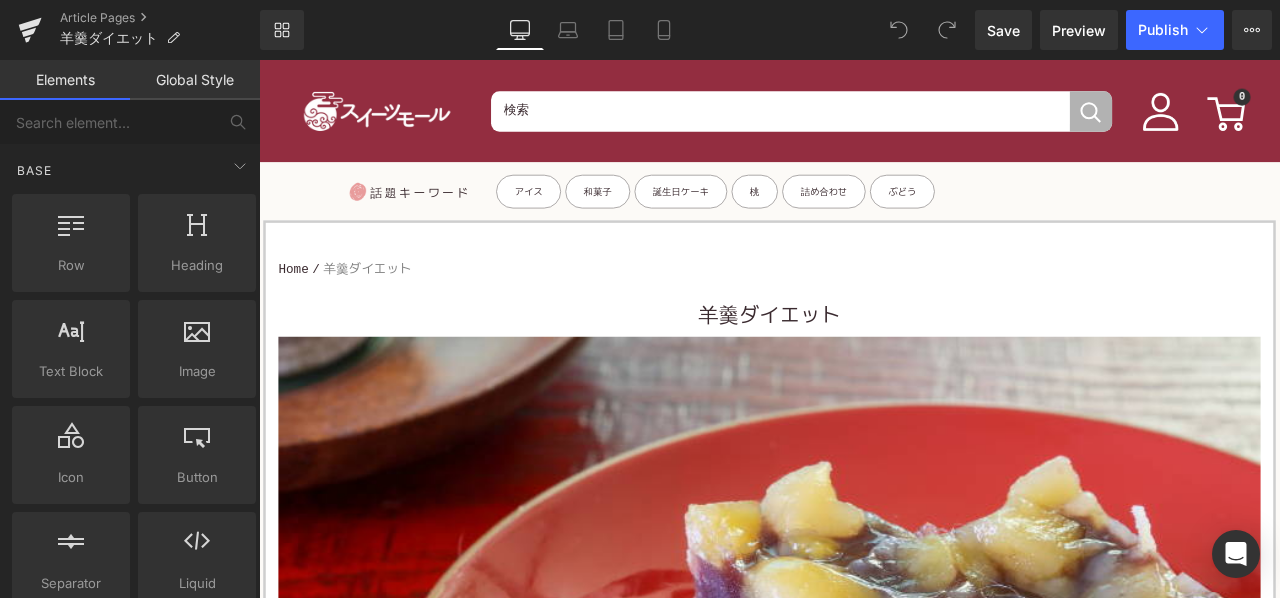 click on "羊羹ダイエット" at bounding box center [864, 362] 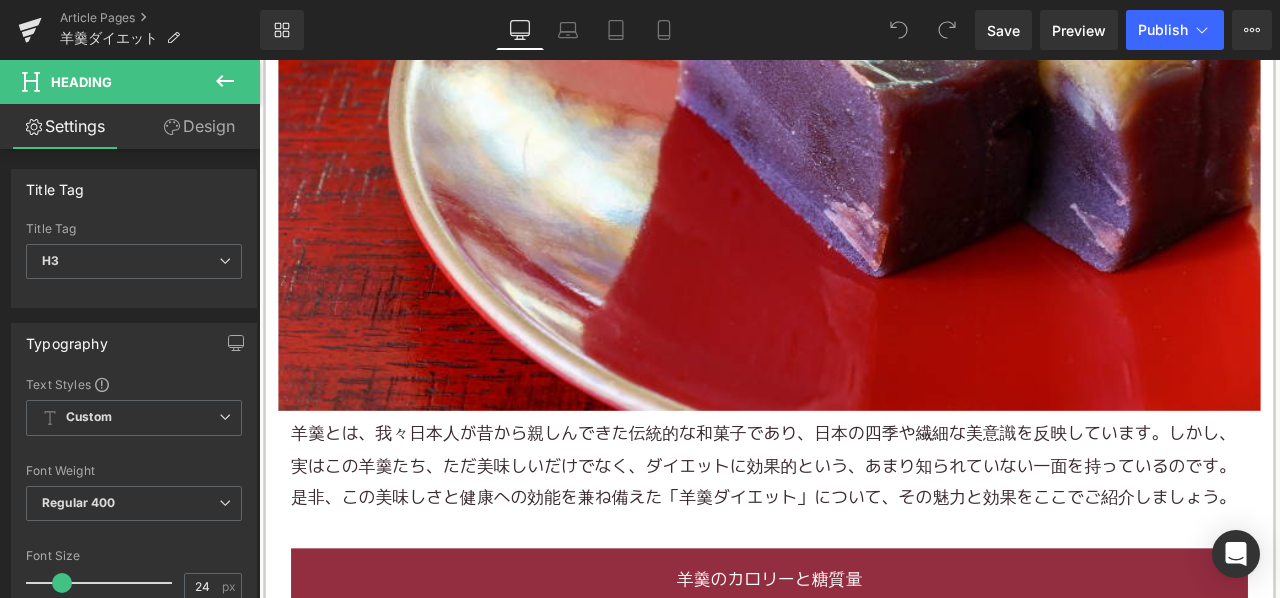 scroll, scrollTop: 800, scrollLeft: 0, axis: vertical 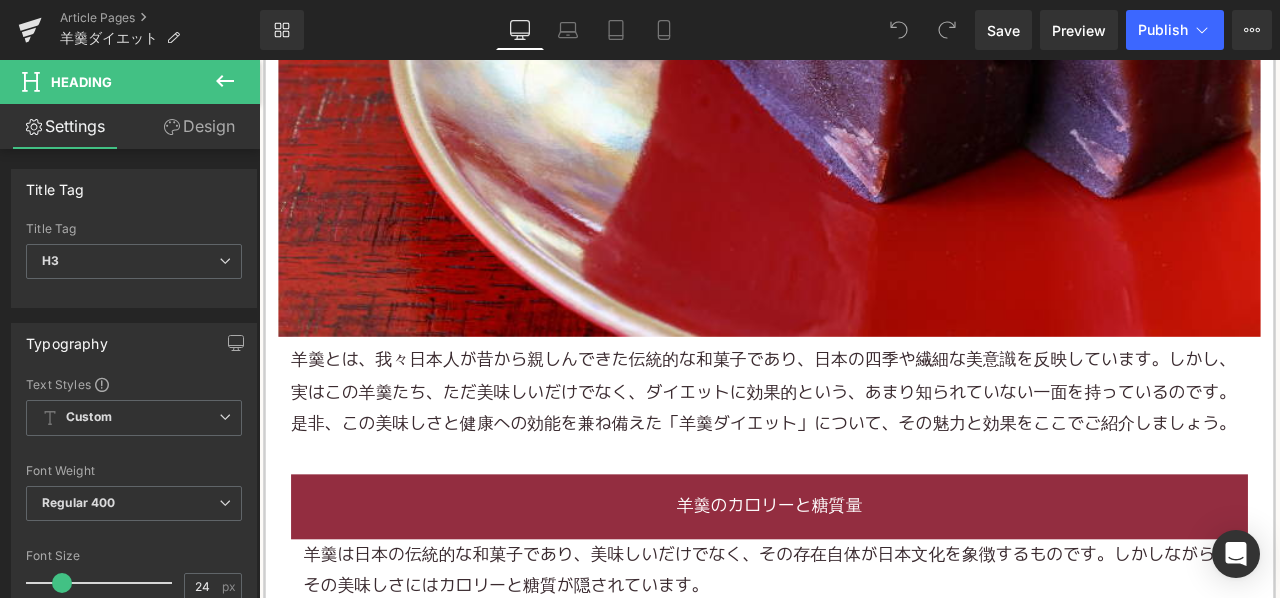click on "羊羹 とは、我々日本人が昔から親しんできた伝統的な 和菓子 であり、日本の四季や繊細な美意識を反映しています。しかし、実はこの羊羹たち、ただ美味しいだけでなく、ダイエットに効果的という、あまり知られていない一面を持っているのです。是非、この美味しさと健康への効能を兼ね備えた「 羊羹ダイエット 」について、その魅力と効果をここでご紹介しましょう。" at bounding box center [864, 454] 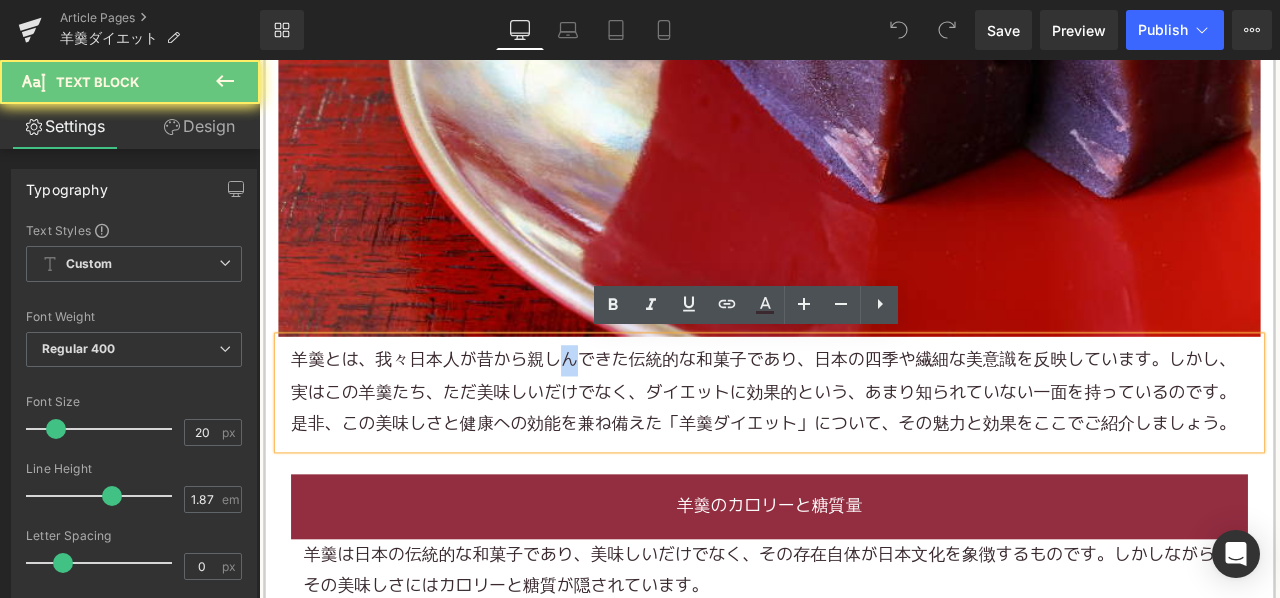 click on "羊羹 とは、我々日本人が昔から親しんできた伝統的な 和菓子 であり、日本の四季や繊細な美意識を反映しています。しかし、実はこの羊羹たち、ただ美味しいだけでなく、ダイエットに効果的という、あまり知られていない一面を持っているのです。是非、この美味しさと健康への効能を兼ね備えた「 羊羹ダイエット 」について、その魅力と効果をここでご紹介しましょう。" at bounding box center [864, 454] 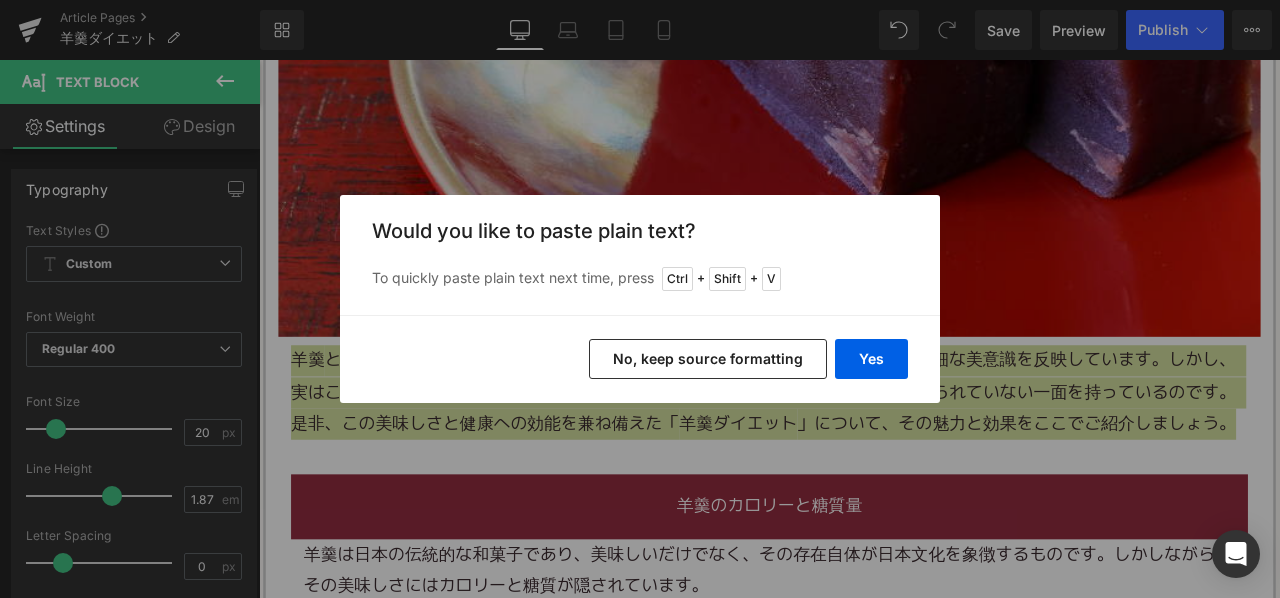 click on "No, keep source formatting" at bounding box center (708, 359) 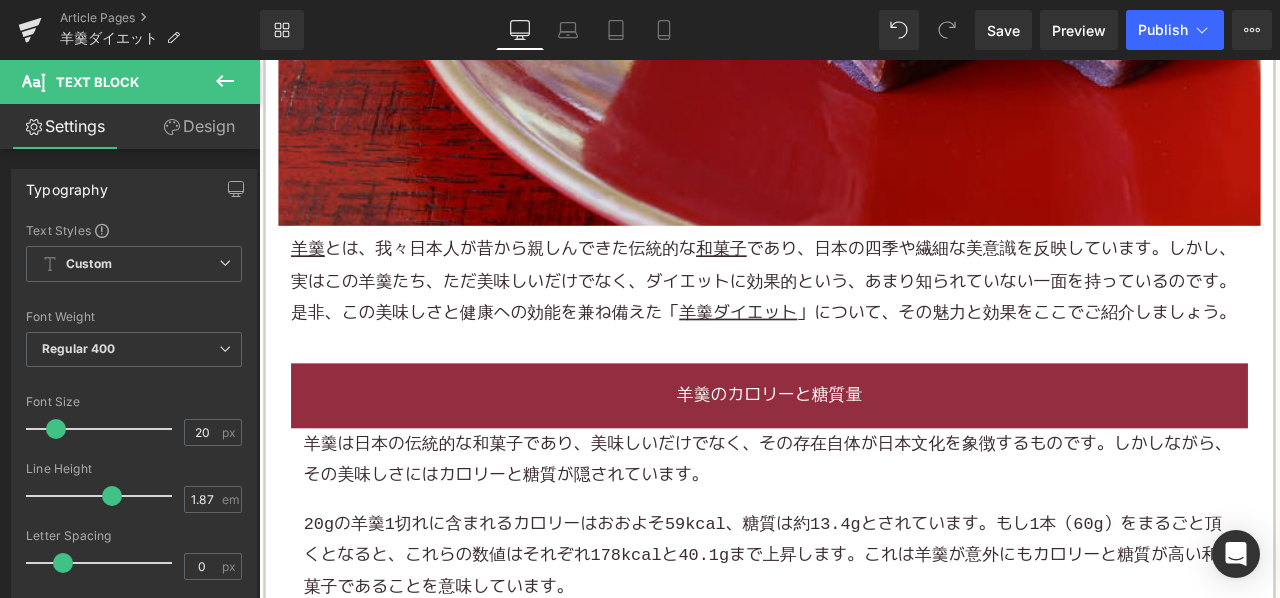 scroll, scrollTop: 1300, scrollLeft: 0, axis: vertical 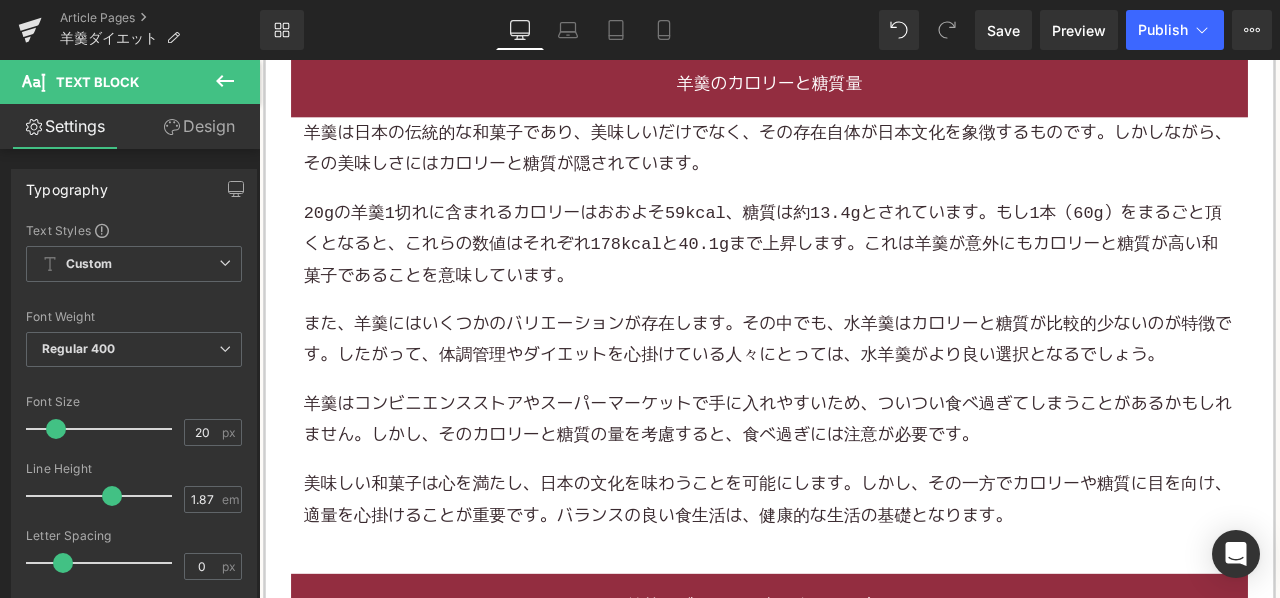 click on "20gの羊羹1切れに含まれるカロリーはおおよそ59kcal、糖質は約13.4gとされています。もし1本（60g）をまるごと頂くとなると、これらの数値はそれぞれ178kcalと40.1gまで上昇します。これは羊羹が意外にもカロリーと糖質が高い和菓子であることを意味しています。" at bounding box center [864, 279] 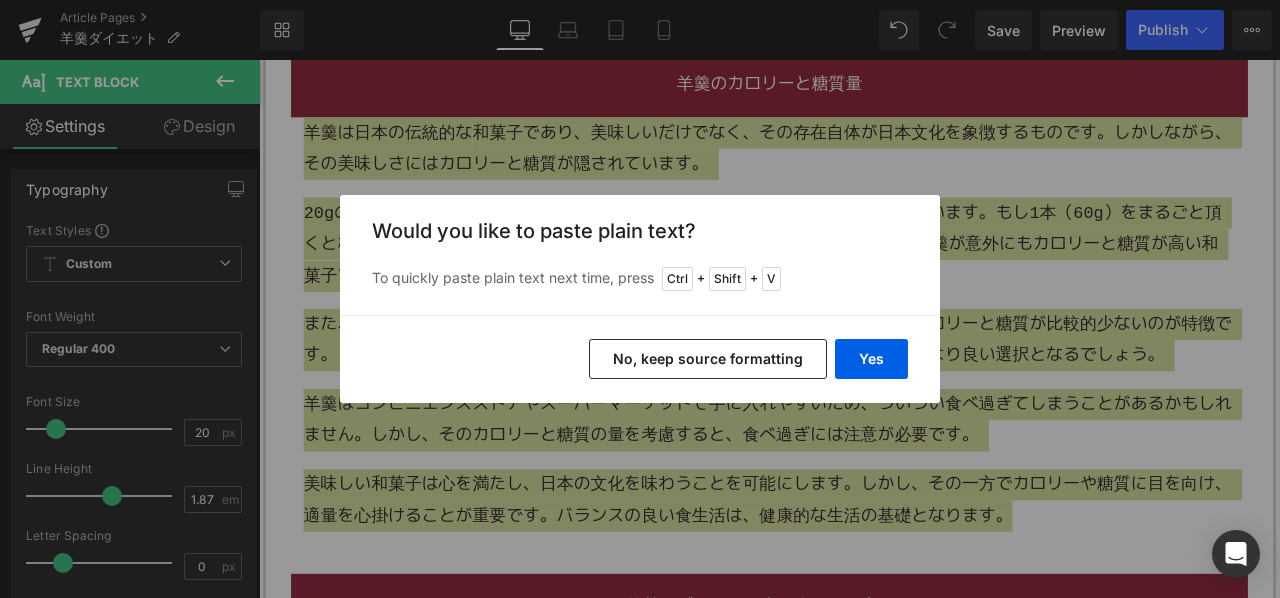 click on "No, keep source formatting" at bounding box center (708, 359) 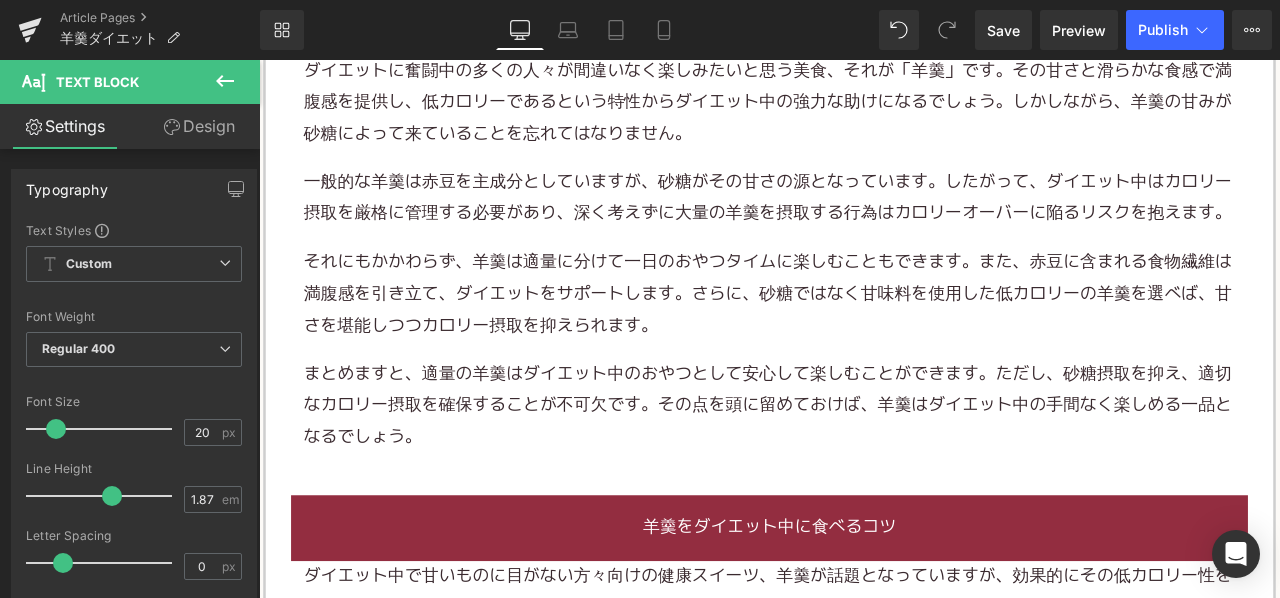 click on "一般的な羊羹は赤豆を主成分としていますが、砂糖がその甘さの源となっています。したがって、ダイエット中はカロリー摂取を厳格に管理する必要があり、深く考えずに大量の羊羹を摂取する行為はカロリーオーバーに陥るリスクを抱えます。" at bounding box center (864, 224) 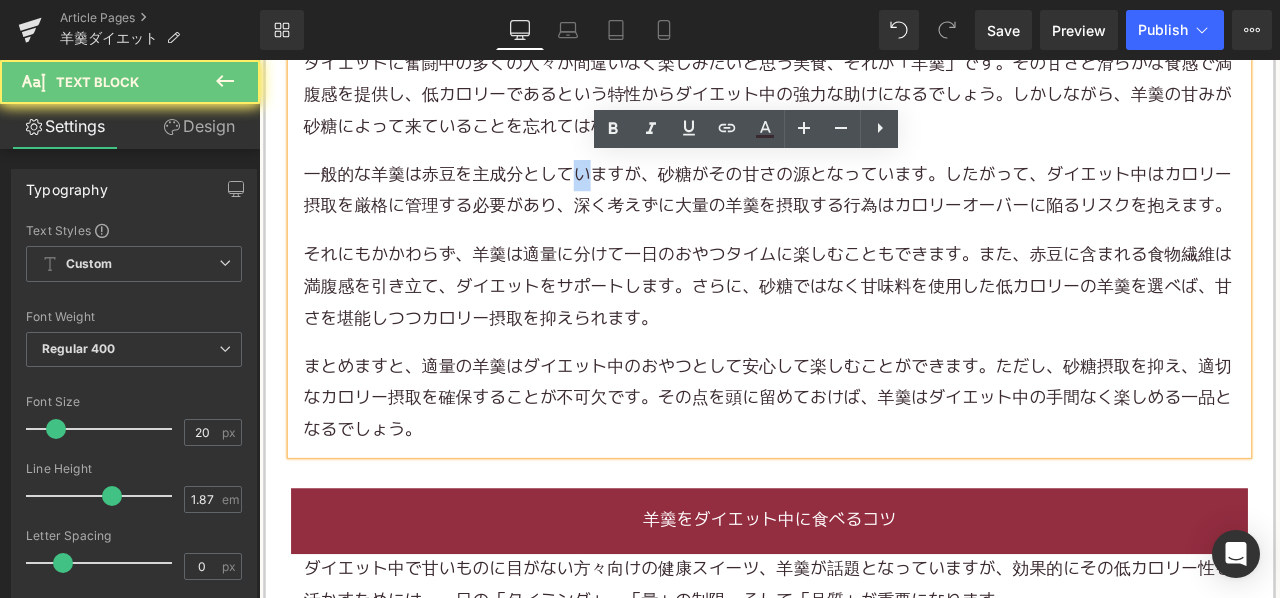 click on "一般的な羊羹は赤豆を主成分としていますが、砂糖がその甘さの源となっています。したがって、ダイエット中はカロリー摂取を厳格に管理する必要があり、深く考えずに大量の羊羹を摂取する行為はカロリーオーバーに陥るリスクを抱えます。" at bounding box center (864, 216) 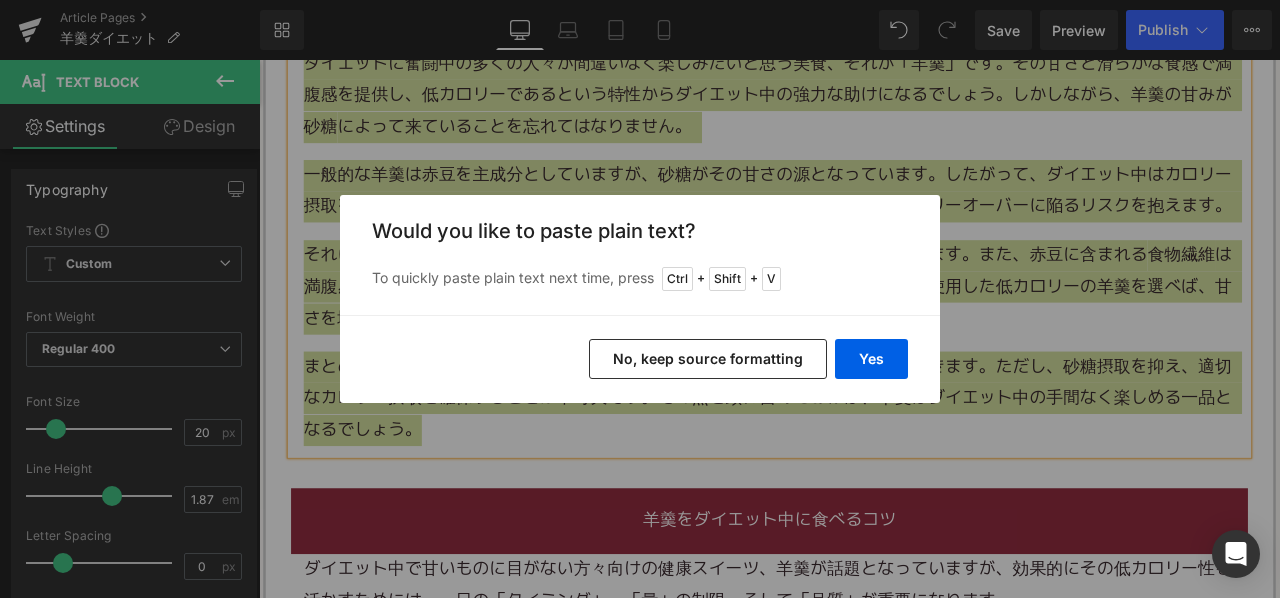 click on "No, keep source formatting" at bounding box center [708, 359] 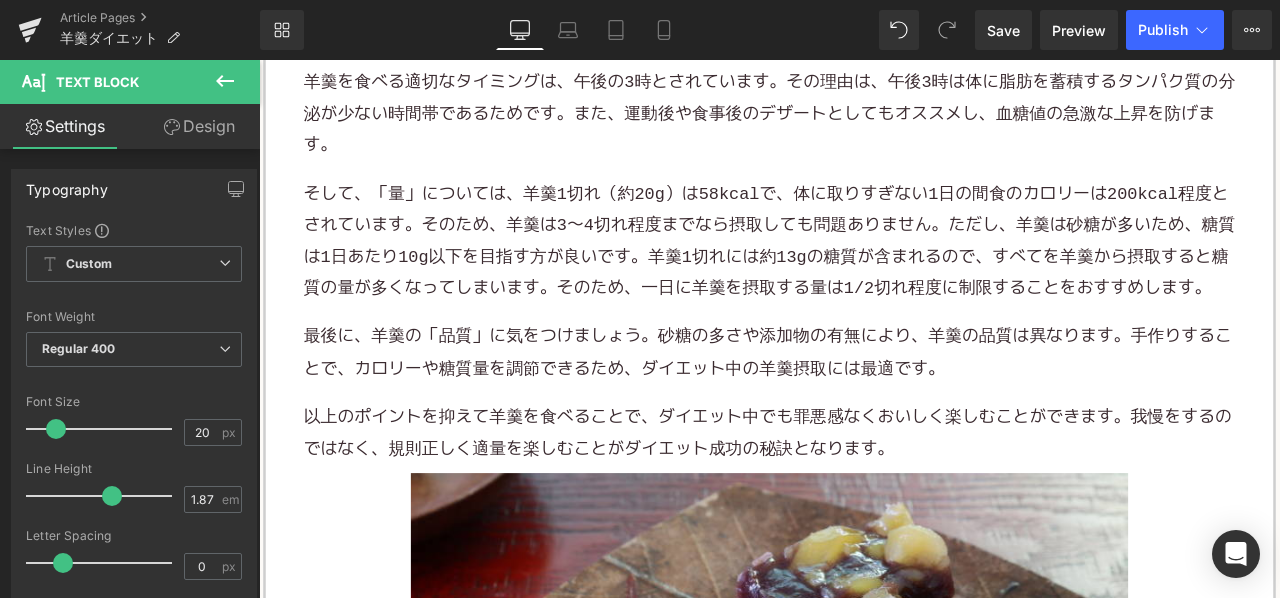 scroll, scrollTop: 2559, scrollLeft: 0, axis: vertical 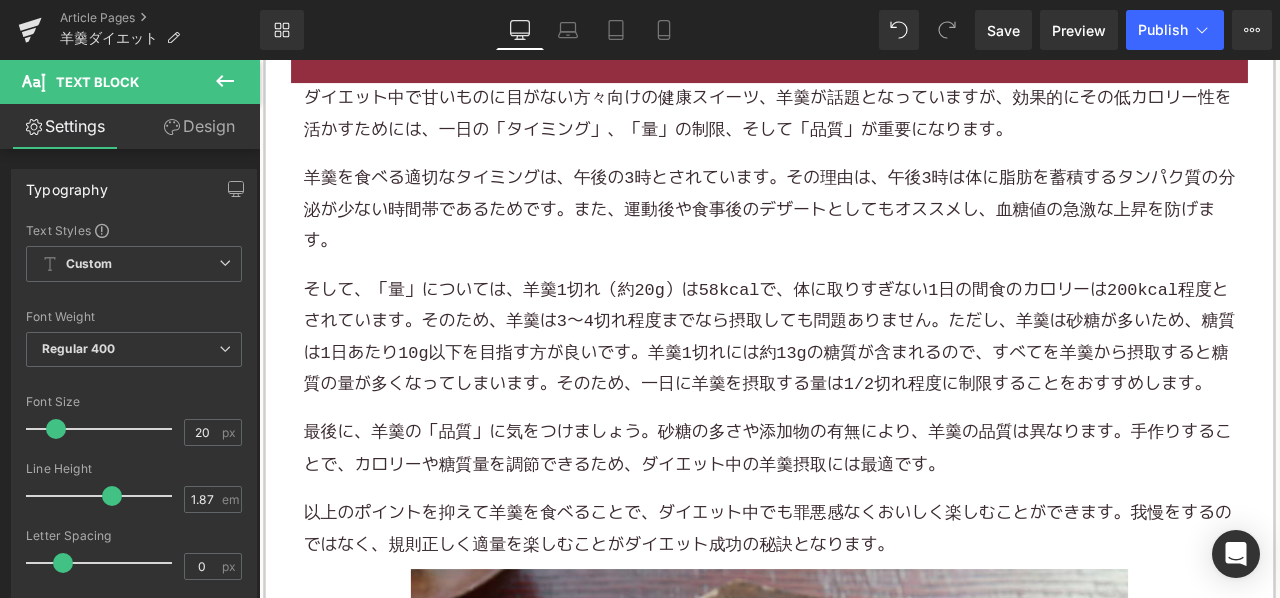 click on "ダイエット中で 甘いもの に目がない方々向けの健康 スイーツ 、羊羹が話題となっていますが、効果的にその低カロリー性を活かすためには、一日の「タイミング」、「量」の制限、そして「品質」が重要になります。 羊羹を食べる適切なタイミングは、午後の3時とされています。その理由は、午後3時は体に脂肪を蓄積するタンパク質の分泌が少ない時間帯であるためです。また、運動後や食事後のデザートとしてもオススメし、 血糖値 の急激な上昇を防げます。 最後に、羊羹の「品質」に気をつけましょう。砂糖の多さや添加物の有無により、羊羹の品質は異なります。手作りすることで、カロリーや糖質量を調節できるため、ダイエット中の羊羹摂取には最適です。" at bounding box center (864, 370) 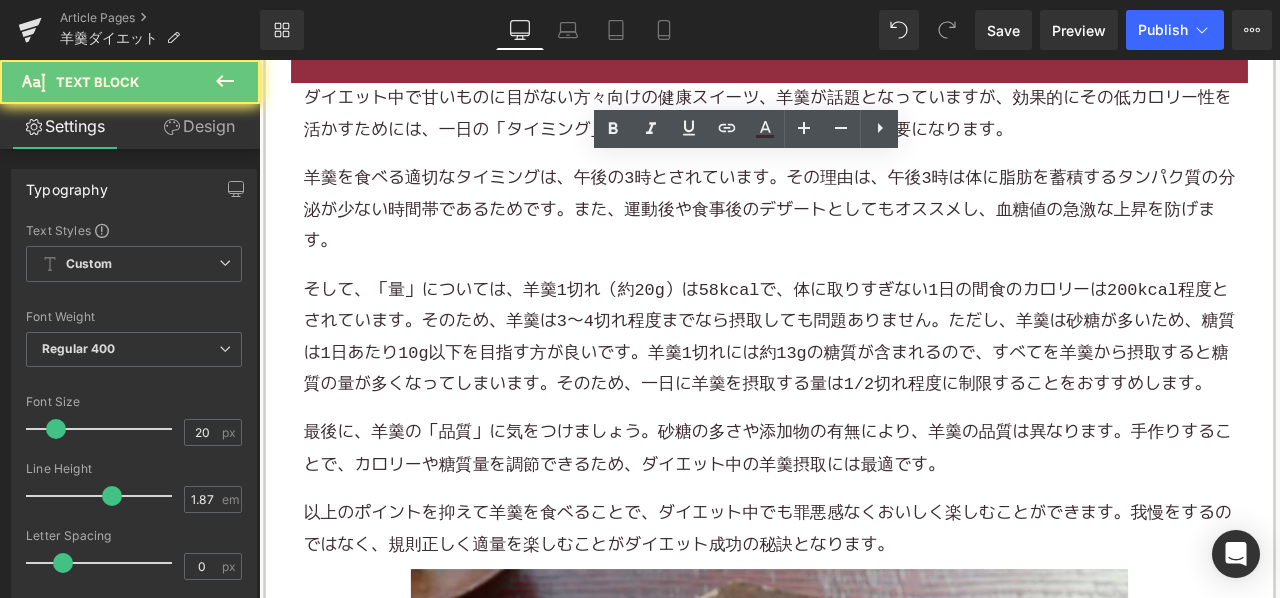 click on "ダイエット中で 甘いもの に目がない方々向けの健康 スイーツ 、羊羹が話題となっていますが、効果的にその低カロリー性を活かすためには、一日の「タイミング」、「量」の制限、そして「品質」が重要になります。 羊羹を食べる適切なタイミングは、午後の3時とされています。その理由は、午後3時は体に脂肪を蓄積するタンパク質の分泌が少ない時間帯であるためです。また、運動後や食事後のデザートとしてもオススメし、 血糖値 の急激な上昇を防げます。 最後に、羊羹の「品質」に気をつけましょう。砂糖の多さや添加物の有無により、羊羹の品質は異なります。手作りすることで、カロリーや糖質量を調節できるため、ダイエット中の羊羹摂取には最適です。" at bounding box center [864, 370] 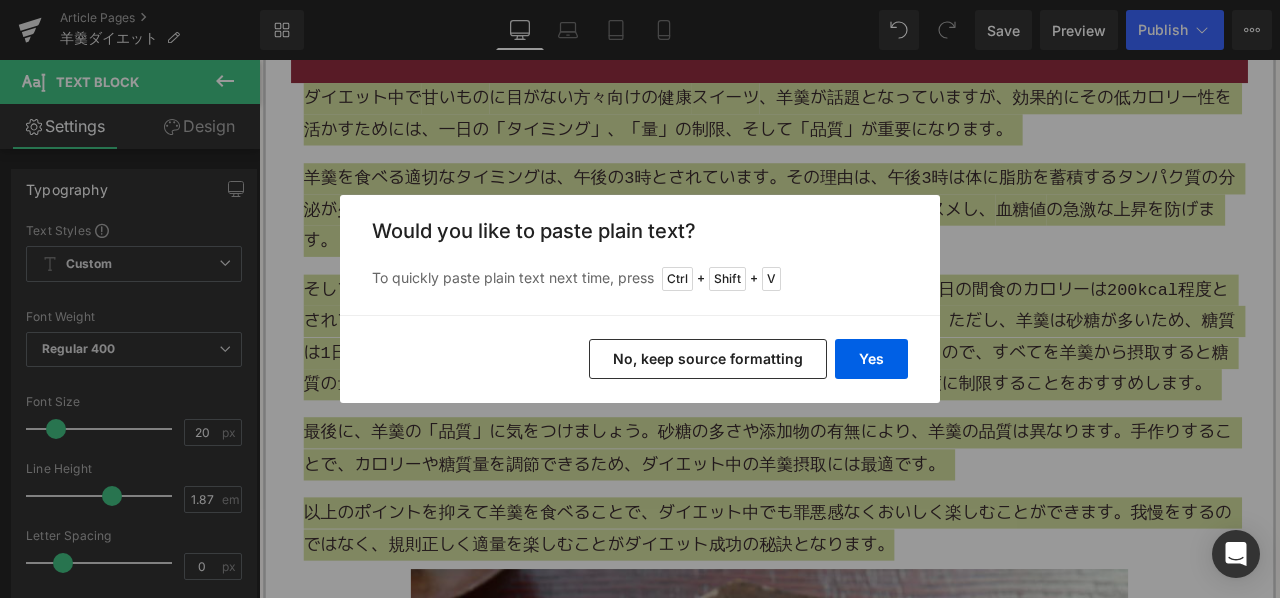 click on "No, keep source formatting" at bounding box center [708, 359] 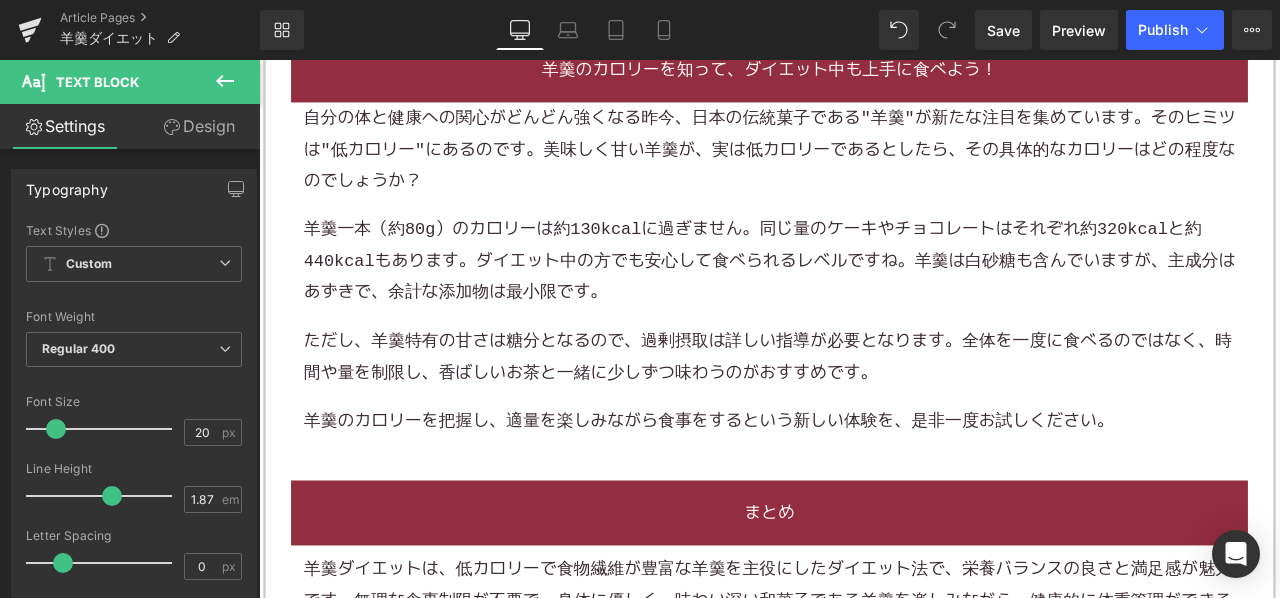 scroll, scrollTop: 3859, scrollLeft: 0, axis: vertical 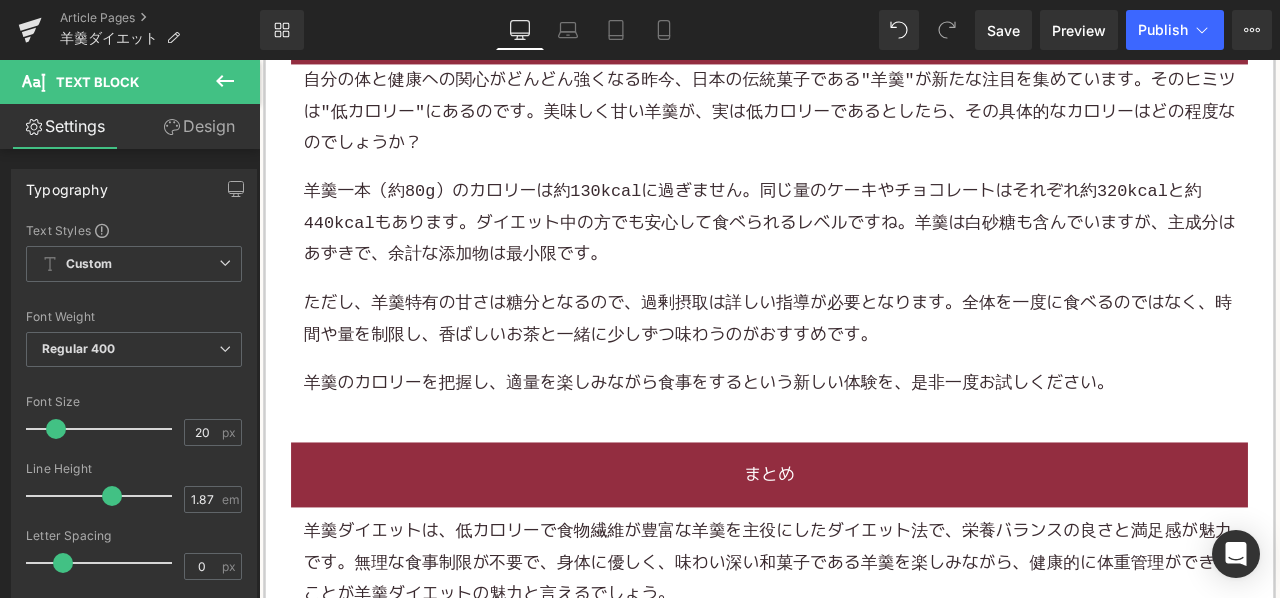 click on "羊羹一本（約80g）のカロリーは約130kcalに過ぎません。同じ量の ケーキ や チョコレート はそれぞれ約320kcalと約440kcalもあります。ダイエット中の方でも安心して食べられるレベルですね。羊羹は白砂糖も含んでいますが、主成分はあずきで、余計な添加物は最小限です。" at bounding box center [864, 253] 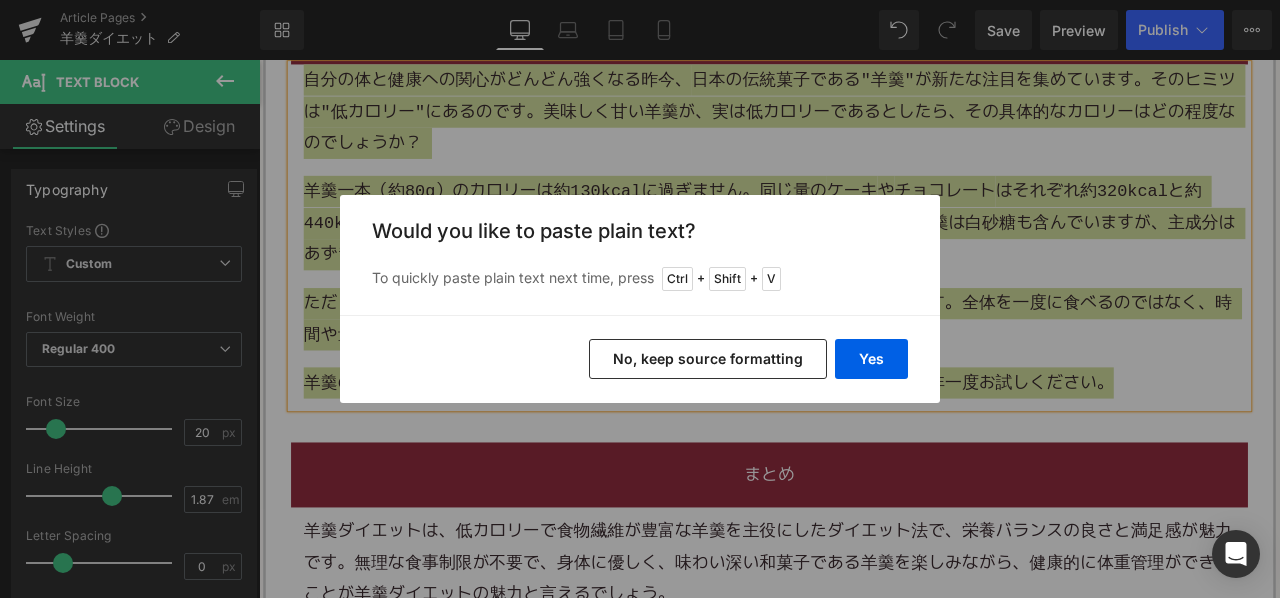 click on "No, keep source formatting" at bounding box center (708, 359) 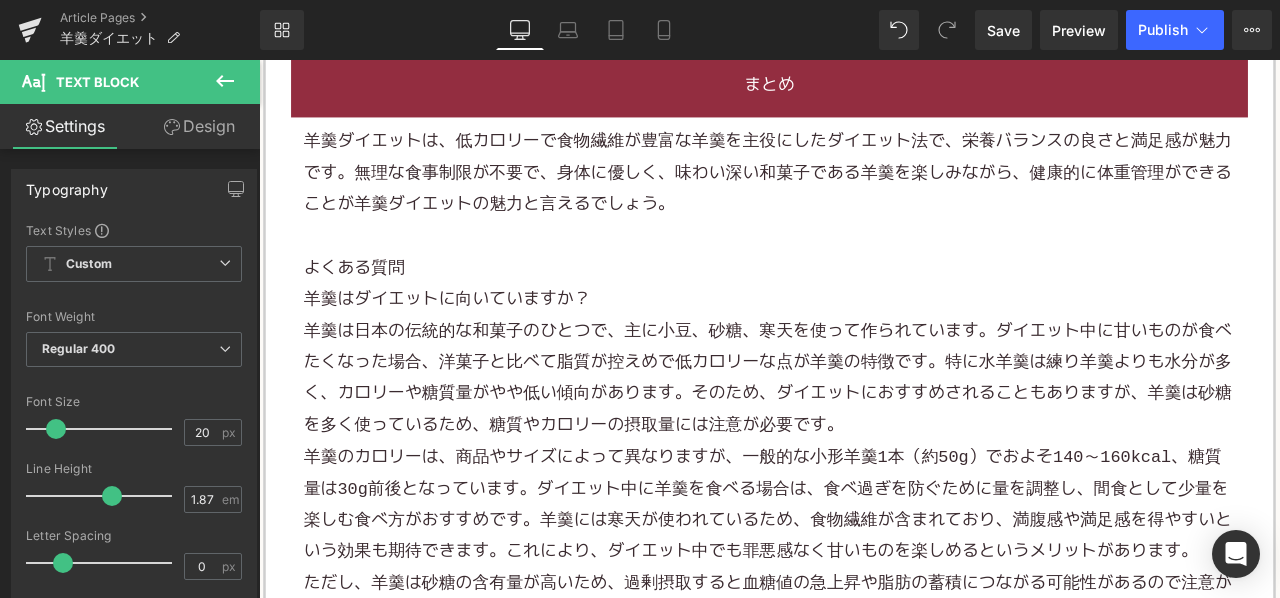 scroll, scrollTop: 4418, scrollLeft: 0, axis: vertical 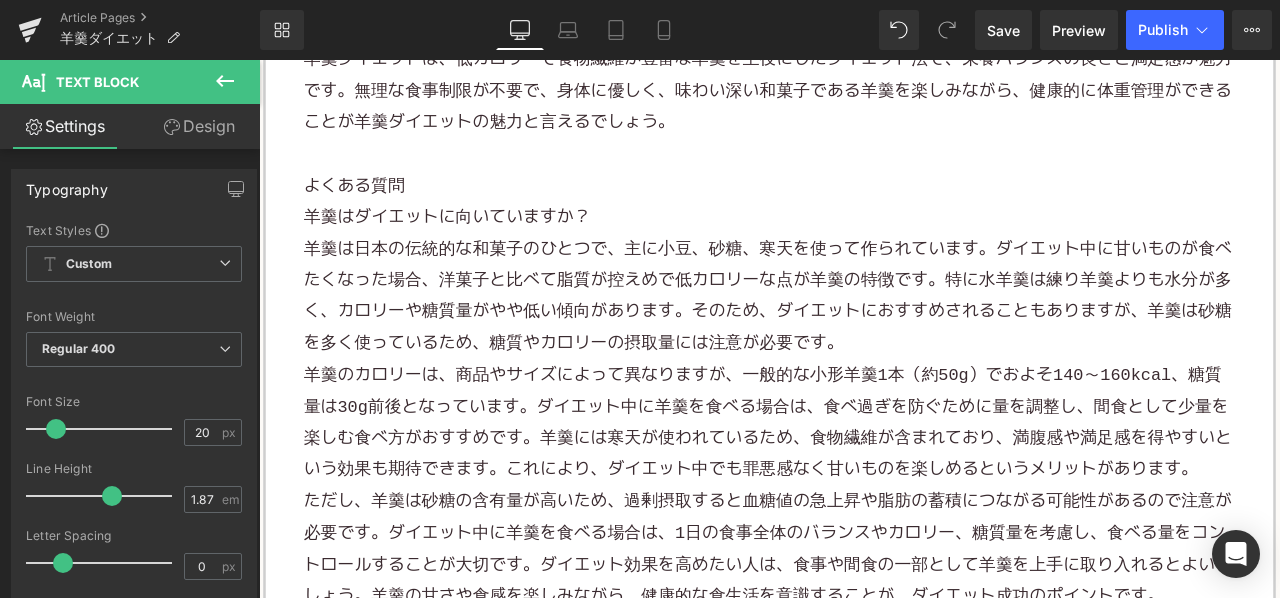 click on "羊羹は日本の伝統的な和菓子のひとつで、主に小豆、砂糖、 寒天 を使って作られています。ダイエット中に 甘いものが食べたくなった 場合、洋菓子と比べて脂質が控えめで低カロリーな点が羊羹の特徴です。特に水羊羹は 練り羊羹 よりも水分が多く、カロリーや糖質量がやや低い傾向があります。そのため、ダイエットにおすすめされることもありますが、羊羹は砂糖を多く使っているため、糖質やカロリーの摂取量には注意が必要です。" at bounding box center [864, 341] 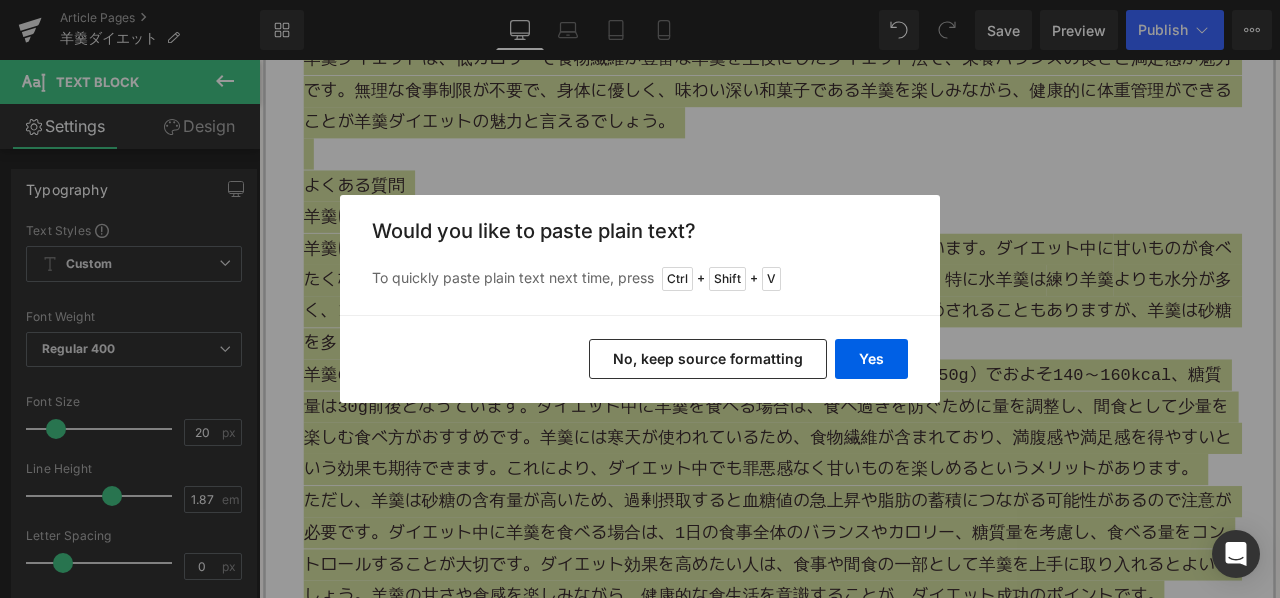click on "No, keep source formatting" at bounding box center (708, 359) 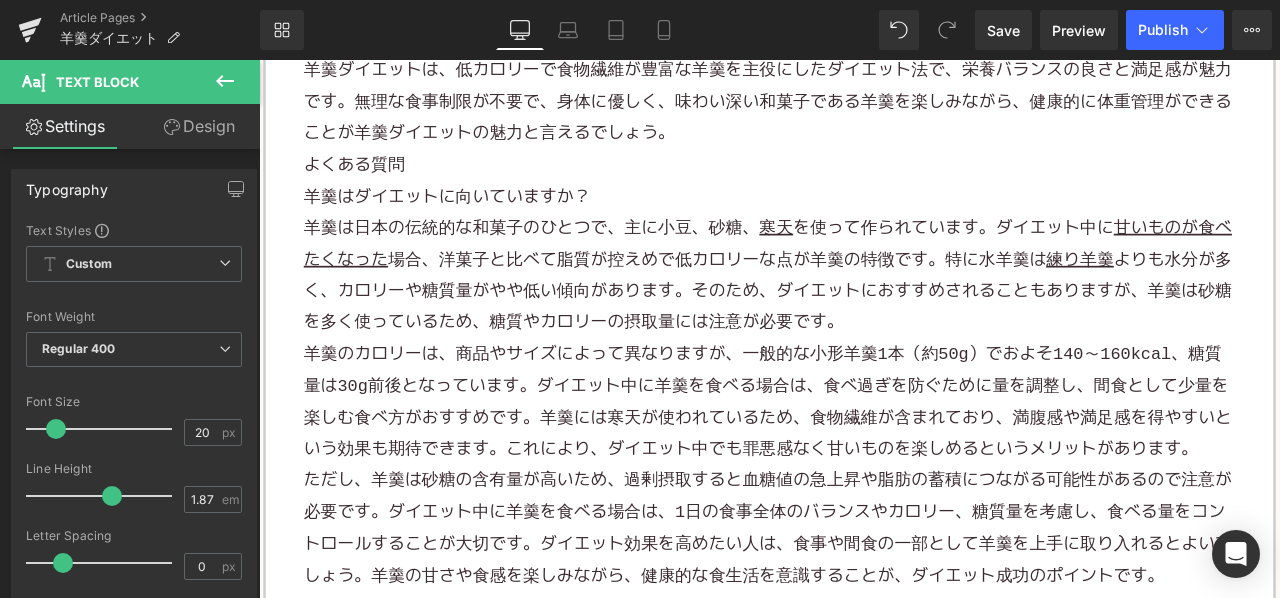 scroll, scrollTop: 4305, scrollLeft: 0, axis: vertical 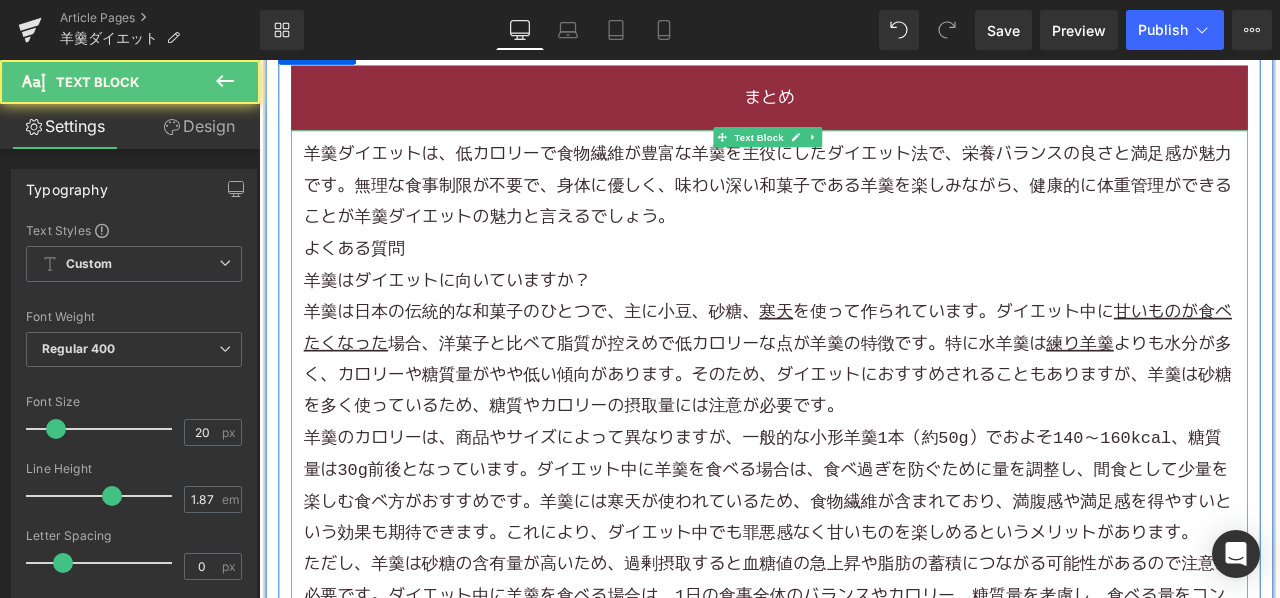 click on "羊羹ダイエット は、低カロリーで食物繊維が豊富な羊羹を主役にしたダイエット法で、栄養バランスの良さと満足感が魅力です。無理な食事制限が不要で、身体に優しく、味わい深い 和菓子 である羊羹を楽しみながら、健康的に体重管理ができることが羊羹ダイエットの魅力と言えるでしょう。" at bounding box center (864, 210) 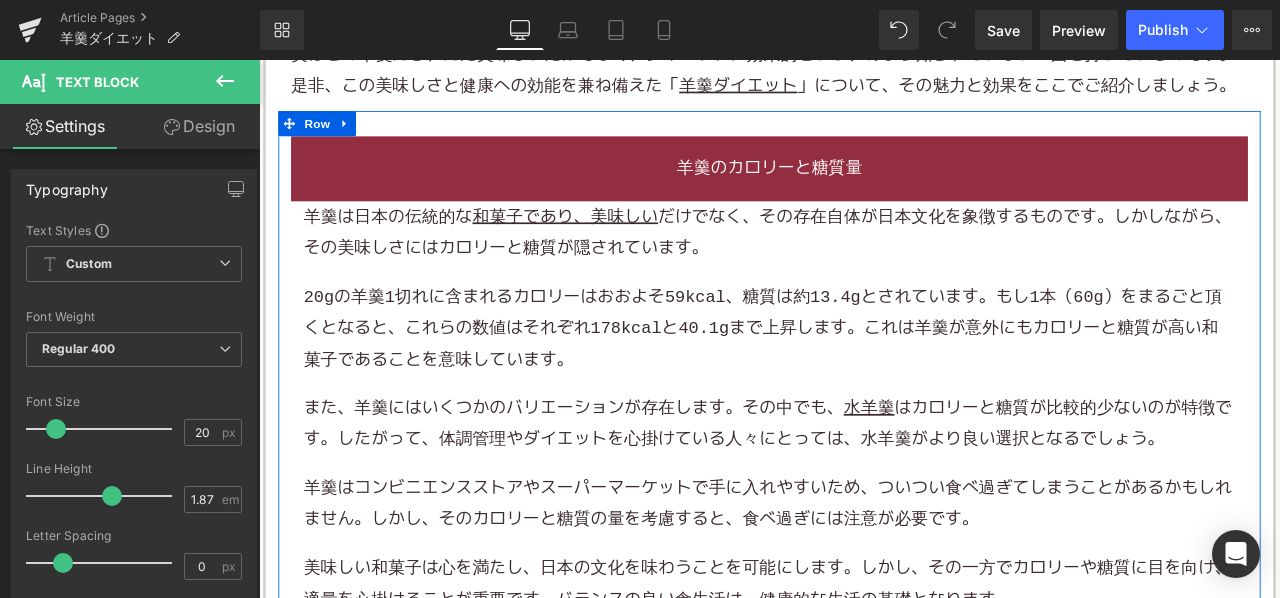 scroll, scrollTop: 1100, scrollLeft: 0, axis: vertical 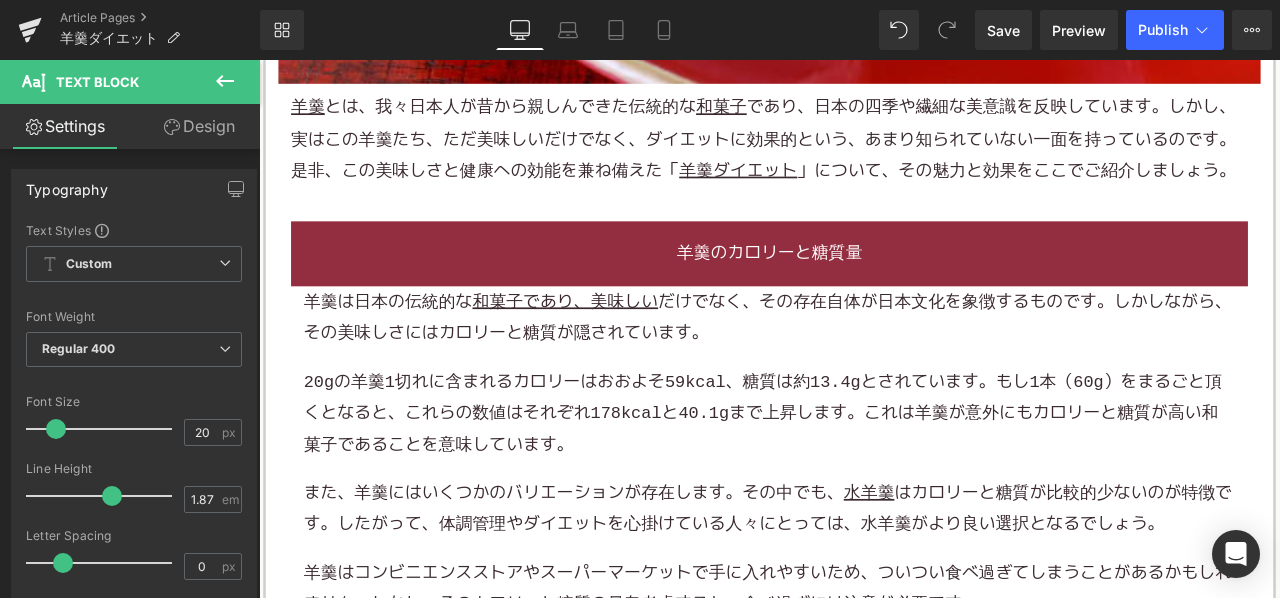 click on "羊羹 とは、我々日本人が昔から親しんできた伝統的な 和菓子 であり、日本の四季や繊細な美意識を反映しています。しかし、実はこの 羊羹 たち、ただ美味しいだけでなく、ダイエットに効果的という、あまり知られていない一面を持っているのです。是非、この美味しさと健康への効能を兼ね備えた「 羊羹ダイエット 」について、その魅力と効果をここでご紹介しましょう。" at bounding box center (864, 154) 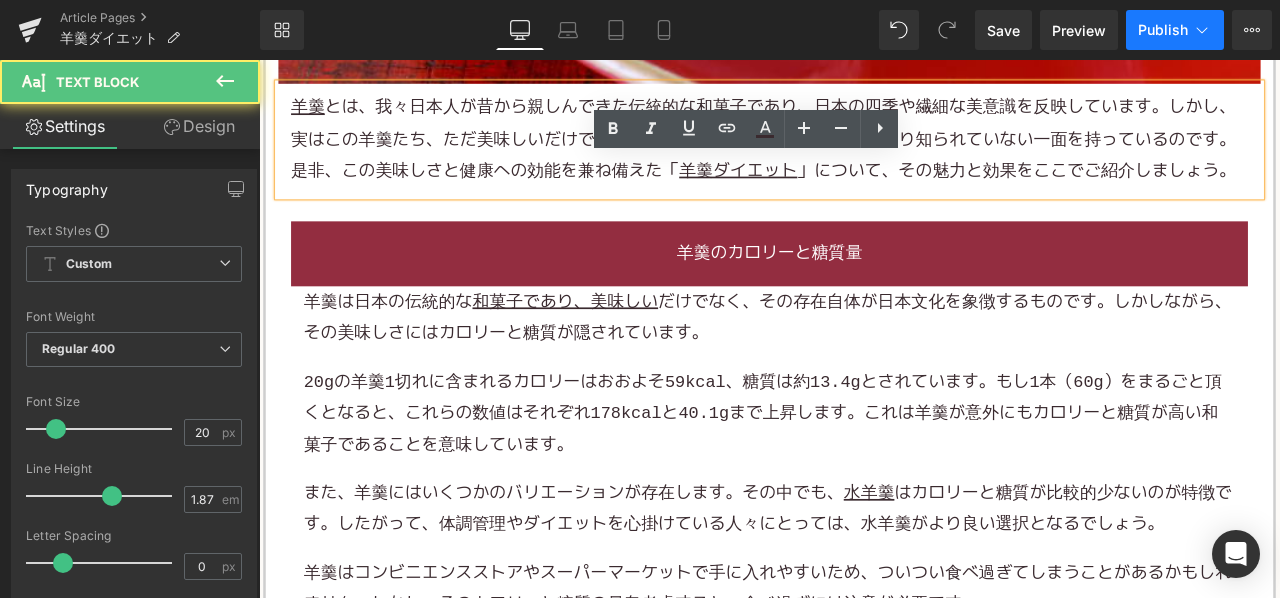 click on "Publish" at bounding box center [1163, 30] 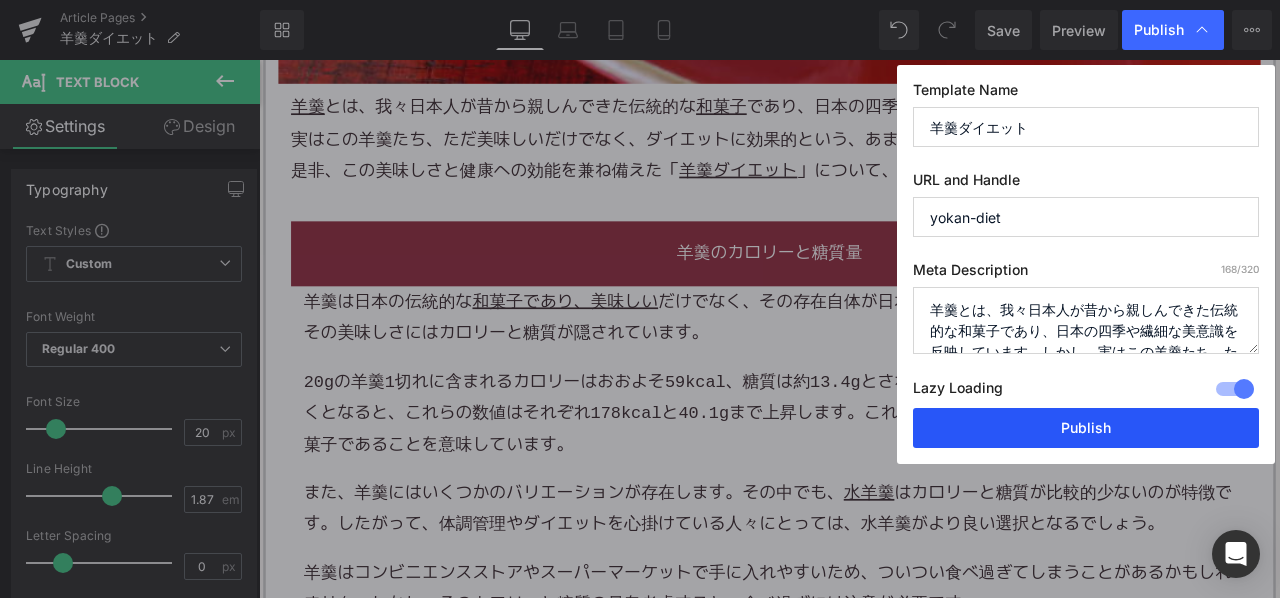 drag, startPoint x: 955, startPoint y: 425, endPoint x: 855, endPoint y: 205, distance: 241.66092 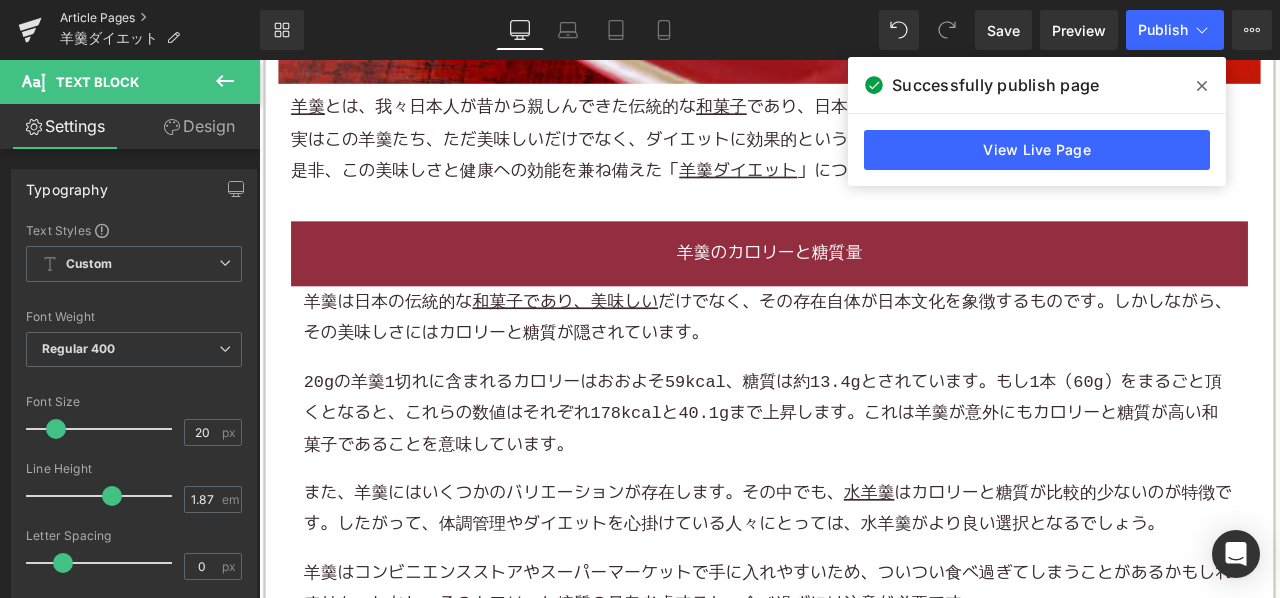 click on "Article Pages" at bounding box center (160, 18) 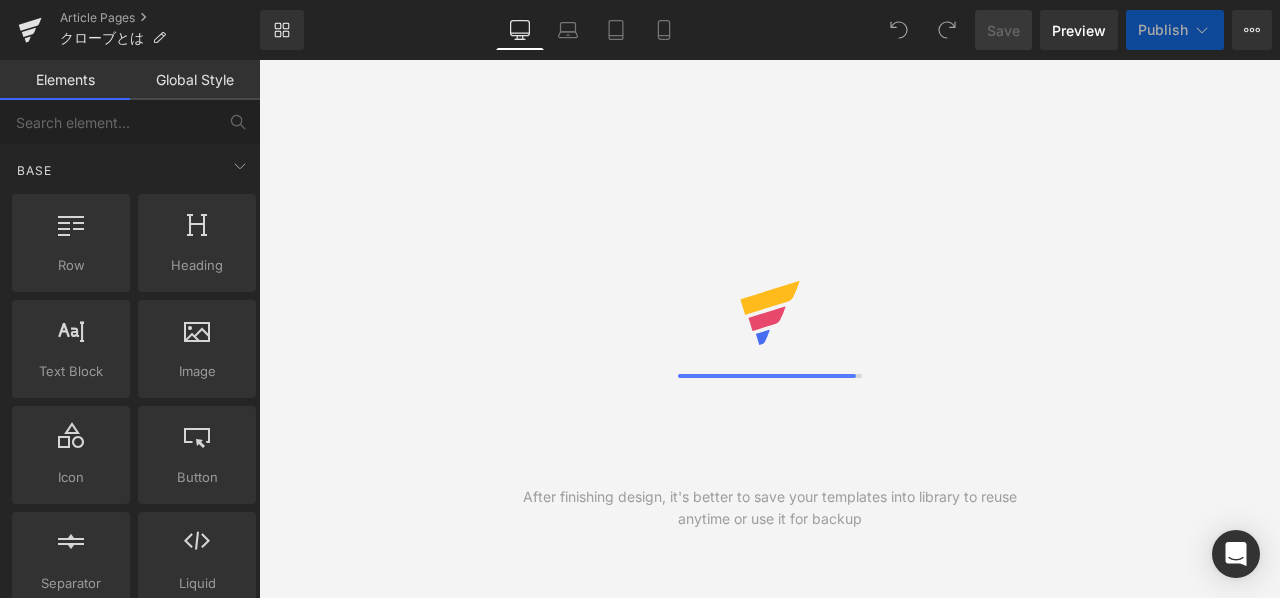 scroll, scrollTop: 0, scrollLeft: 0, axis: both 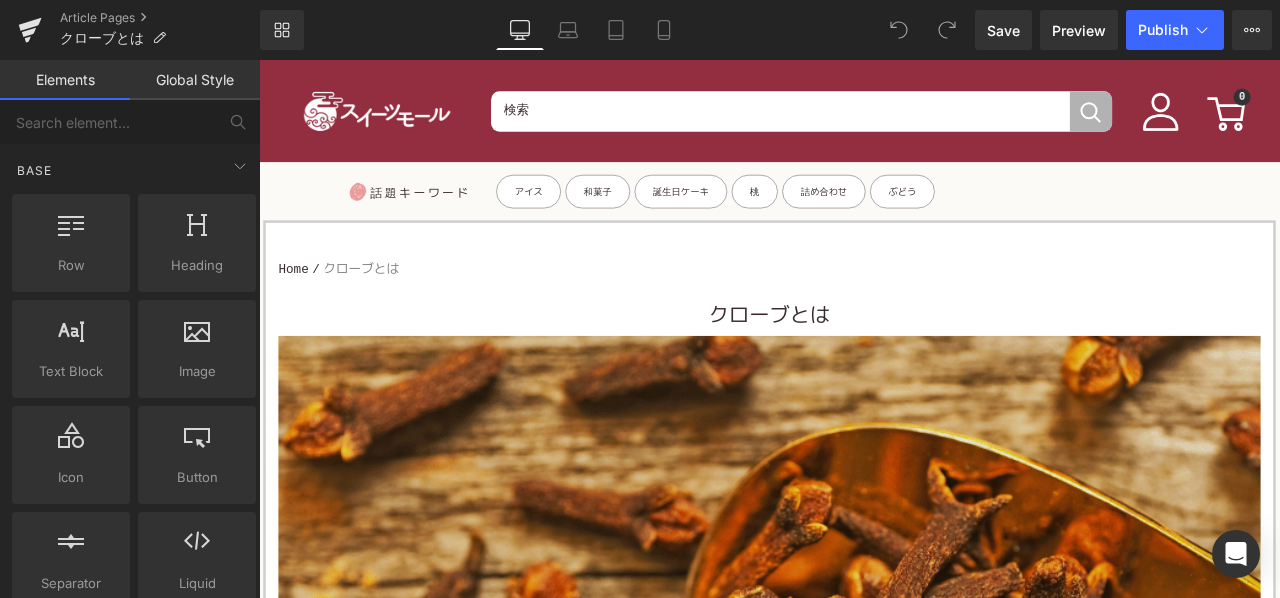 click at bounding box center [864, 787] 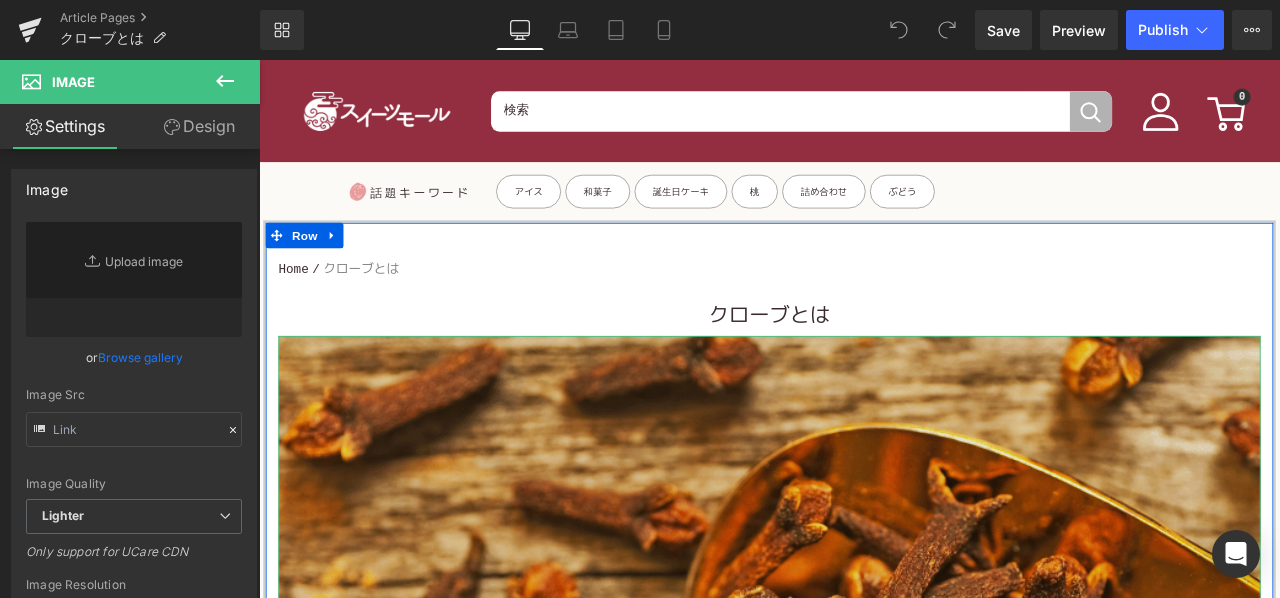 type on "https://ucarecdn.com/9be92621-2a9a-459b-beca-df684e6b321e/-/format/auto/-/preview/3000x3000/-/quality/lighter/1.png" 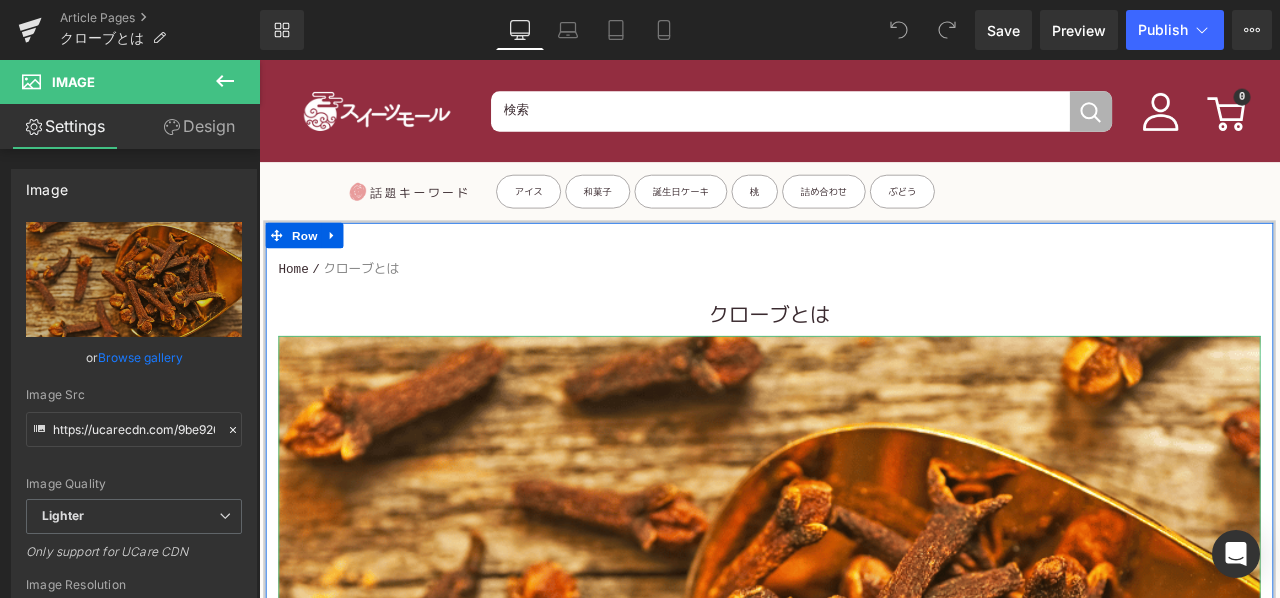click on "クローブとは" at bounding box center (864, 364) 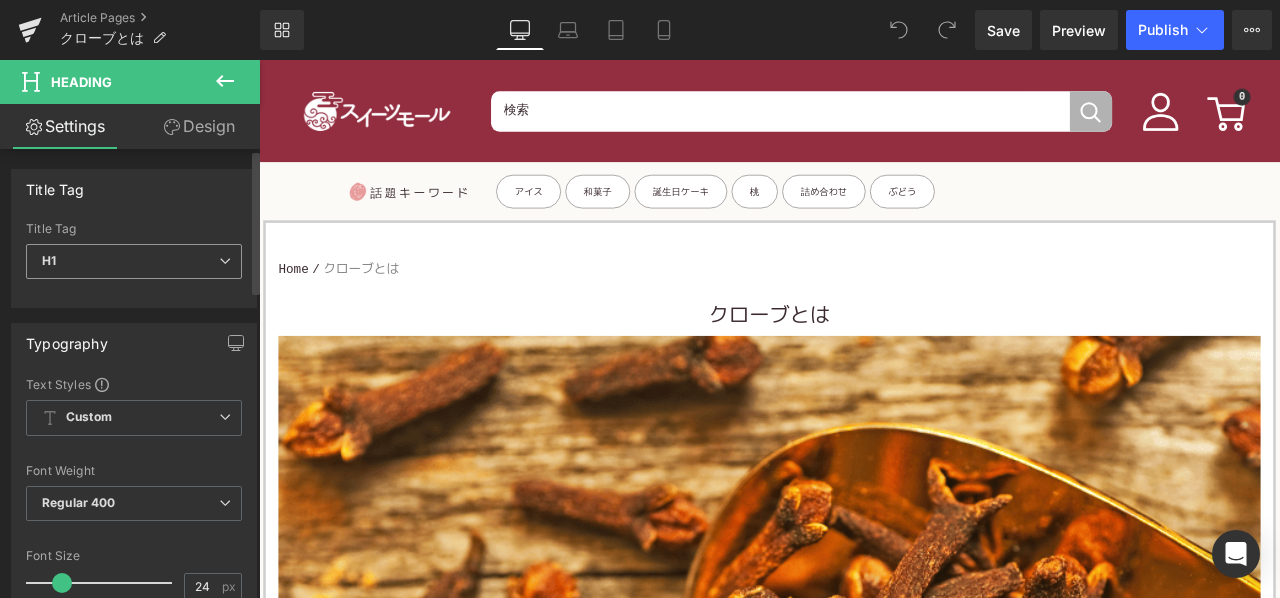 click on "H1" at bounding box center (134, 261) 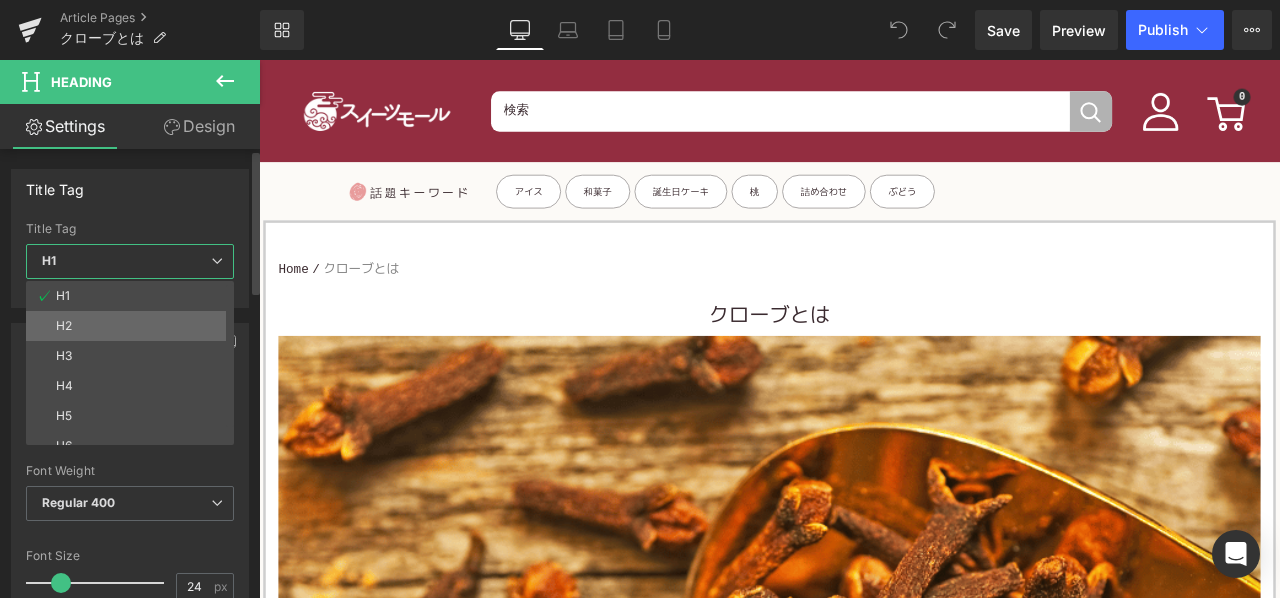 click on "H2" at bounding box center [134, 326] 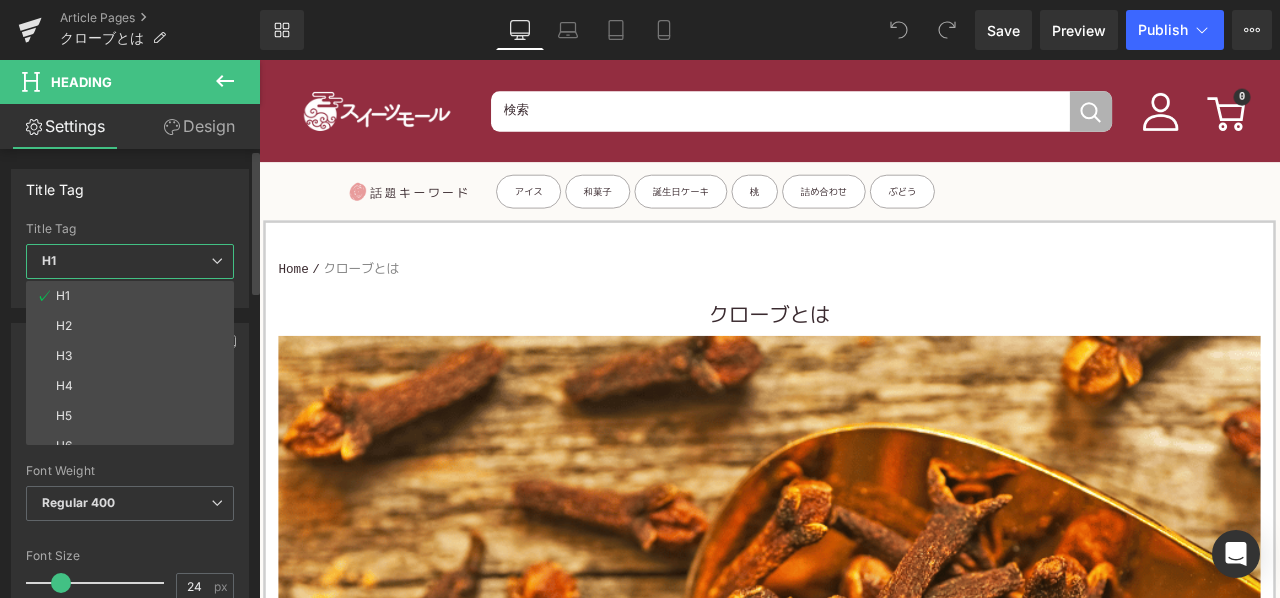 type on "15" 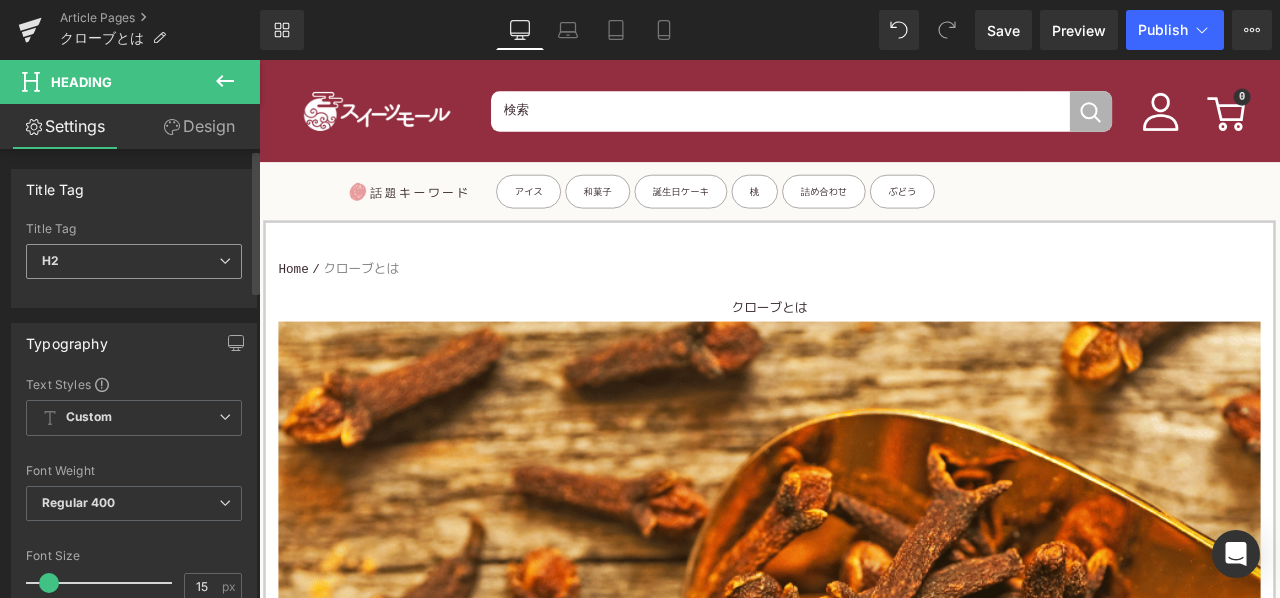 click on "H2" at bounding box center [134, 261] 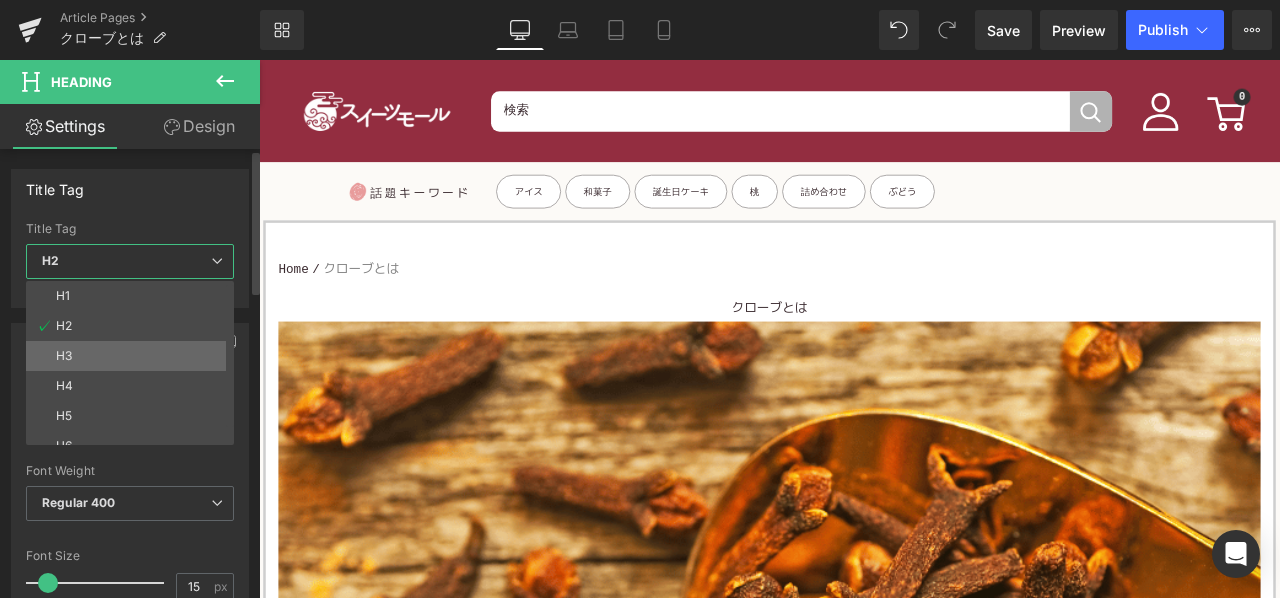 click on "H3" at bounding box center [134, 356] 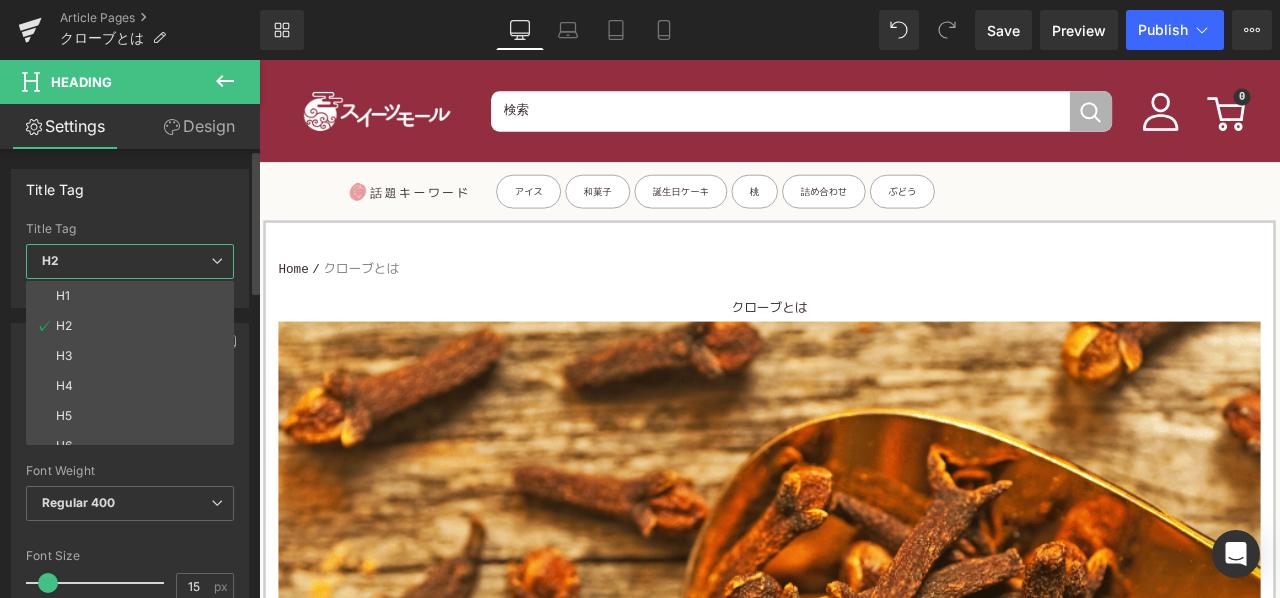 type on "100" 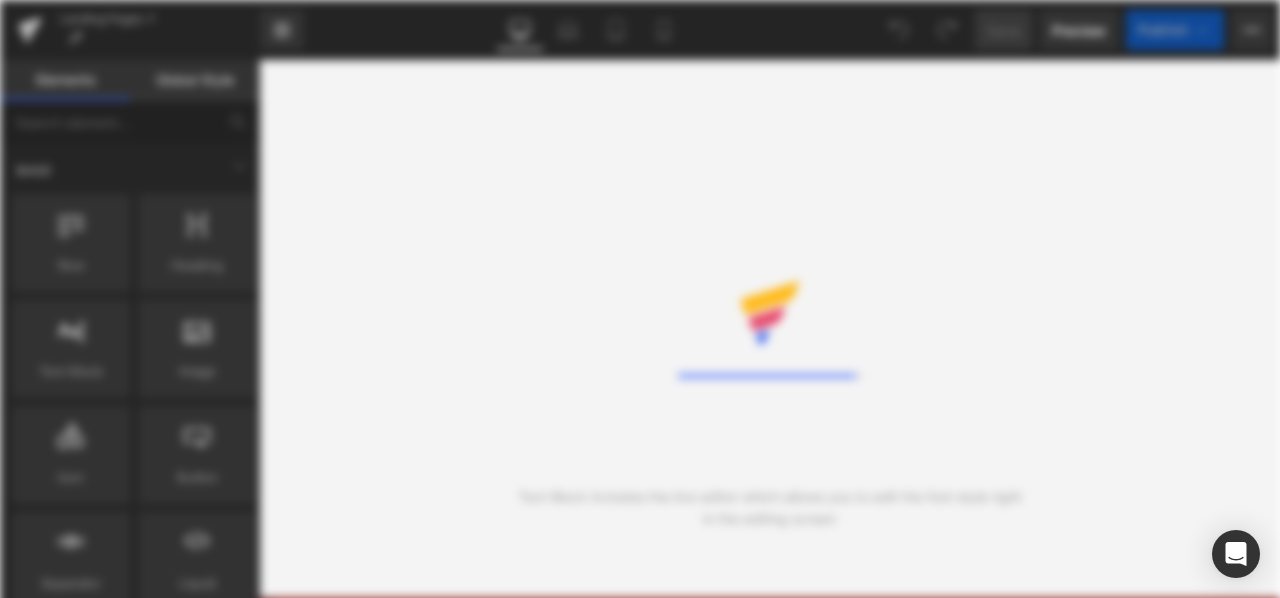 scroll, scrollTop: 0, scrollLeft: 0, axis: both 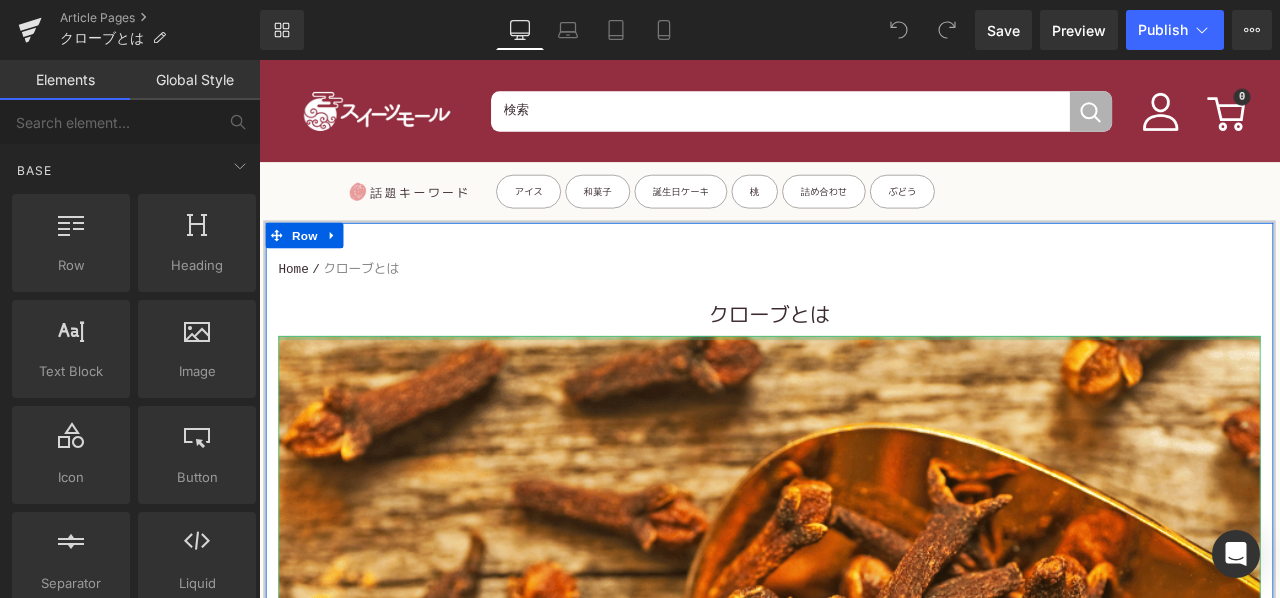click on "クローブとは" at bounding box center (864, 363) 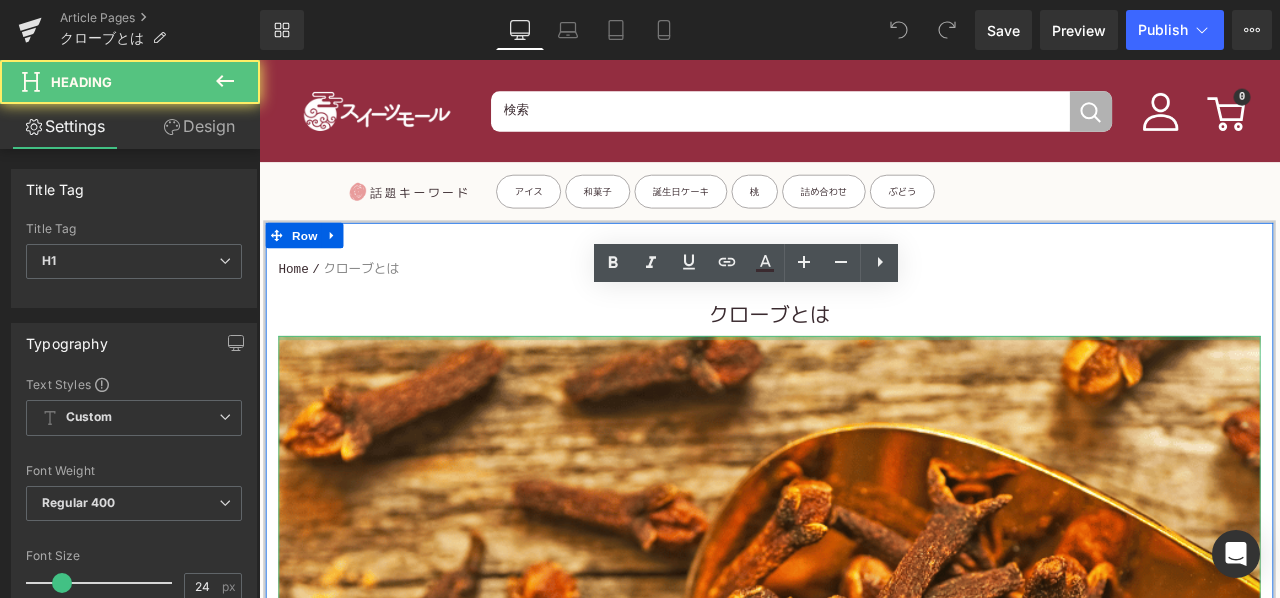 click on "クローブとは" at bounding box center [864, 364] 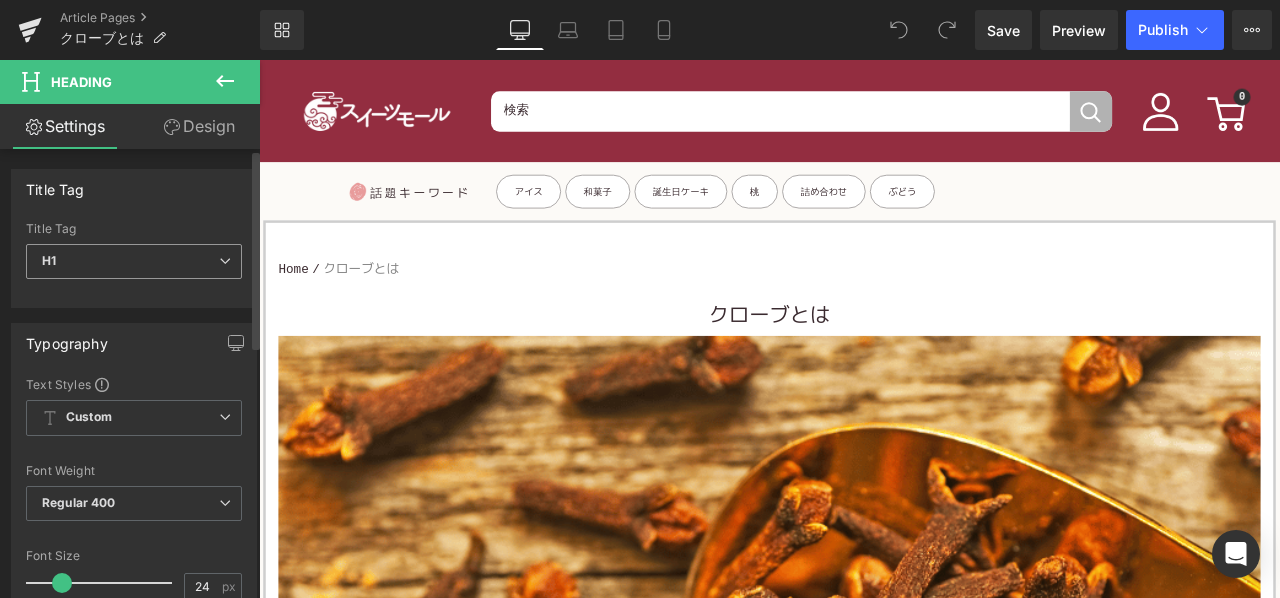 click on "H1" at bounding box center [134, 261] 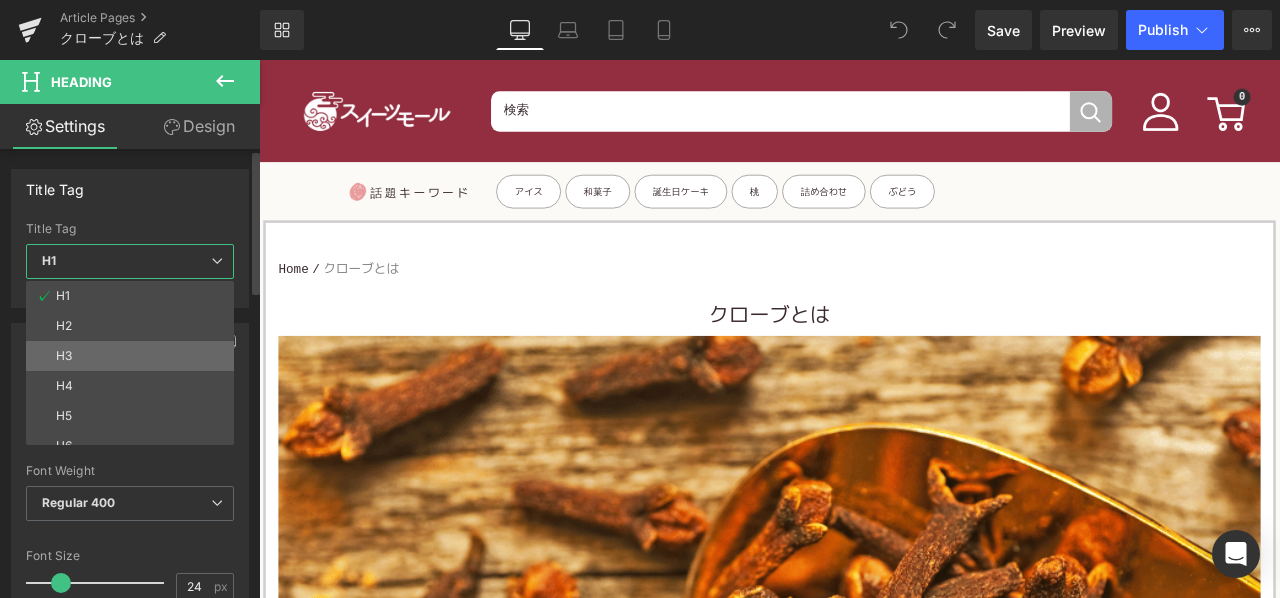 click on "H3" at bounding box center (134, 356) 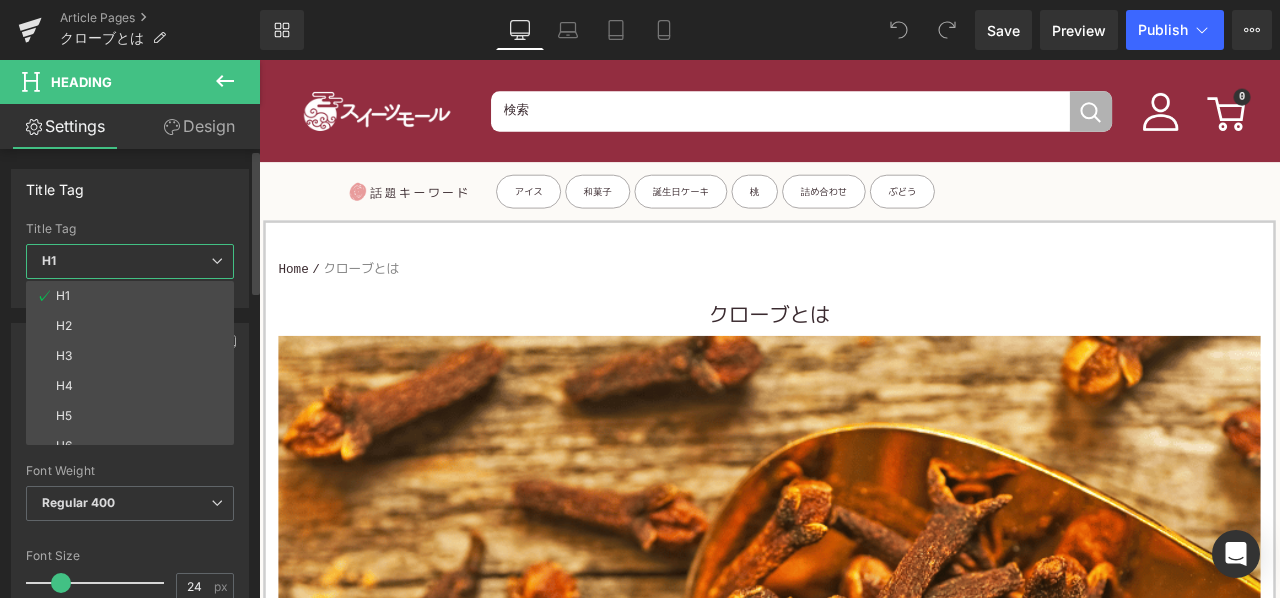 type on "15" 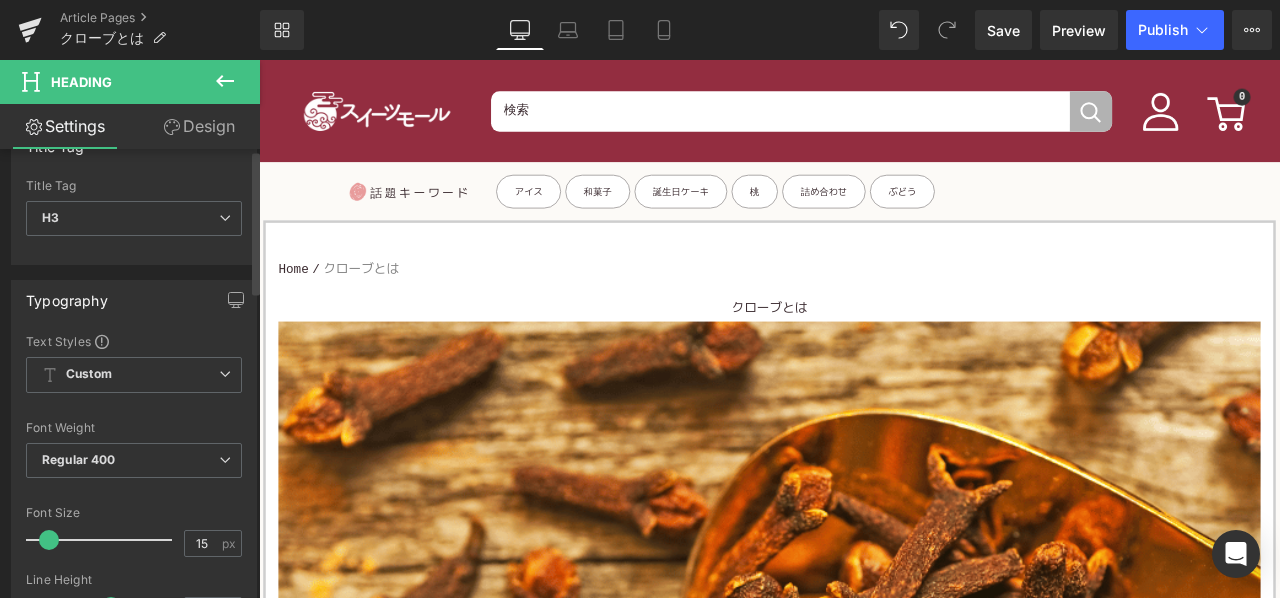 scroll, scrollTop: 100, scrollLeft: 0, axis: vertical 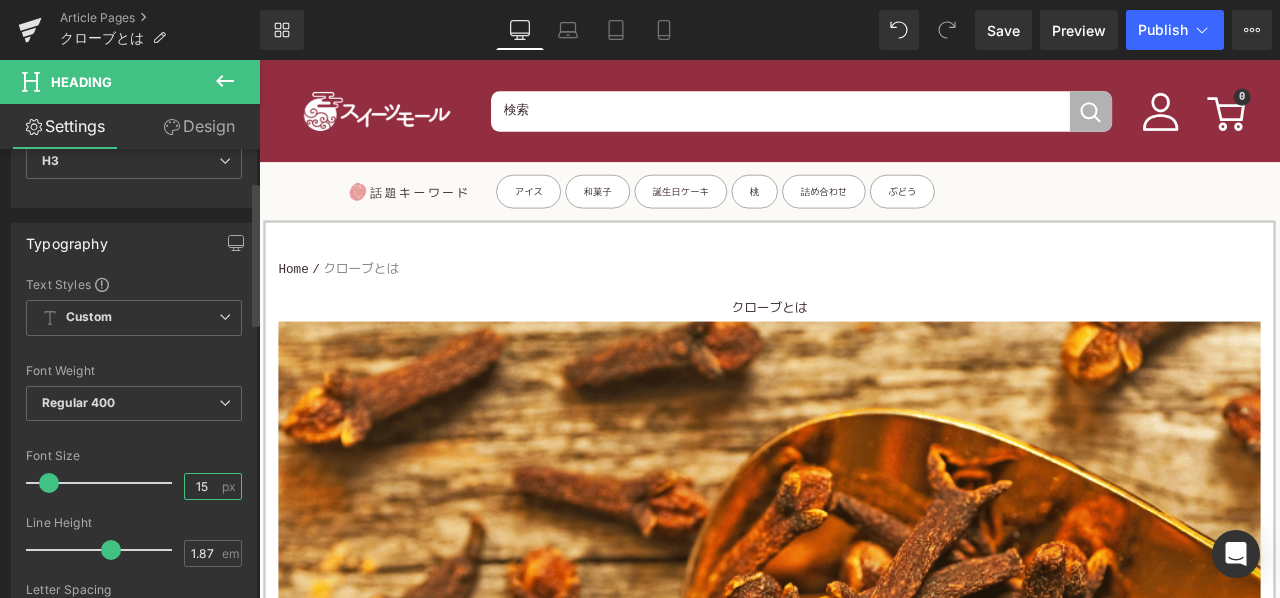 drag, startPoint x: 201, startPoint y: 482, endPoint x: 177, endPoint y: 483, distance: 24.020824 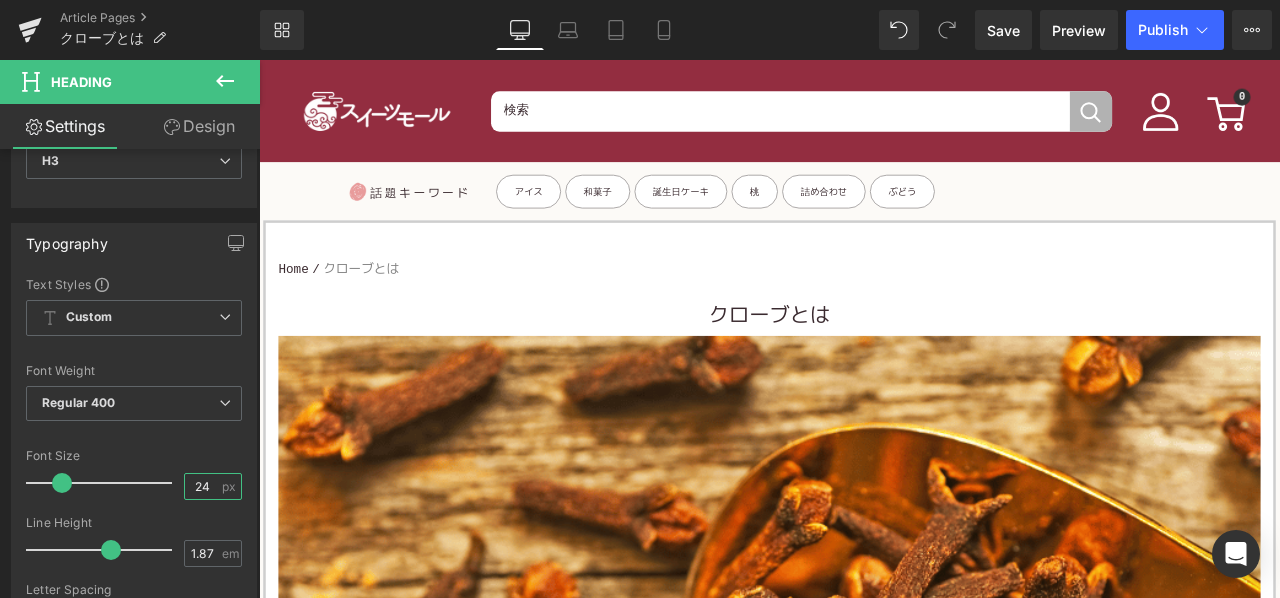 type on "24" 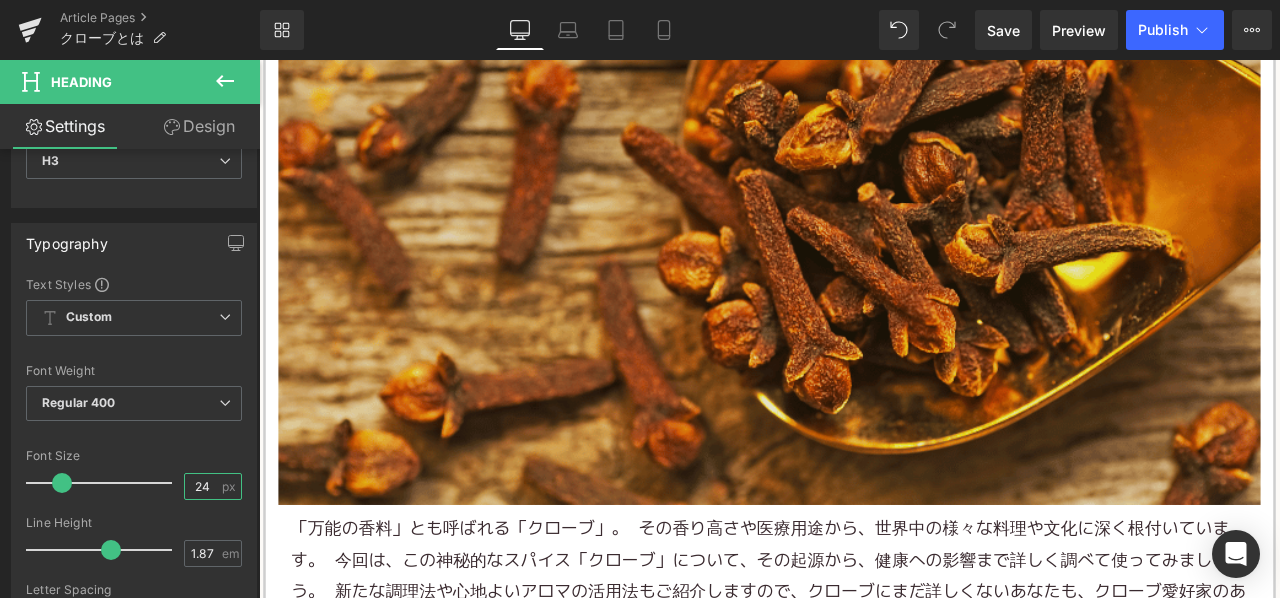 scroll, scrollTop: 800, scrollLeft: 0, axis: vertical 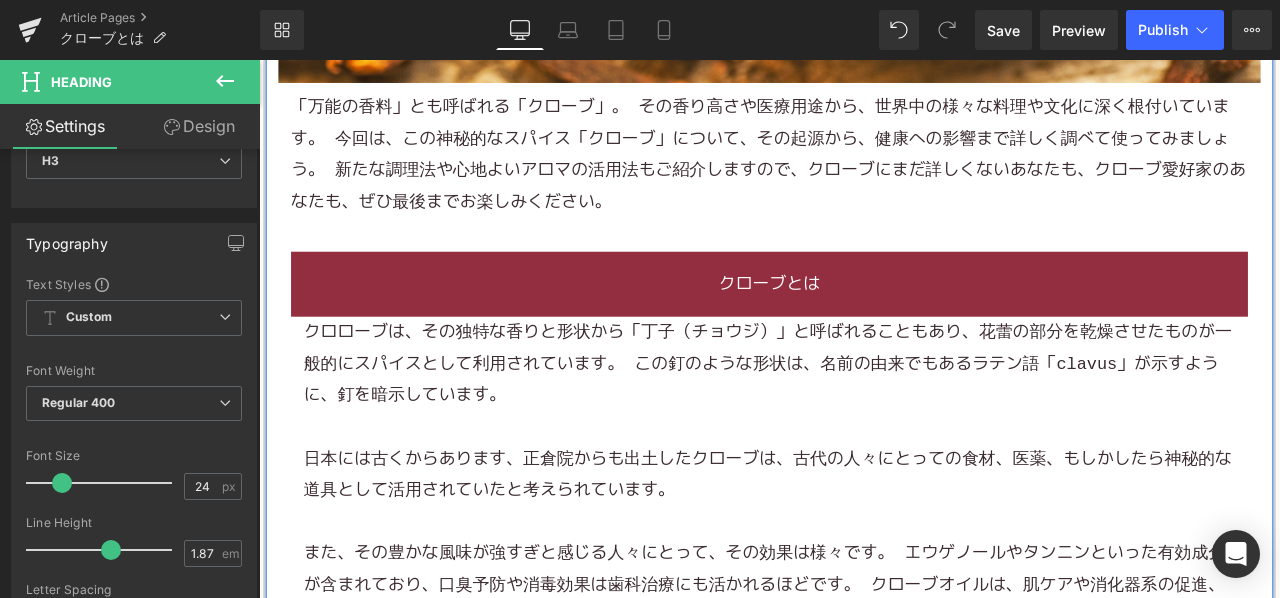 click on "クロローブは、その独特な香りと形状から「丁子（チョウジ）」と呼ばれることもあり、花蕾の部分を乾燥させたものが一般的にスパイスとして利用されています。 この釘のような形状は、名前の由来でもあるラテン語「clavus」が示すように、釘を暗示しています。" at bounding box center (862, 420) 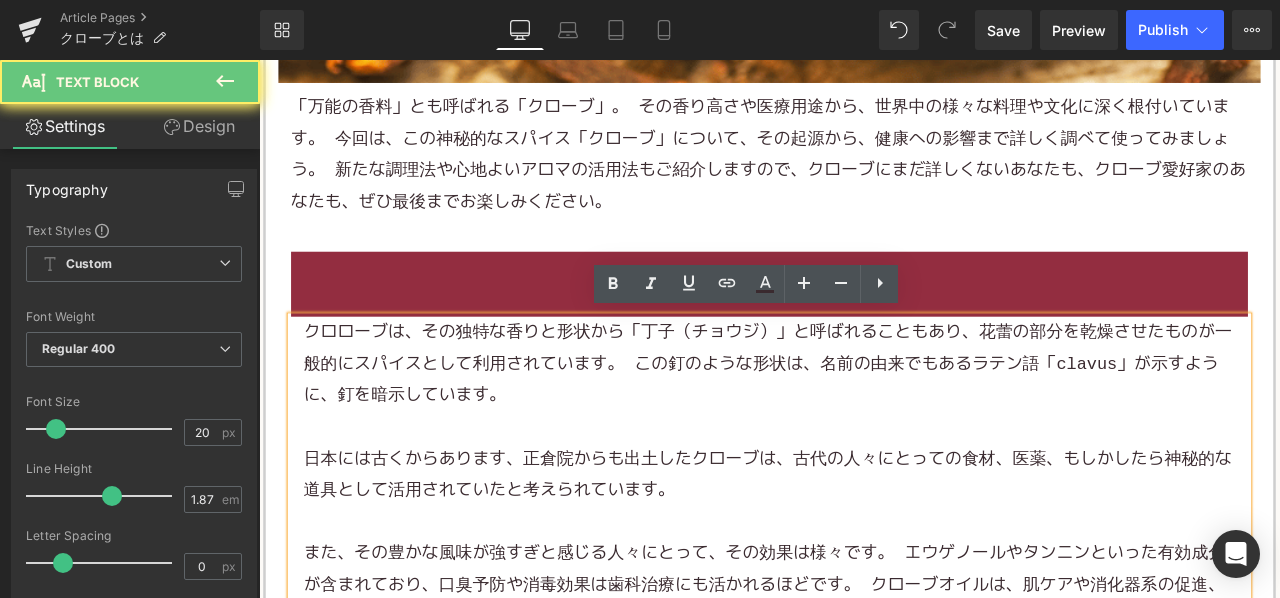 click on "クロローブは、その独特な香りと形状から「丁子（チョウジ）」と呼ばれることもあり、花蕾の部分を乾燥させたものが一般的にスパイスとして利用されています。 この釘のような形状は、名前の由来でもあるラテン語「clavus」が示すように、釘を暗示しています。" at bounding box center (862, 420) 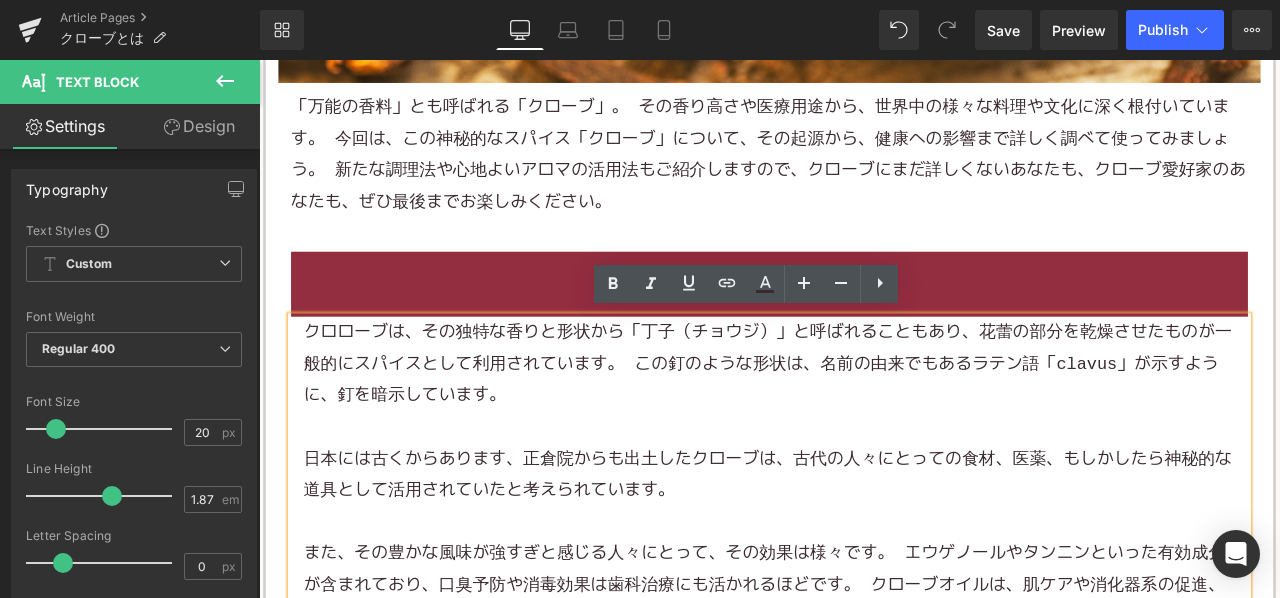 click on "クローブとは" at bounding box center [864, 325] 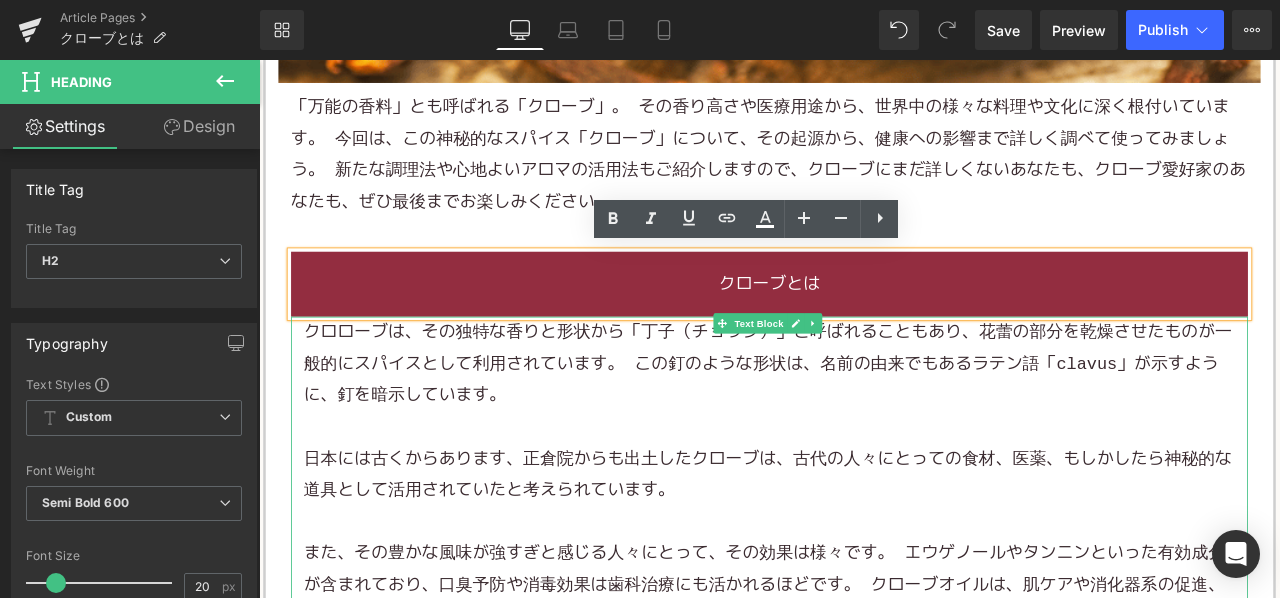click on "クロローブは、その独特な香りと形状から「丁子（チョウジ）」と呼ばれることもあり、花蕾の部分を乾燥させたものが一般的にスパイスとして利用されています。 この釘のような形状は、名前の由来でもあるラテン語「clavus」が示すように、釘を暗示しています。" at bounding box center [862, 420] 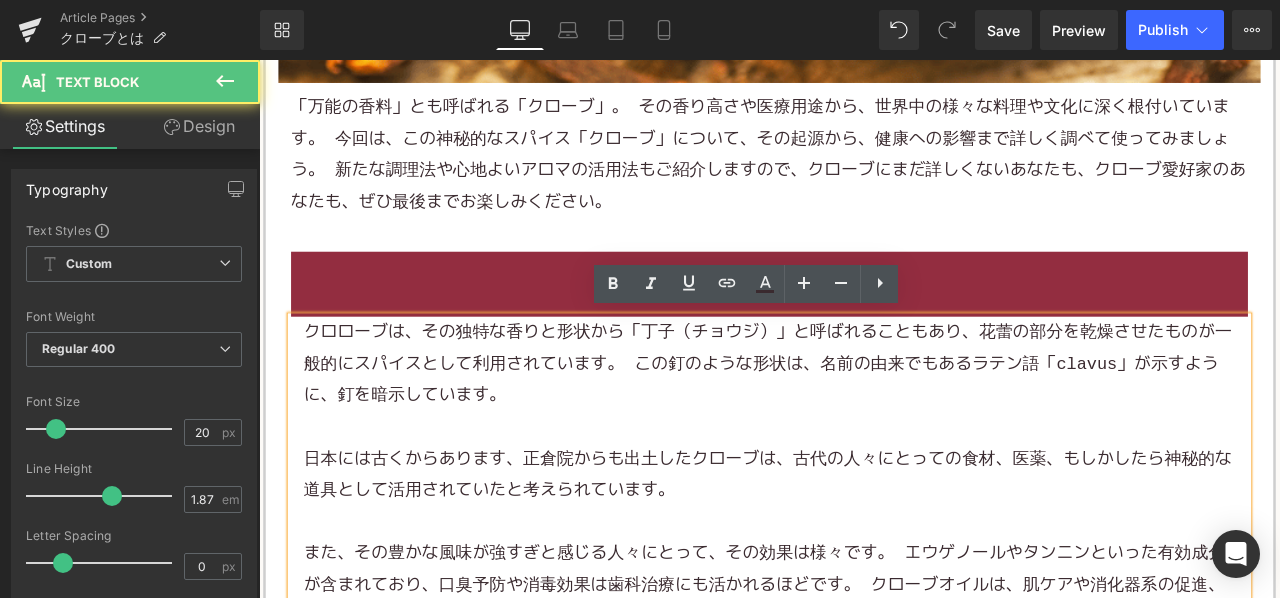 type 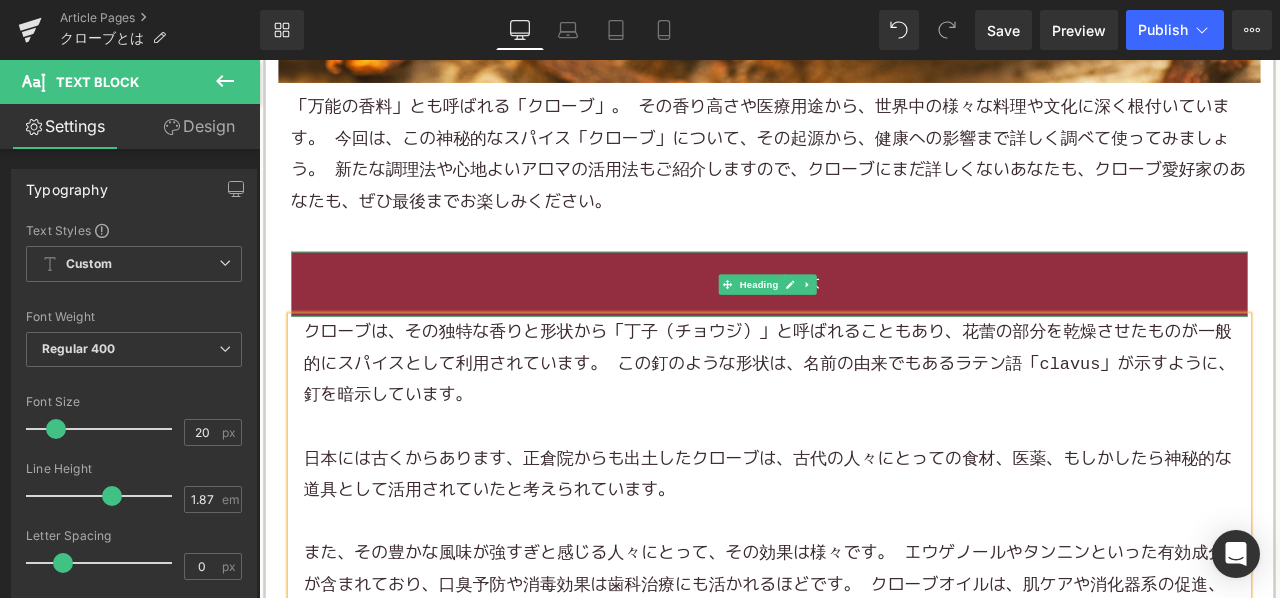 click on "クローブとは" at bounding box center [864, 325] 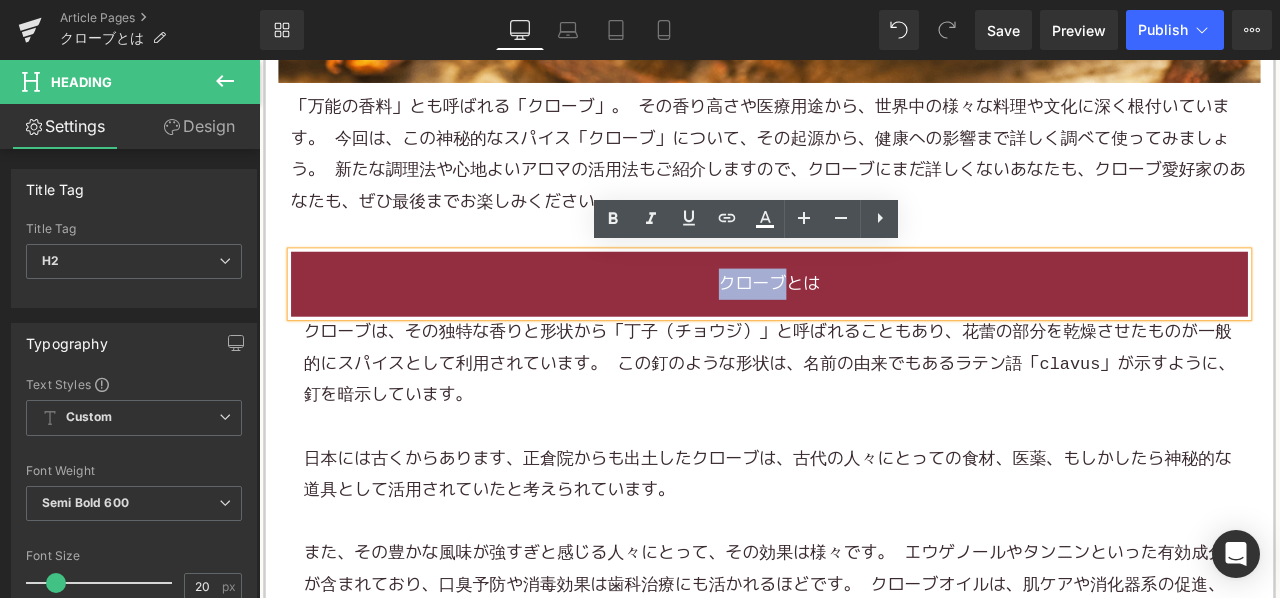 drag, startPoint x: 793, startPoint y: 312, endPoint x: 884, endPoint y: 325, distance: 91.92388 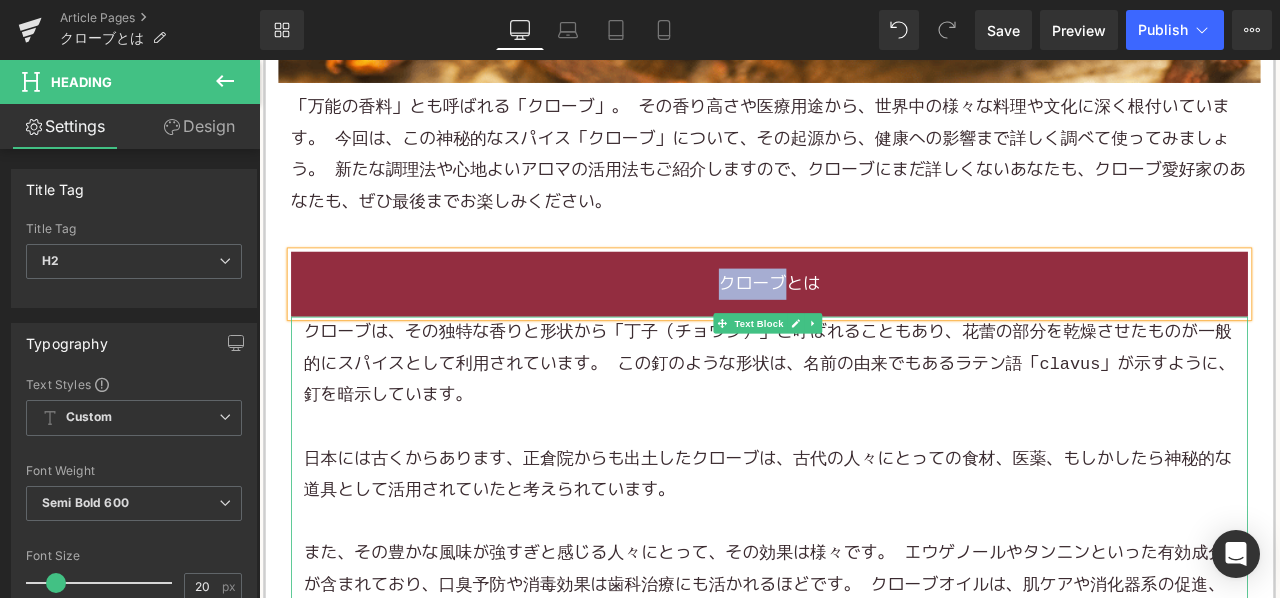click on "クローブは、その独特な香りと形状から「丁子（チョウジ）」と呼ばれることもあり、花蕾の部分を乾燥させたものが一般的にスパイスとして利用されています。 この釘のような形状は、名前の由来でもあるラテン語「clavus」が示すように、釘を暗示しています。" at bounding box center (864, 420) 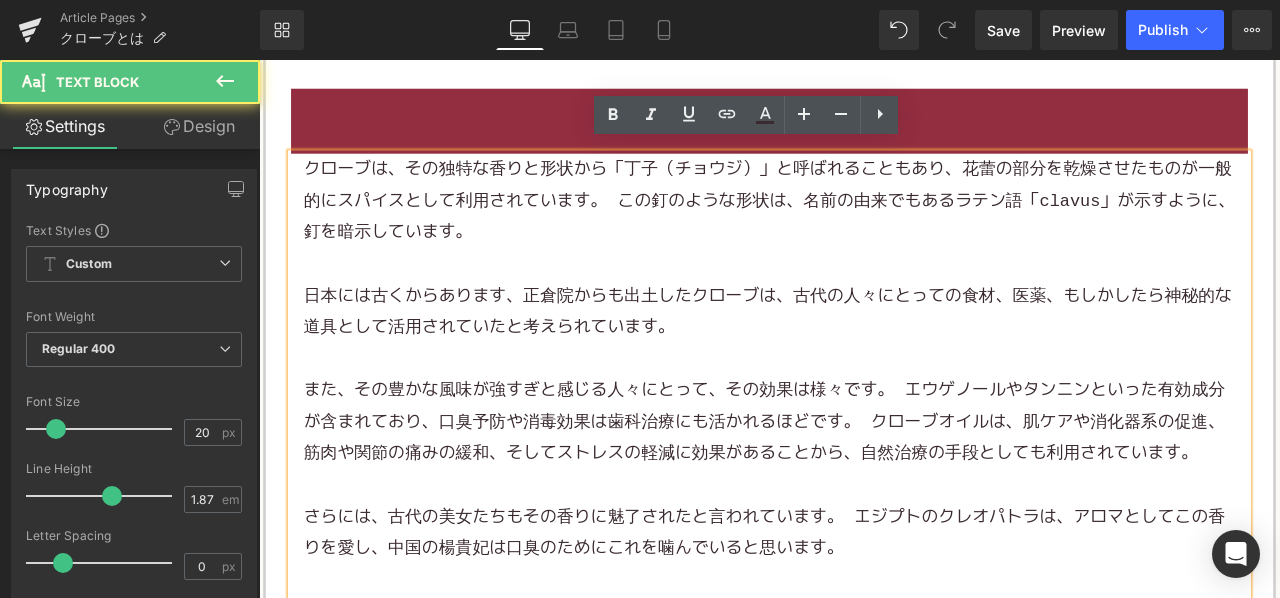 scroll, scrollTop: 1300, scrollLeft: 0, axis: vertical 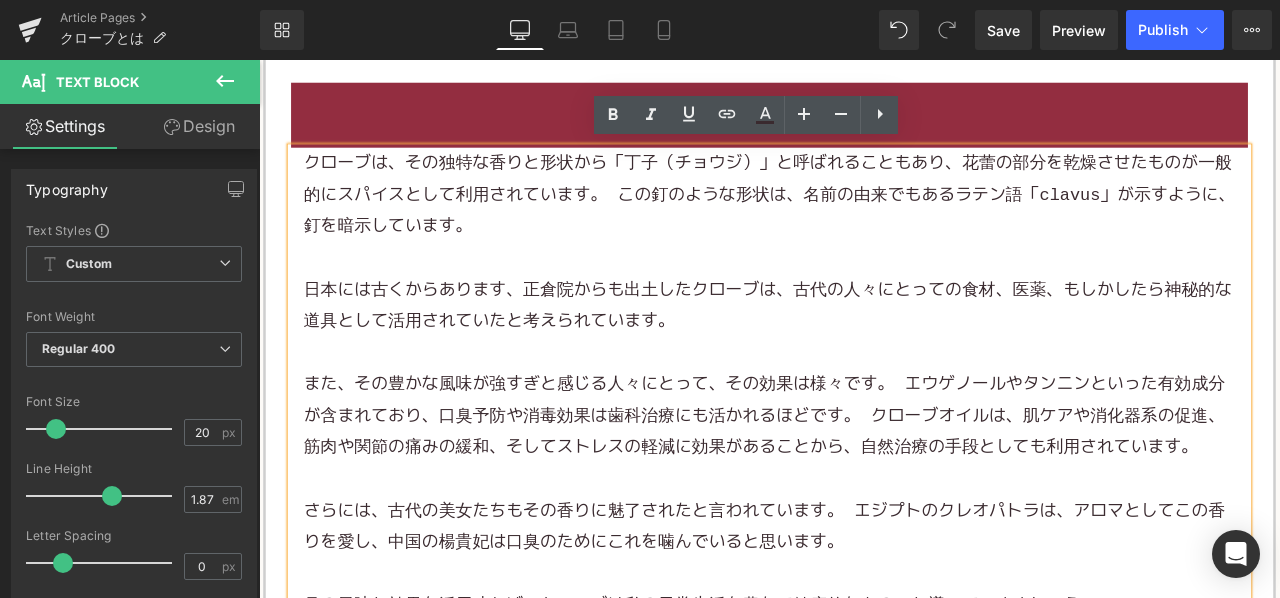 click on "日本には古くからあります、正倉院からも出土したクローブは、古代の人々にとっての食材、医薬、もしかしたら神秘的な道具として活用されていたと考えられています。" at bounding box center [862, 351] 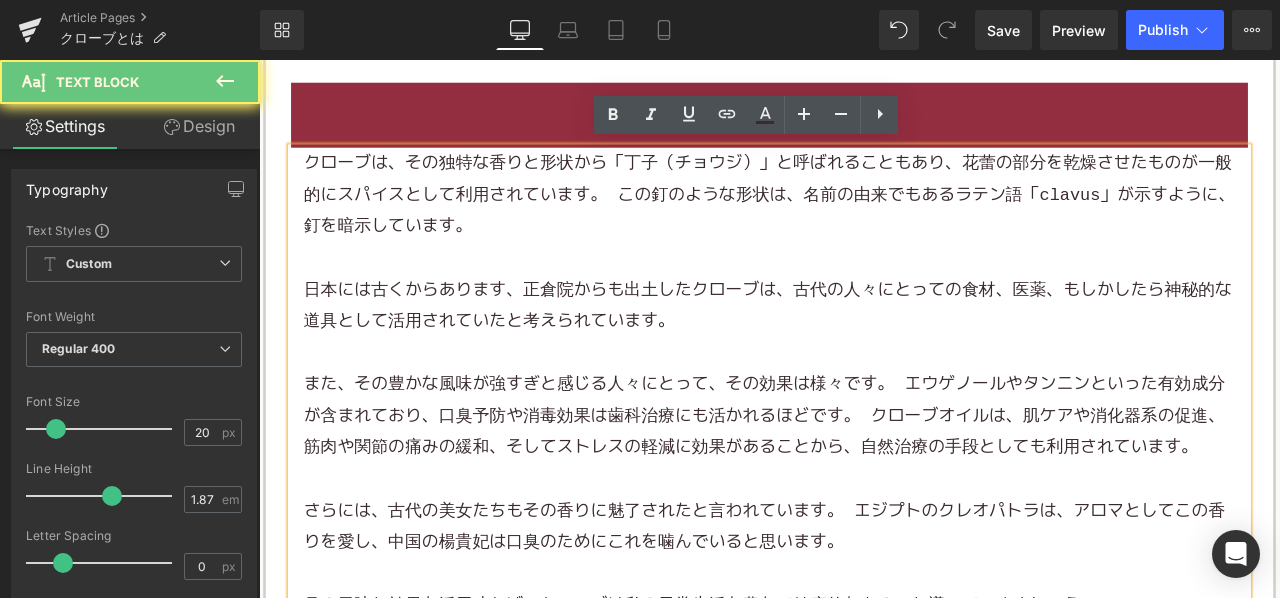click on "日本には古くからあります、正倉院からも出土したクローブは、古代の人々にとっての食材、医薬、もしかしたら神秘的な道具として活用されていたと考えられています。" at bounding box center [864, 351] 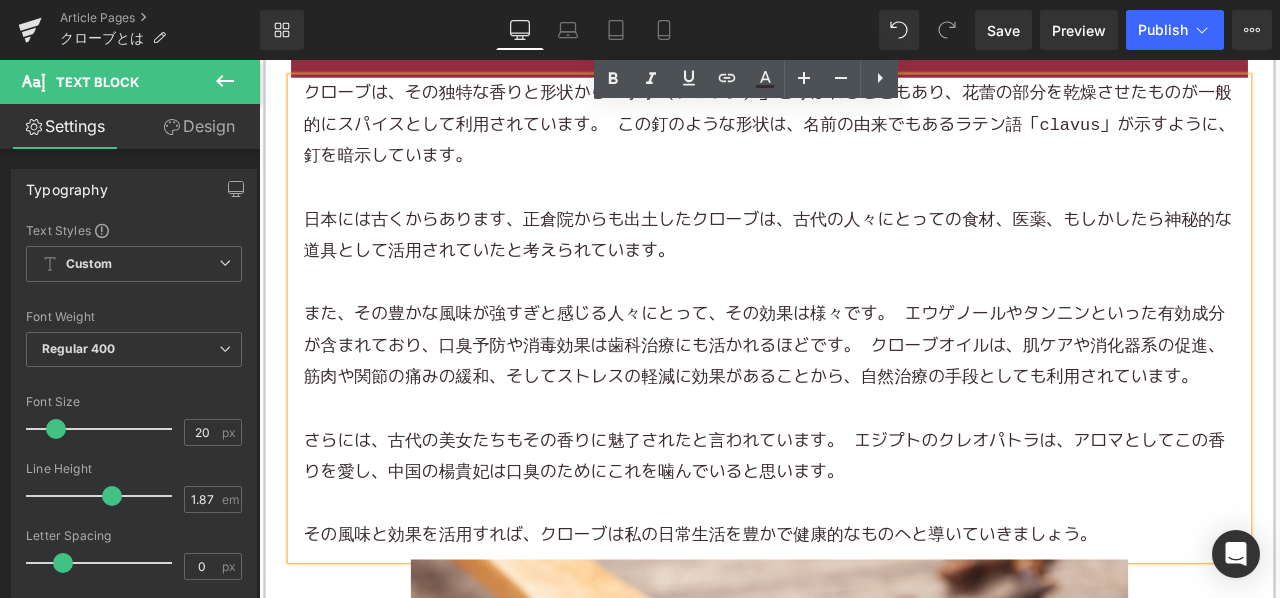 scroll, scrollTop: 1500, scrollLeft: 0, axis: vertical 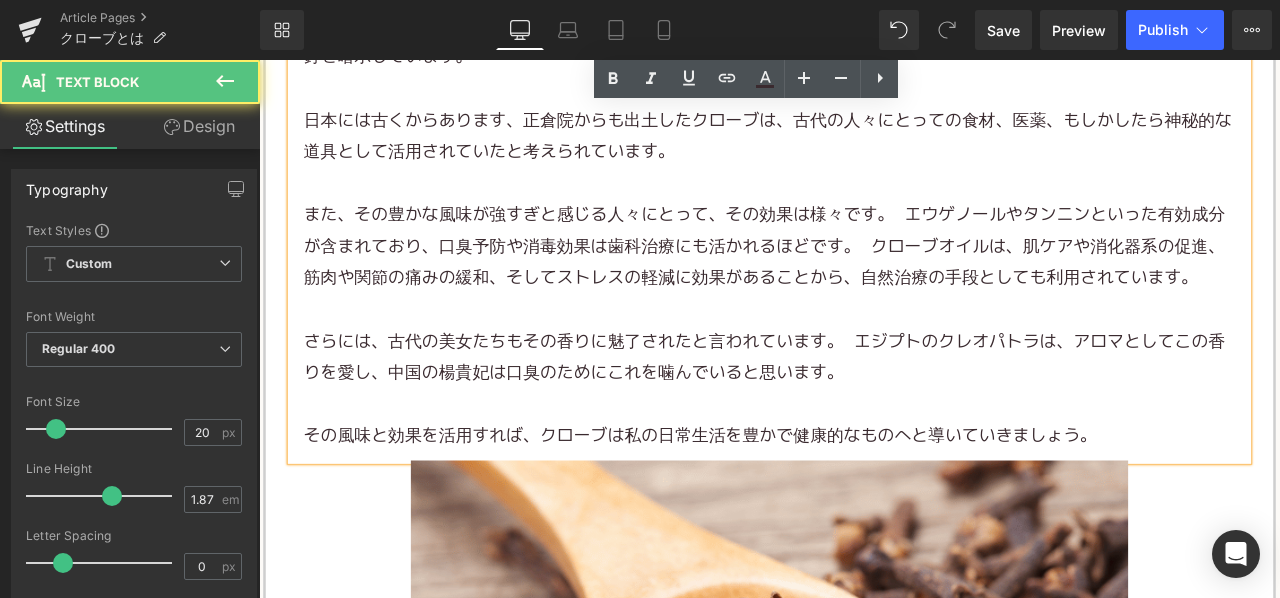 click at bounding box center (864, 356) 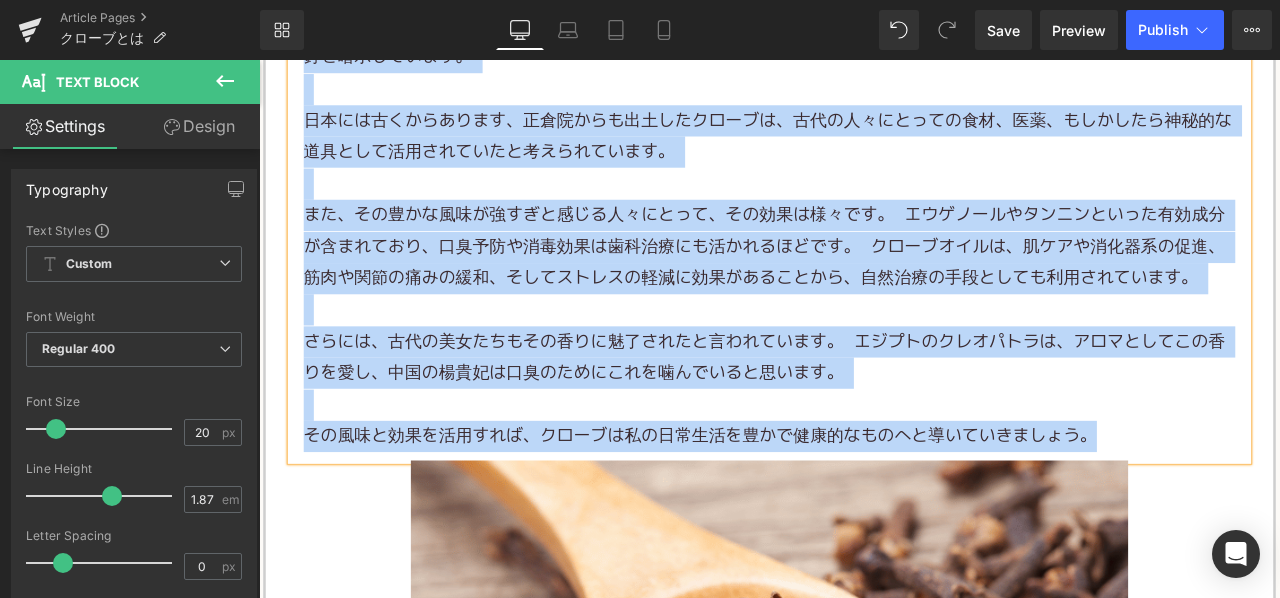copy on "lorem、ipsumdolorsi「am（cons）」adipiscing、elitseddoeiusmodtemporincididuntu。 laboreetdo、magnaaliquaen「admini」veniam、quisnostr。 exercitation、ullamcolaborisn、aliquipexeac、co、duisauteirureinreprehenderitvol。 ve、essecillumfugiatnulla、pariature。 sintoccaecatcupidatatnonpr、suntculpaquiofficiadeser。 mollitan、idestlaboru、perspiciati、undeomnisistenatuser、voluptatemaccusanti。 dolo、laudantiumtotamremaperiame。 ipsaquaeabil、inventoreveri、quasiarchitectobeataevitae。 dictaexplicab、nemoenimipsamquiavoluptasasperna。..." 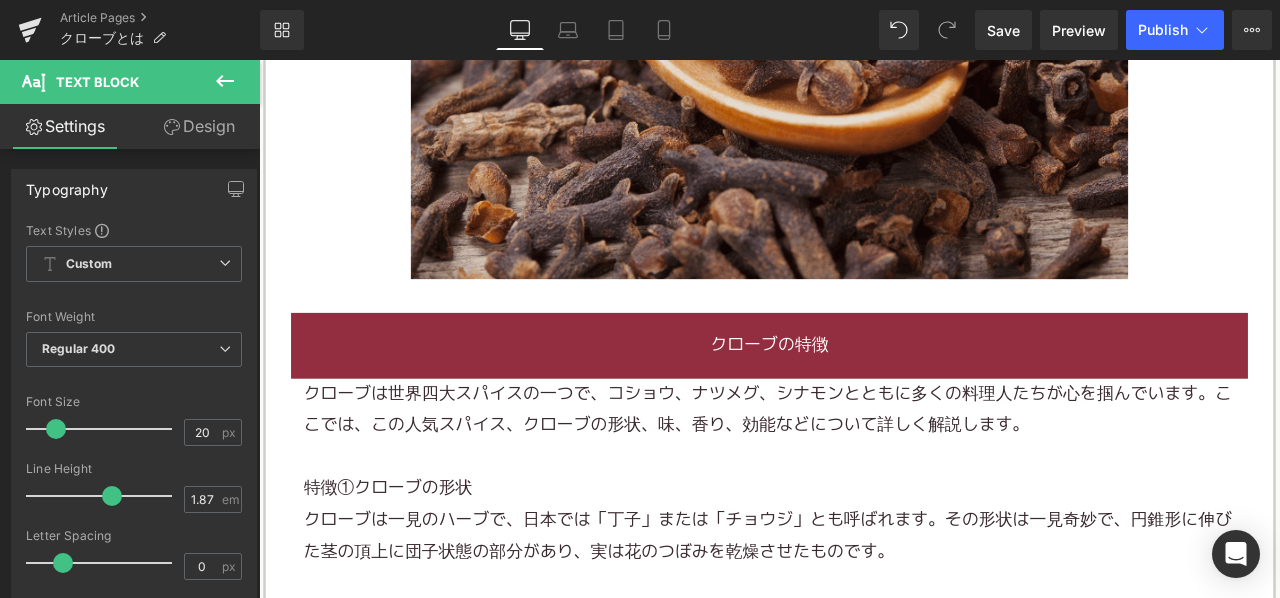 scroll, scrollTop: 2500, scrollLeft: 0, axis: vertical 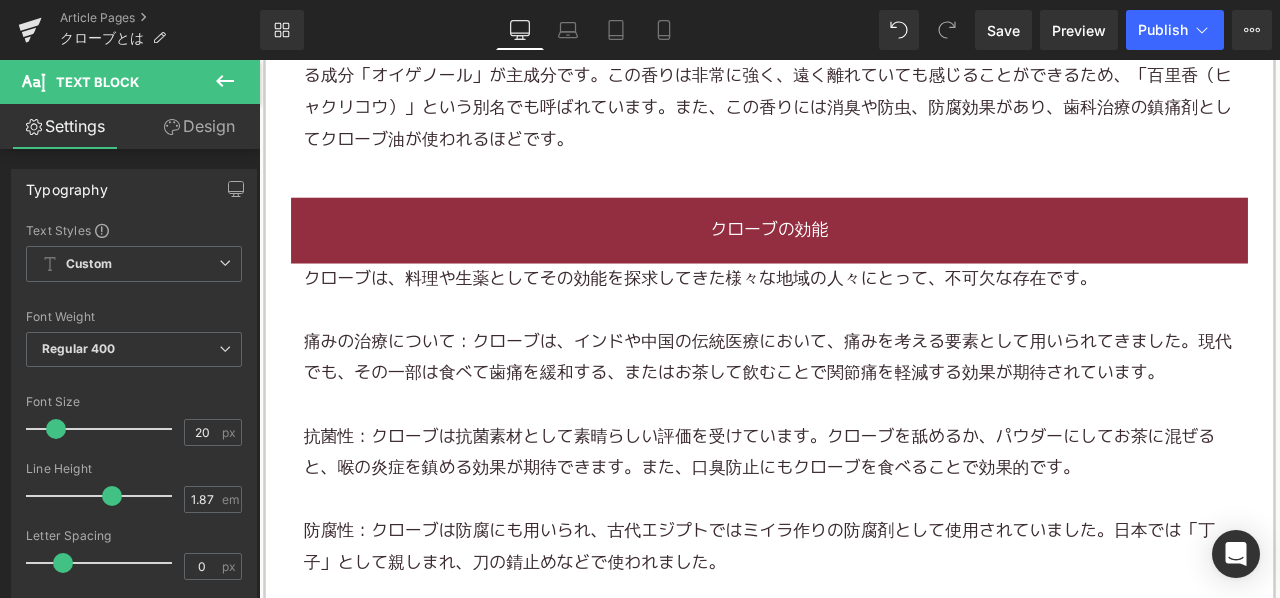 click at bounding box center [864, 356] 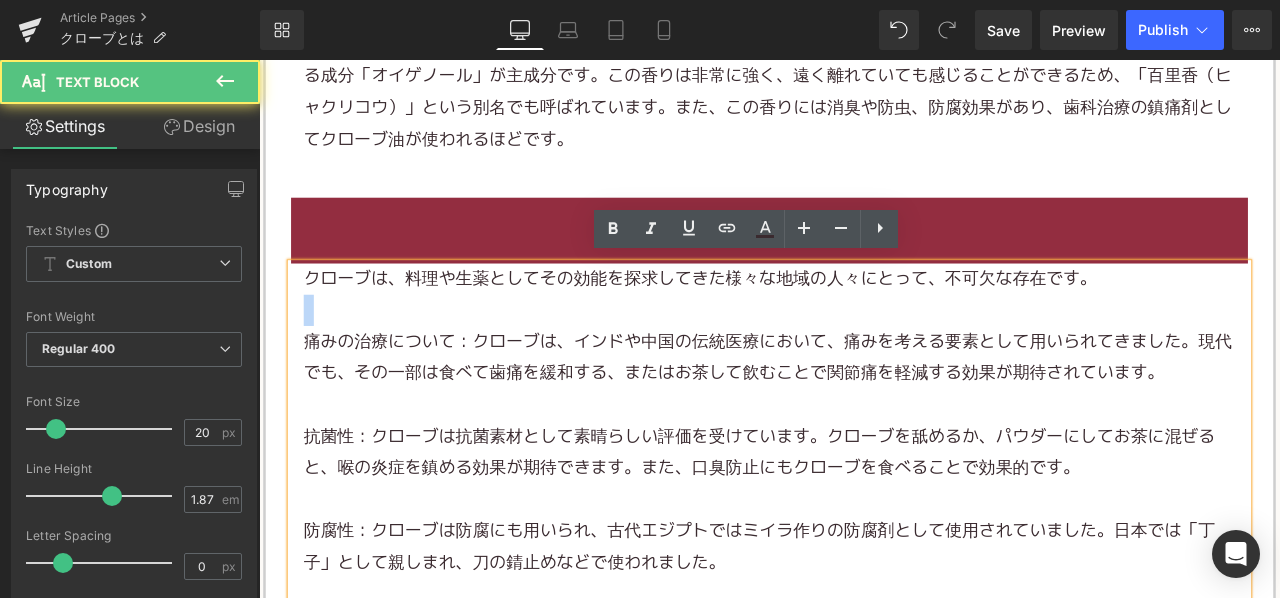 click at bounding box center (864, 356) 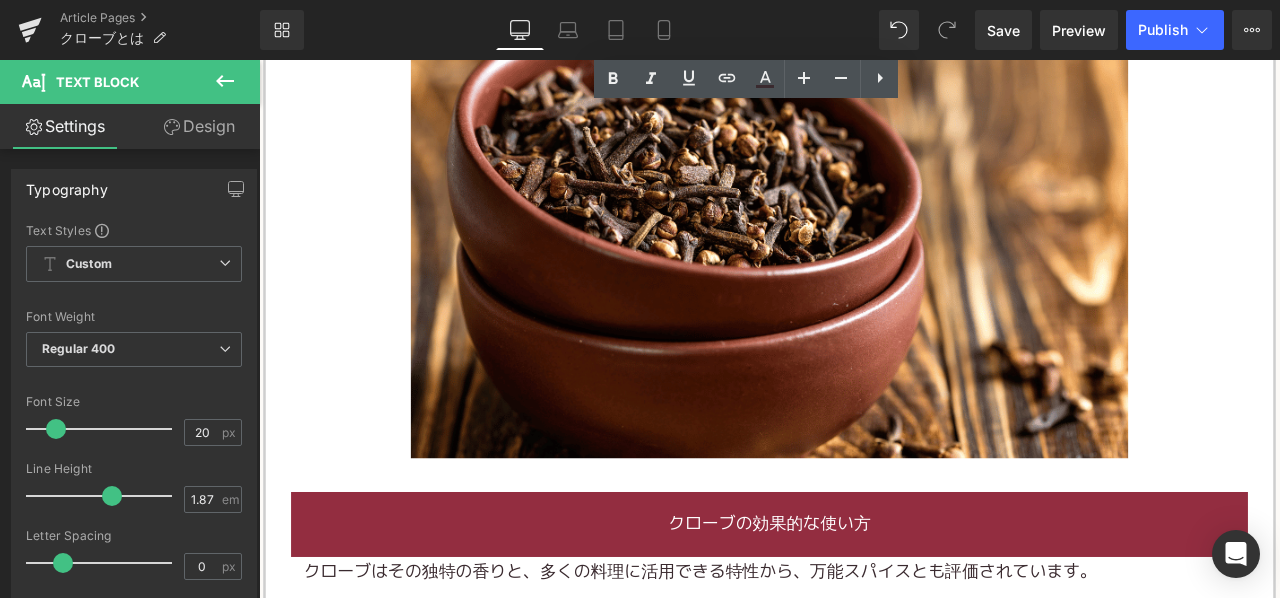 scroll, scrollTop: 4700, scrollLeft: 0, axis: vertical 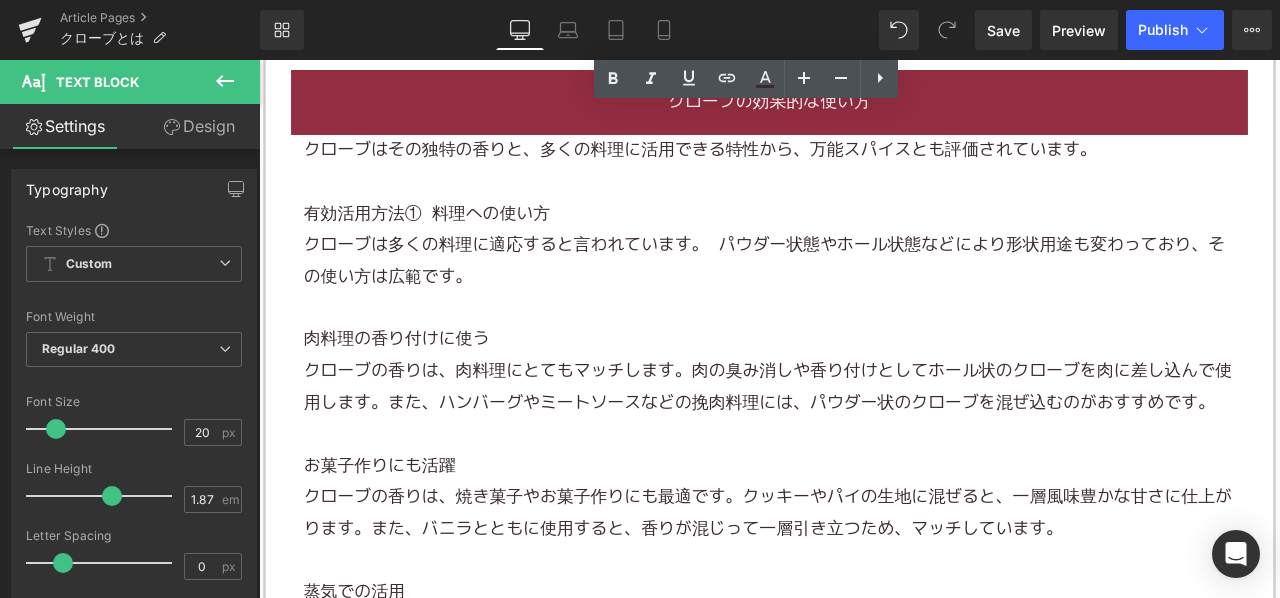 click on "クローブは多くの料理に適応すると言われています。 パウダー状態やホール状態などにより形状用途も変わっており、その使い方は広範です。" at bounding box center [864, 298] 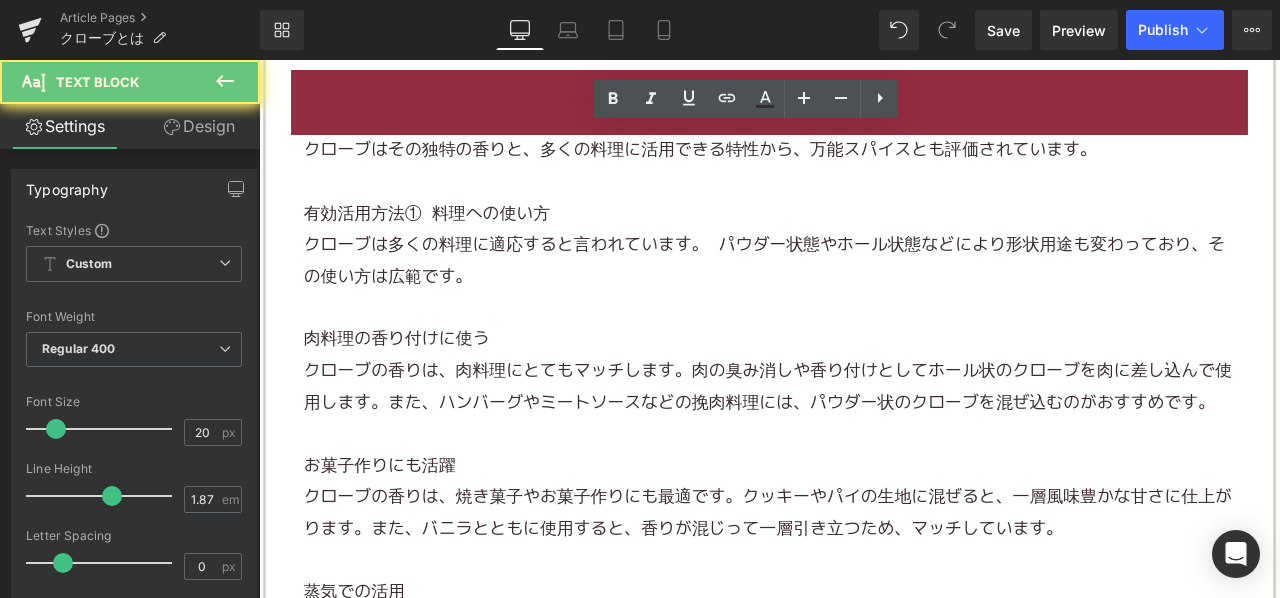 click on "クローブは多くの料理に適応すると言われています。 パウダー状態やホール状態などにより形状用途も変わっており、その使い方は広範です。" at bounding box center [864, 298] 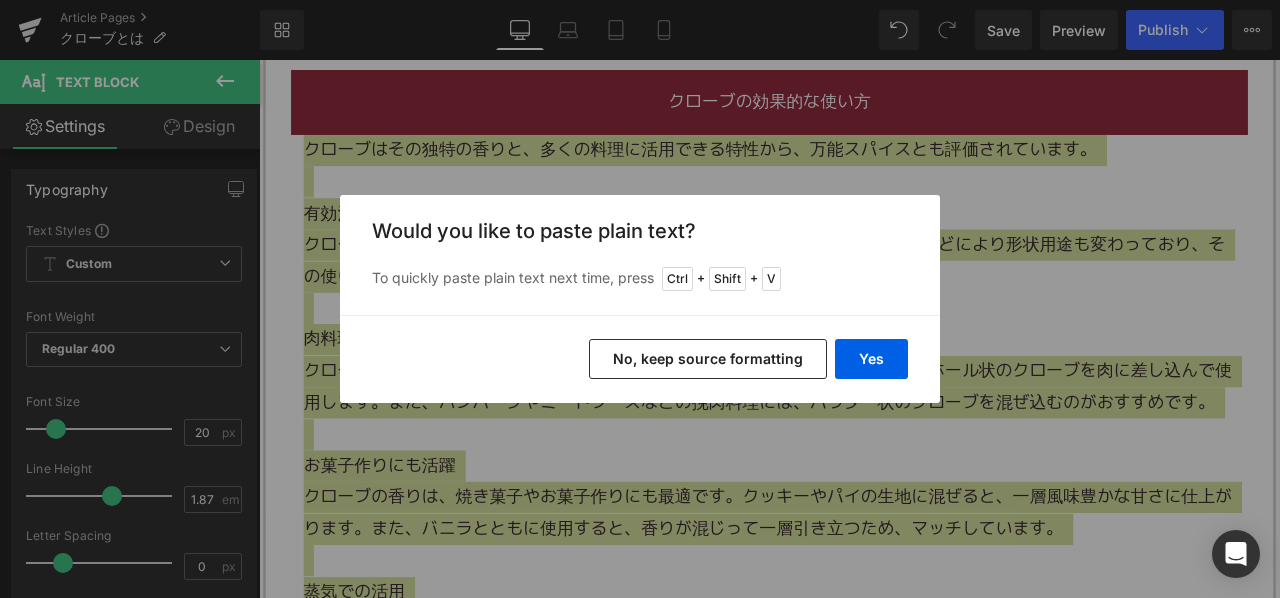 click on "No, keep source formatting" at bounding box center [708, 359] 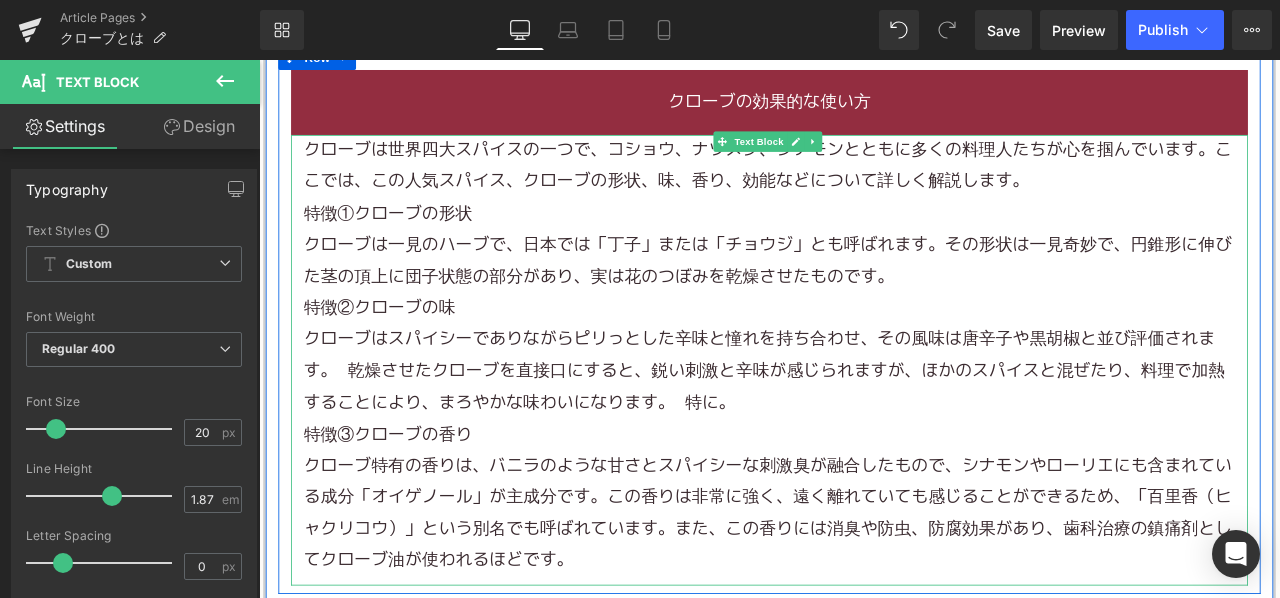 click on "クローブは世界四大スパイスの一つで、コショウ、ナツメグ、 シナモン とともに多くの料理人たちが心を掴んでいます。ここでは、この人気スパイス、クローブの形状、味、香り、効能などについて詳しく解説します。" at bounding box center (864, 186) 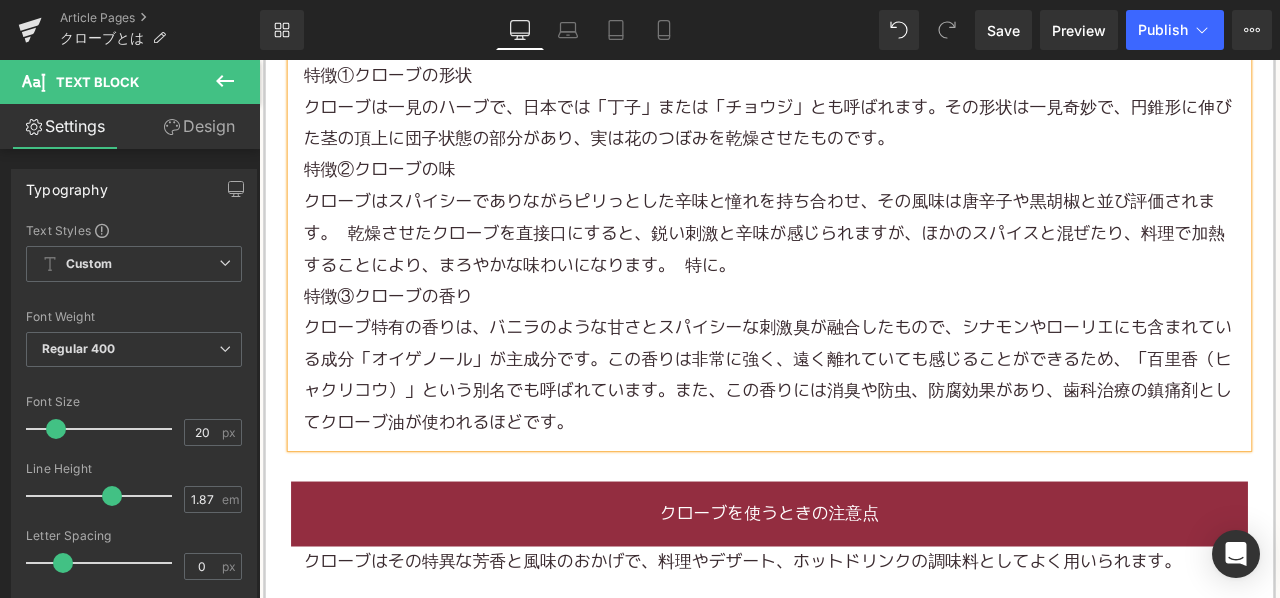 scroll, scrollTop: 5200, scrollLeft: 0, axis: vertical 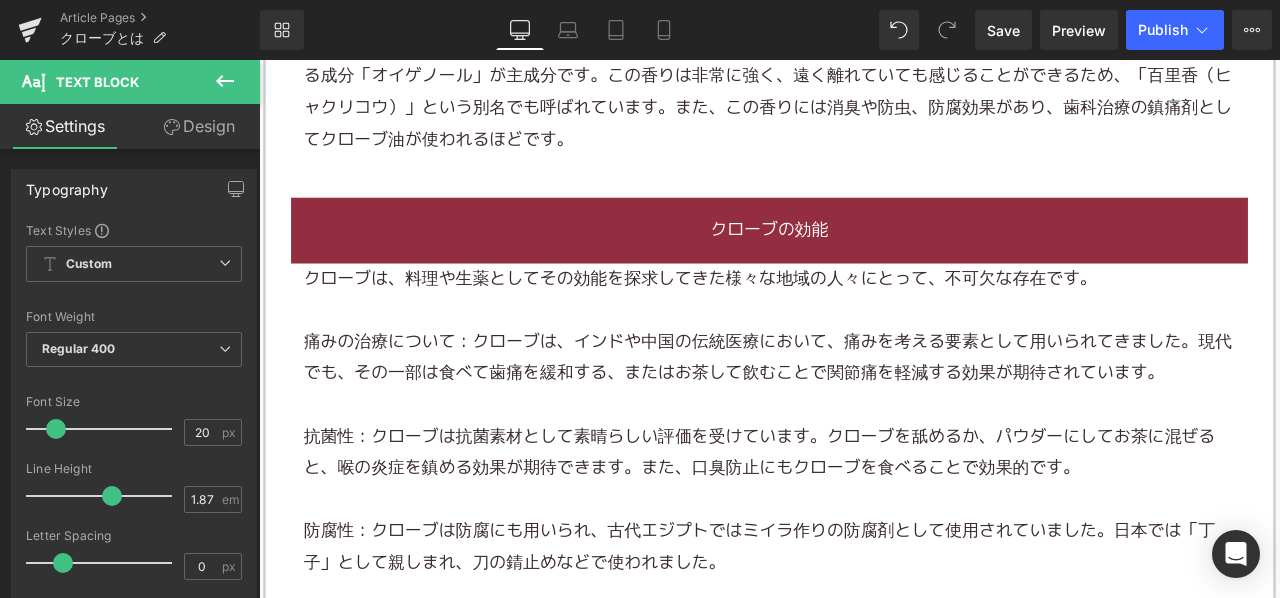 click on "痛みの治療について：クローブは、インドや中国の伝統医療において、痛みを考える要素として用いられてきました。現代でも、その一部は食べて歯痛を緩和する、またはお茶して飲むことで関節痛を軽減する効果が期待されています。" at bounding box center [862, 413] 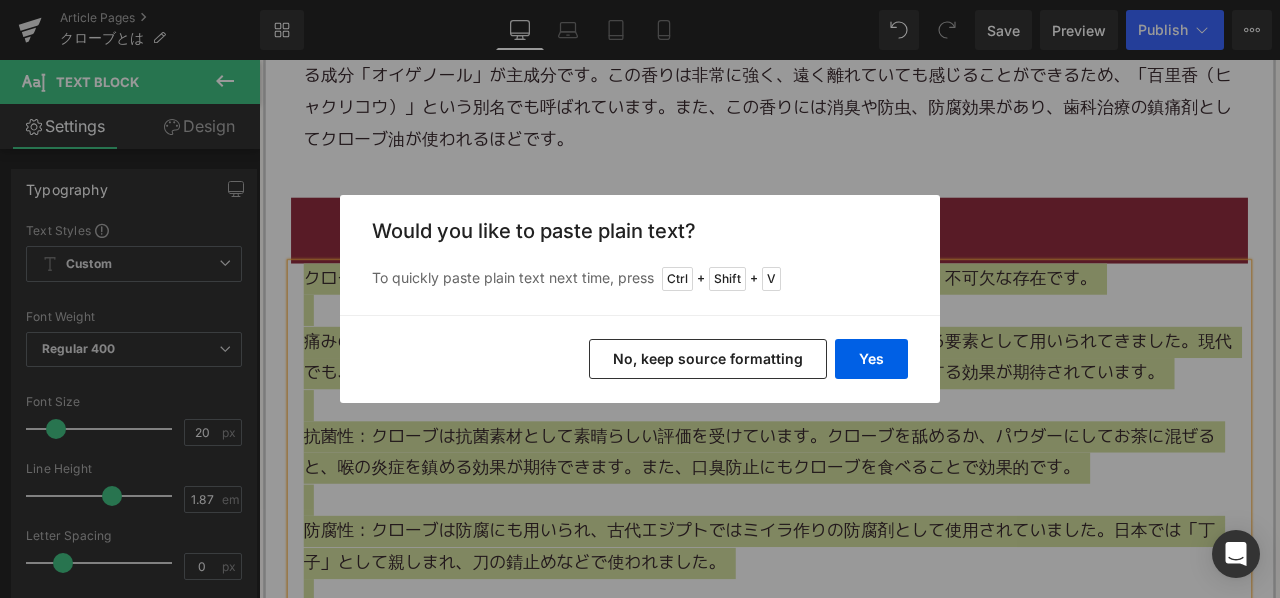 click on "Yes No, keep source formatting" at bounding box center (640, 359) 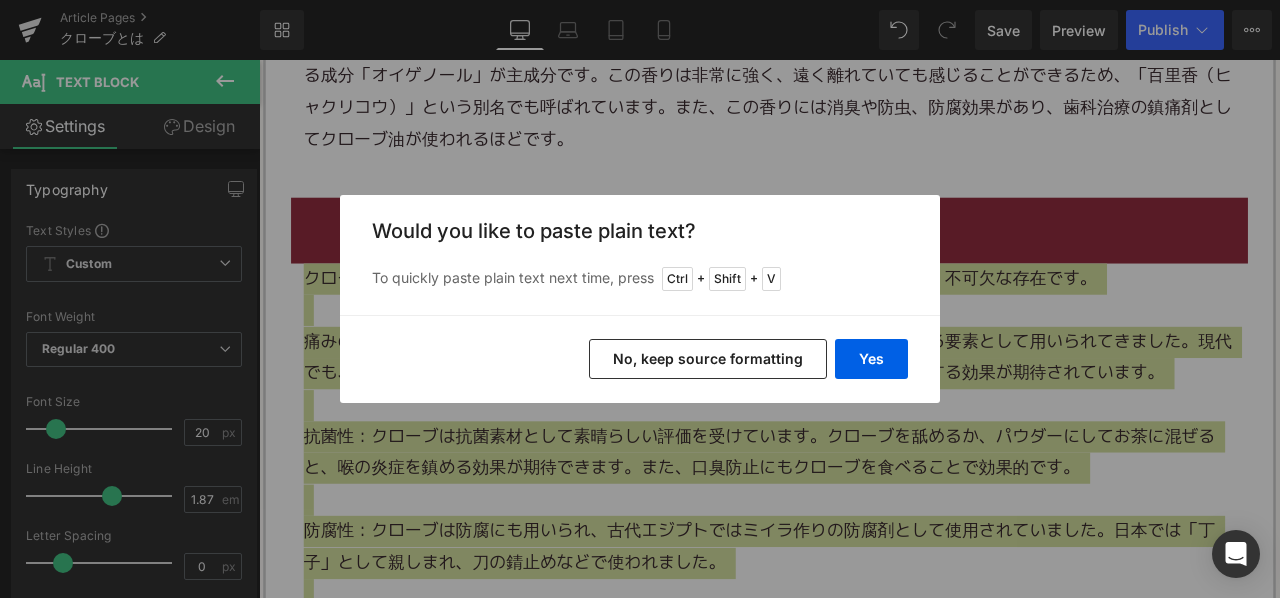 click on "No, keep source formatting" at bounding box center [708, 359] 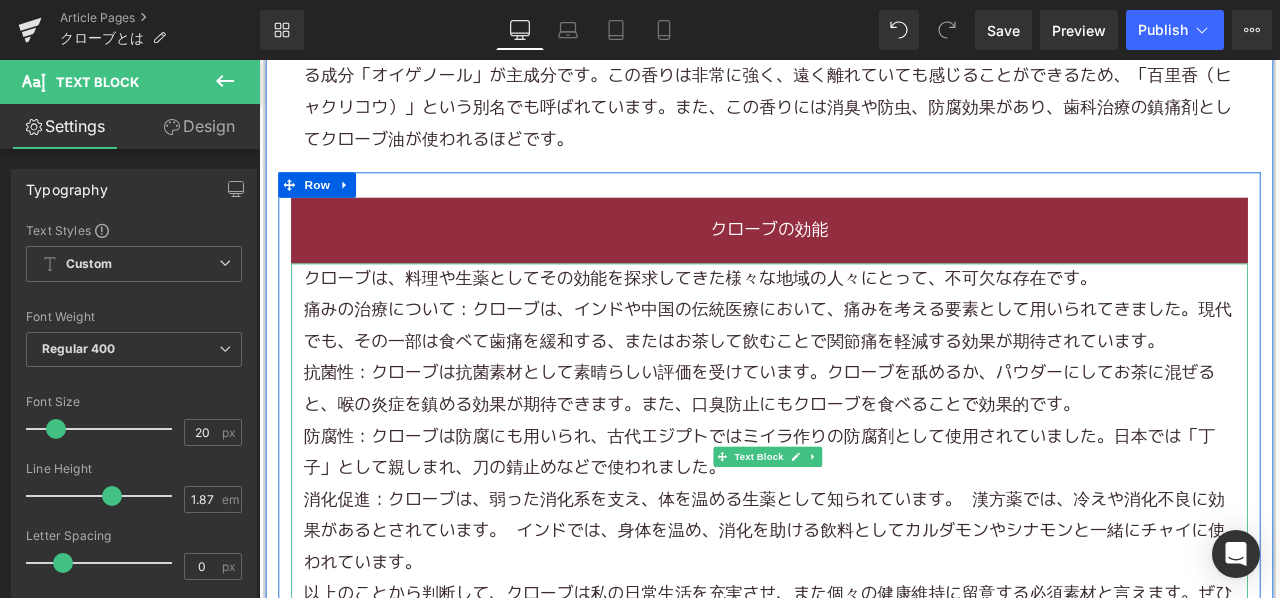 click on "クローブは、料理や生薬としてその効能を探求してきた様々な地域の人々にとって、不可欠な存在です。" at bounding box center (864, 319) 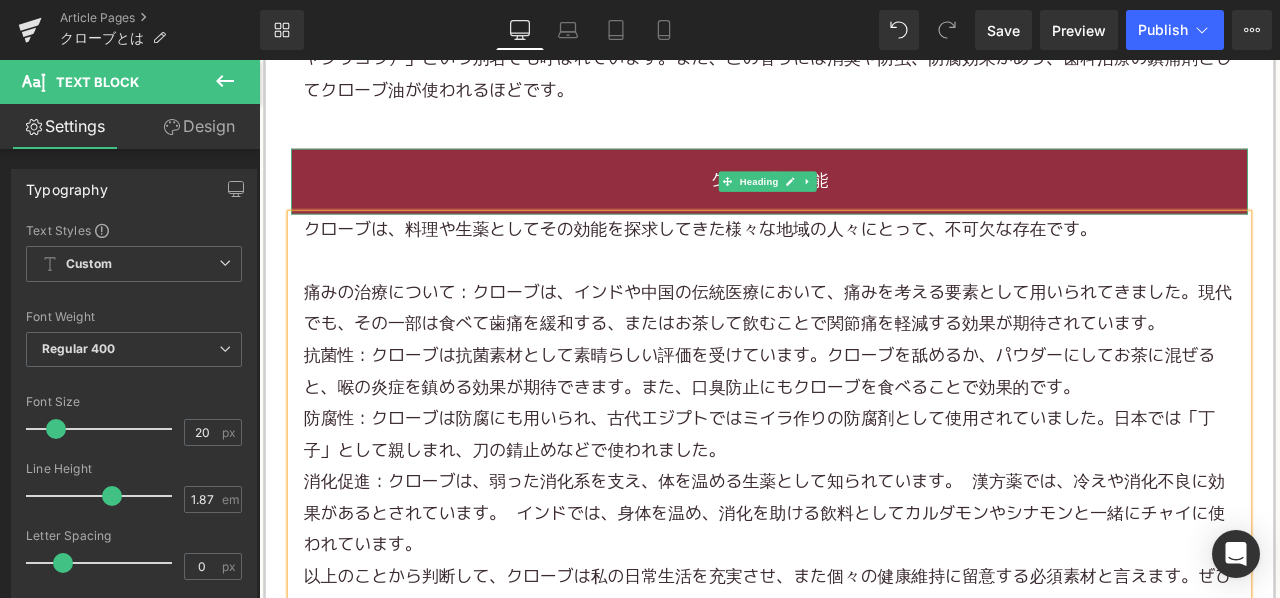 scroll, scrollTop: 3300, scrollLeft: 0, axis: vertical 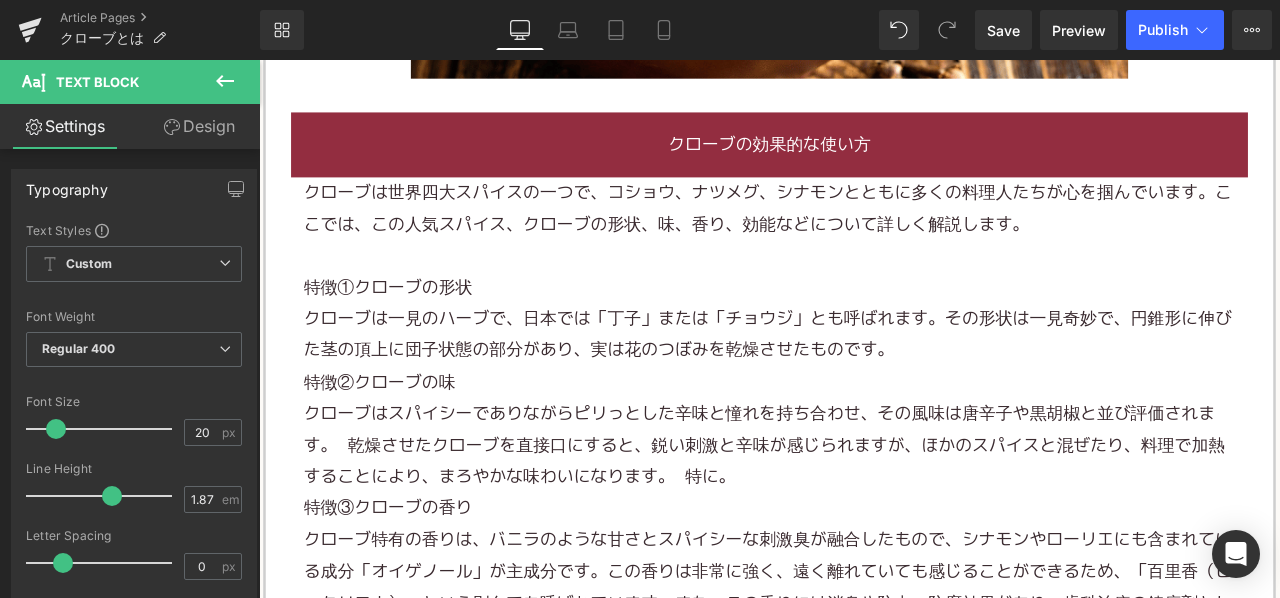 click at bounding box center (864, 292) 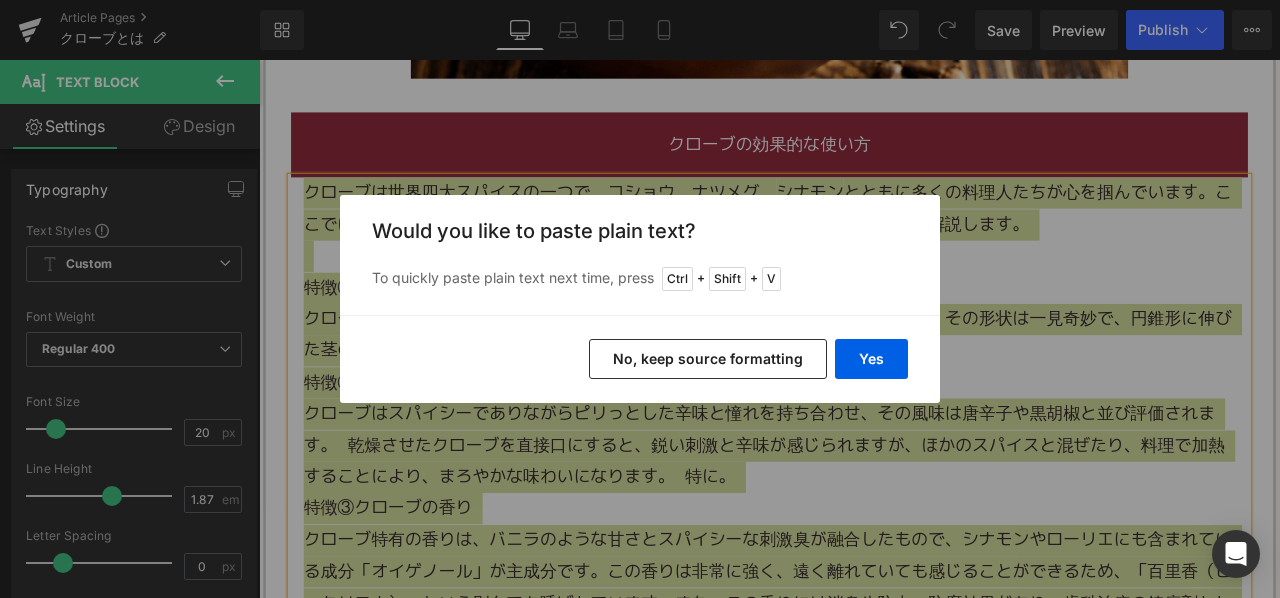 click on "No, keep source formatting" at bounding box center (708, 359) 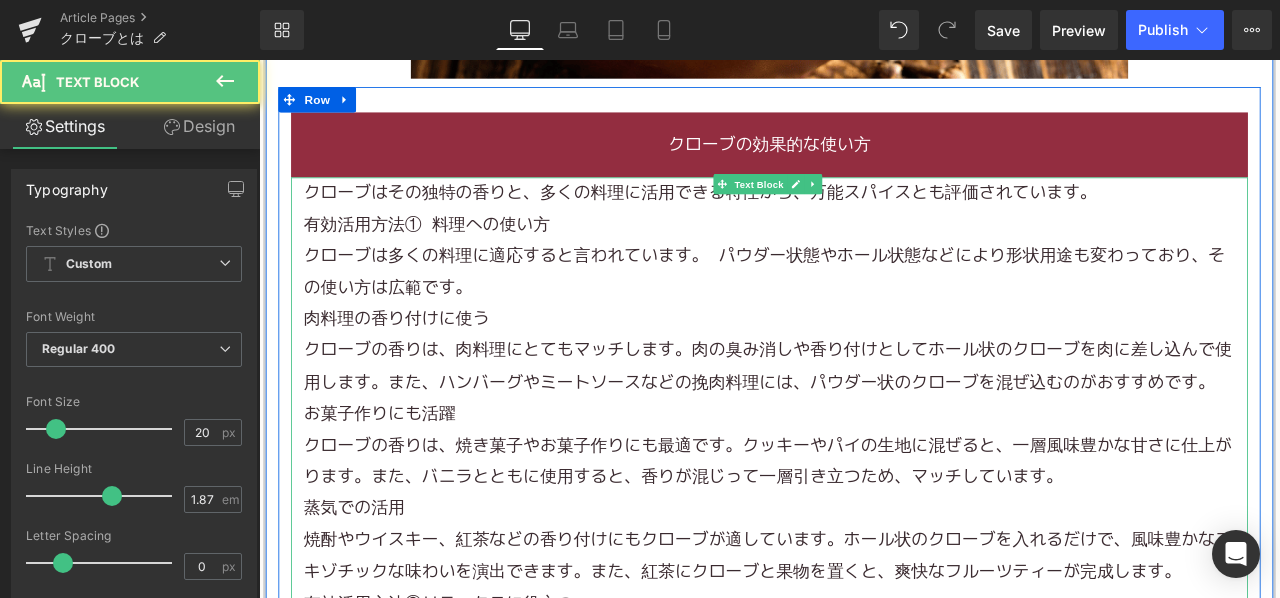 click on "クローブはその独特の香りと、多くの料理に活用できる特性から、万能スパイスとも評価されています。" at bounding box center [864, 217] 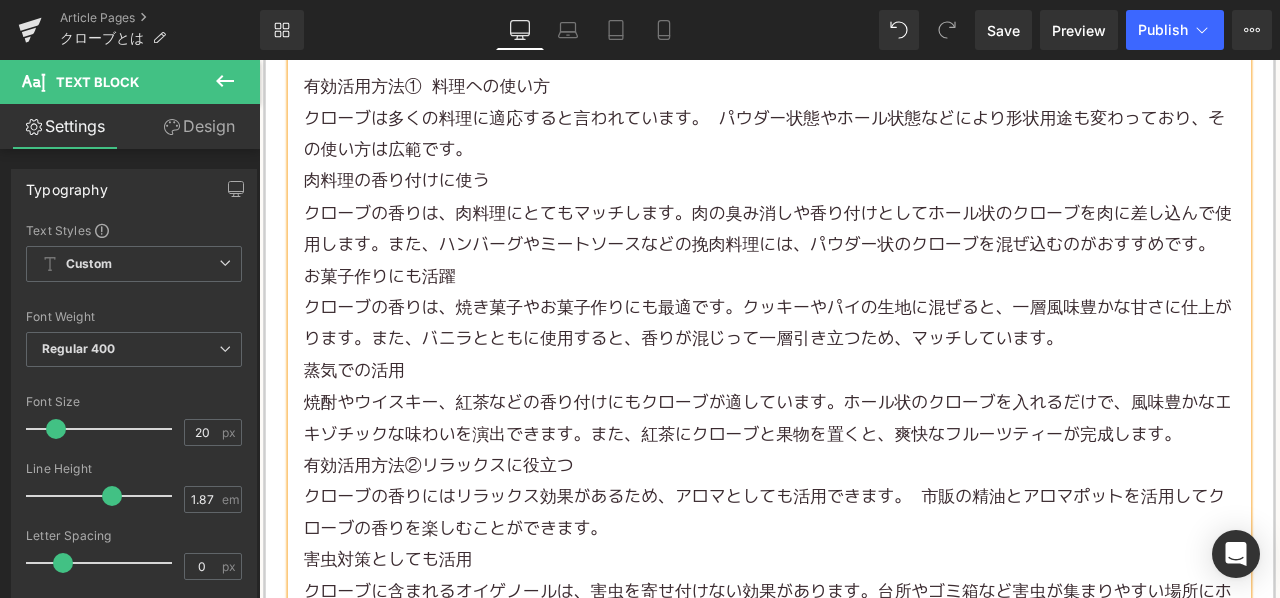 scroll, scrollTop: 4900, scrollLeft: 0, axis: vertical 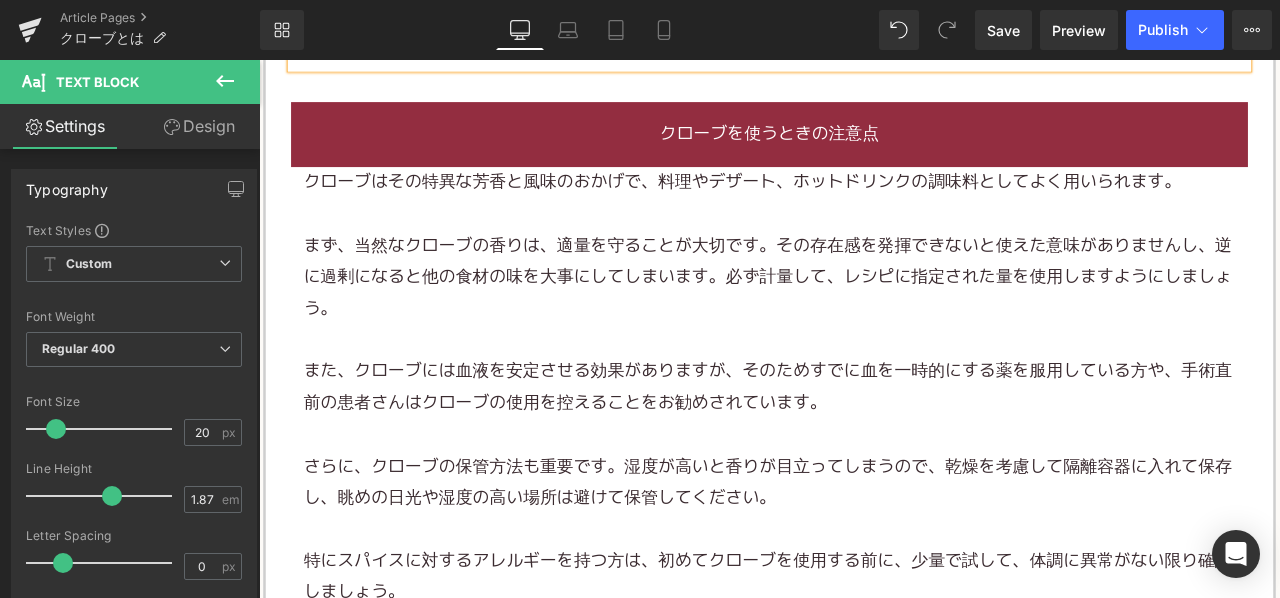click on "まず、当然なクローブの香りは、適量を守ることが大切です。その存在感を発揮できないと使えた意味がありませんし、逆に過剰になると他の食材の味を大事にしてしまいます。必ず計量して、レシピに指定された量を使用しますようにしましょう。" at bounding box center (864, 318) 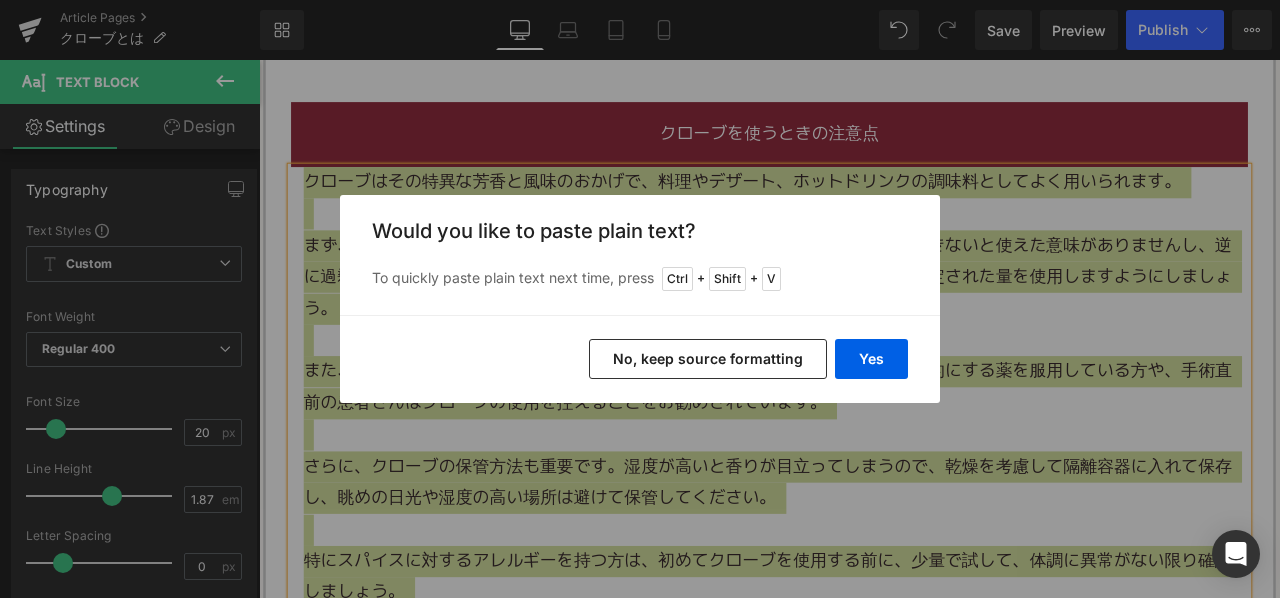 click on "No, keep source formatting" at bounding box center [708, 359] 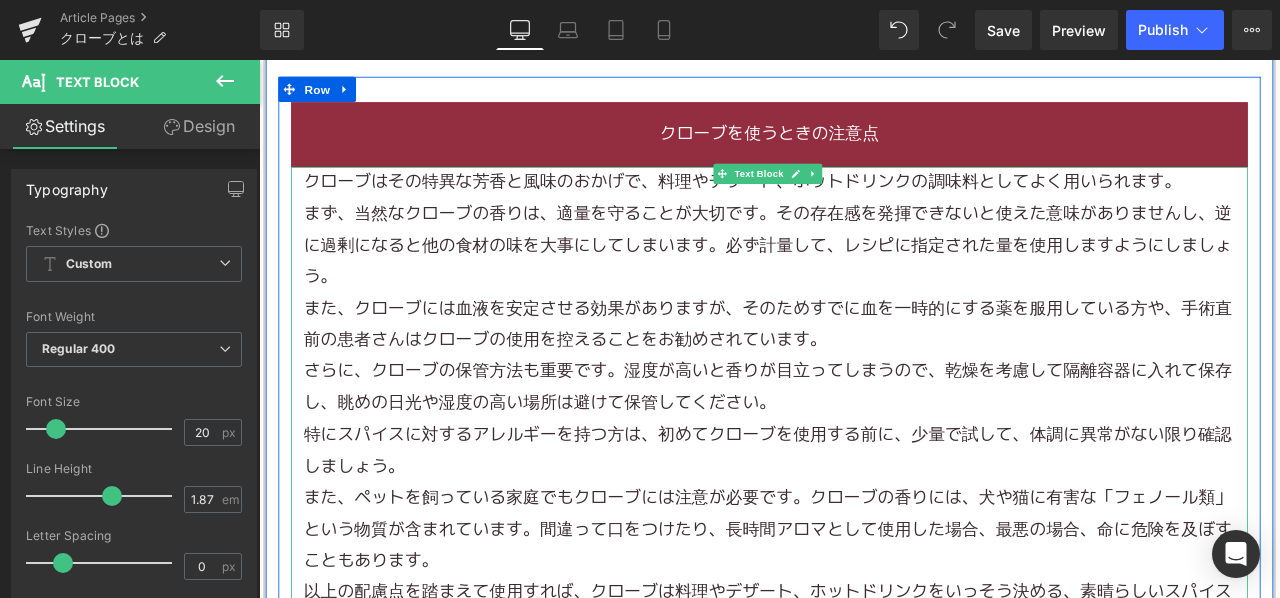 click on "クローブはその特異な芳香と風味のおかげで、料理や デザート 、ホットドリンクの調味料としてよく用いられます。" at bounding box center [864, 205] 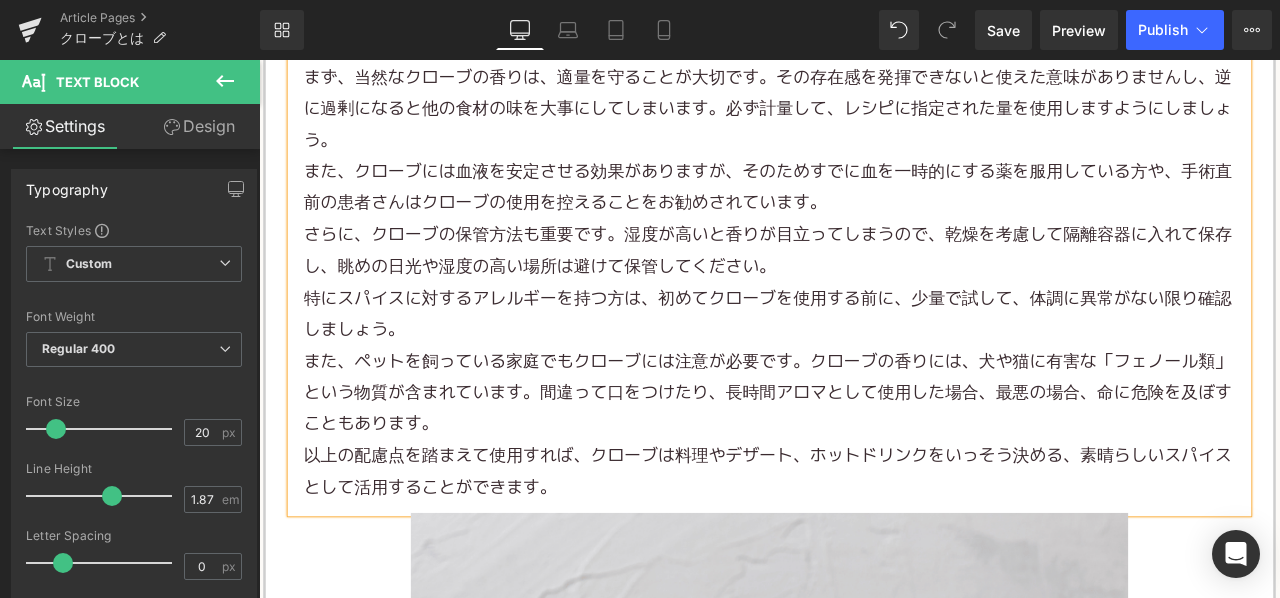 scroll, scrollTop: 5700, scrollLeft: 0, axis: vertical 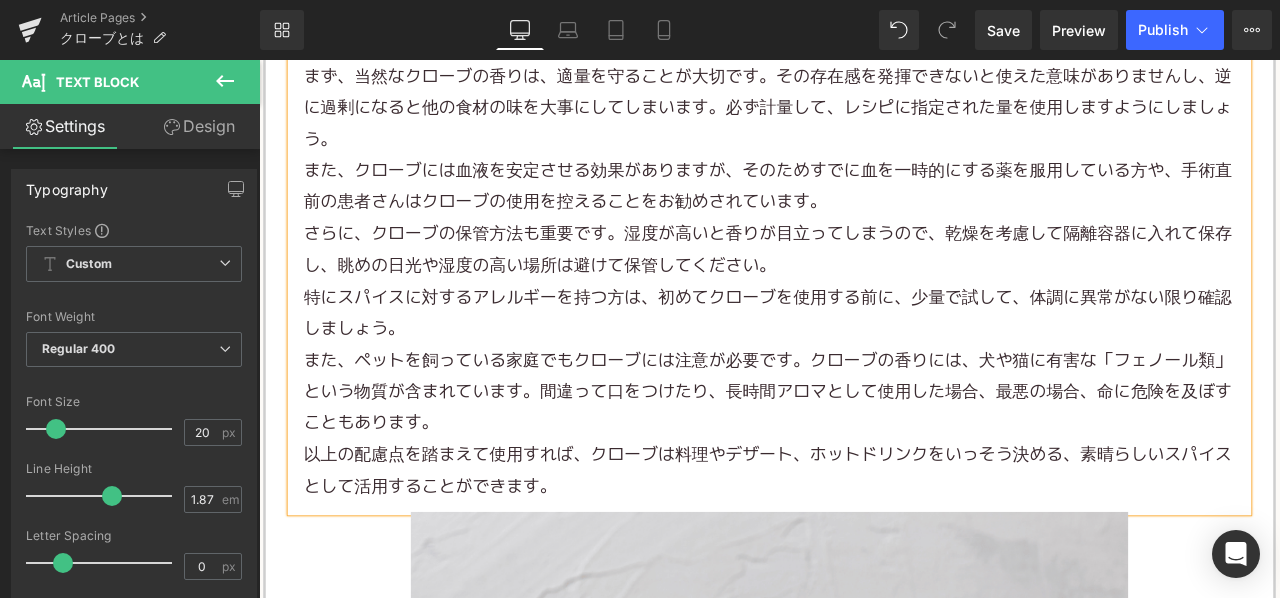click on "また、ペットを飼っている家庭でもクローブには注意が必要です。クローブの香りには、犬や猫に有害な「フェノール類」という物質が含まれています。間違って口をつけたり、長時間アロマとして使用した場合、最悪の場合、命に危険を及ぼすこともあります。" at bounding box center [864, 455] 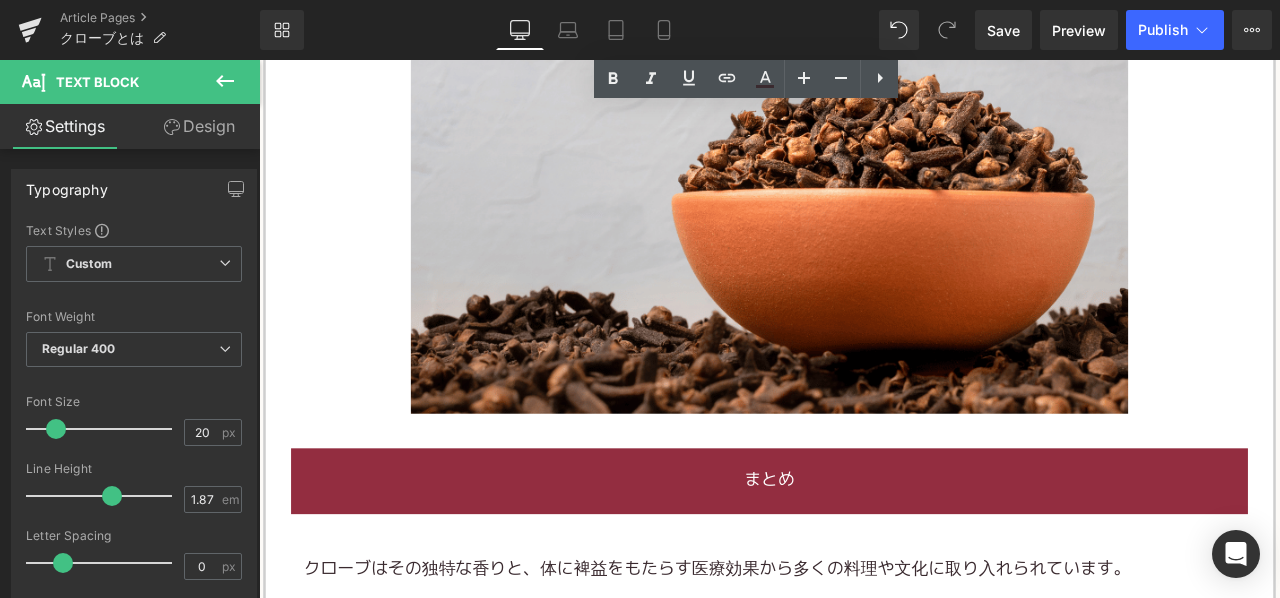 scroll, scrollTop: 6800, scrollLeft: 0, axis: vertical 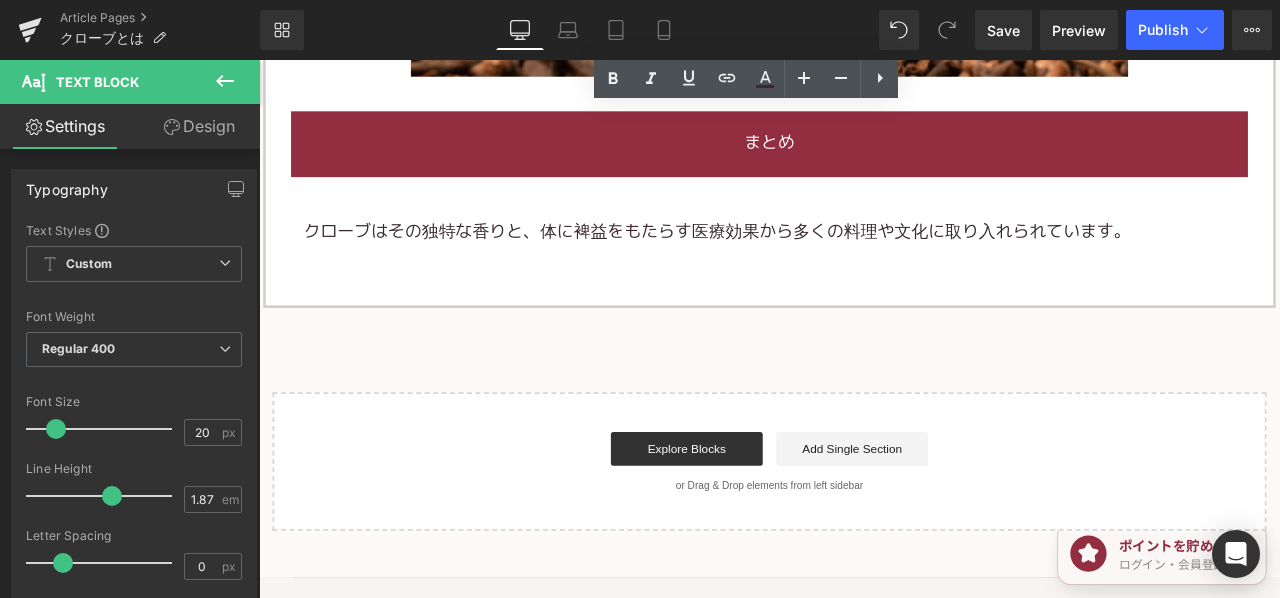click on "Home / クローブとは Breadcrumbs         クローブとは Heading         Image         「万能の香料」とも呼ばれる「クローブ」。 その香り高さや医療用途から、世界中の様々な料理や文化に深く根付いています。 今回は、この神秘的なスパイス「クローブ」について、その起源から、健康への影響まで詳しく調べて使ってみましょう。 新たな調理法や心地よいアロマの活用法もご紹介しますので、クローブにまだ詳しくないあなたも、クローブ愛好家のあなたも、ぜひ最後までお楽しみください。 Text Block         クローブとは Heading         日本には古くからあります、正倉院からも出土したクローブは、古代の人々にとっての食材、医薬、もしかしたら神秘的な道具として活用されていたと考えられています。 Text Block         Image         Row         クローブの特徴 Heading" at bounding box center [864, -2966] 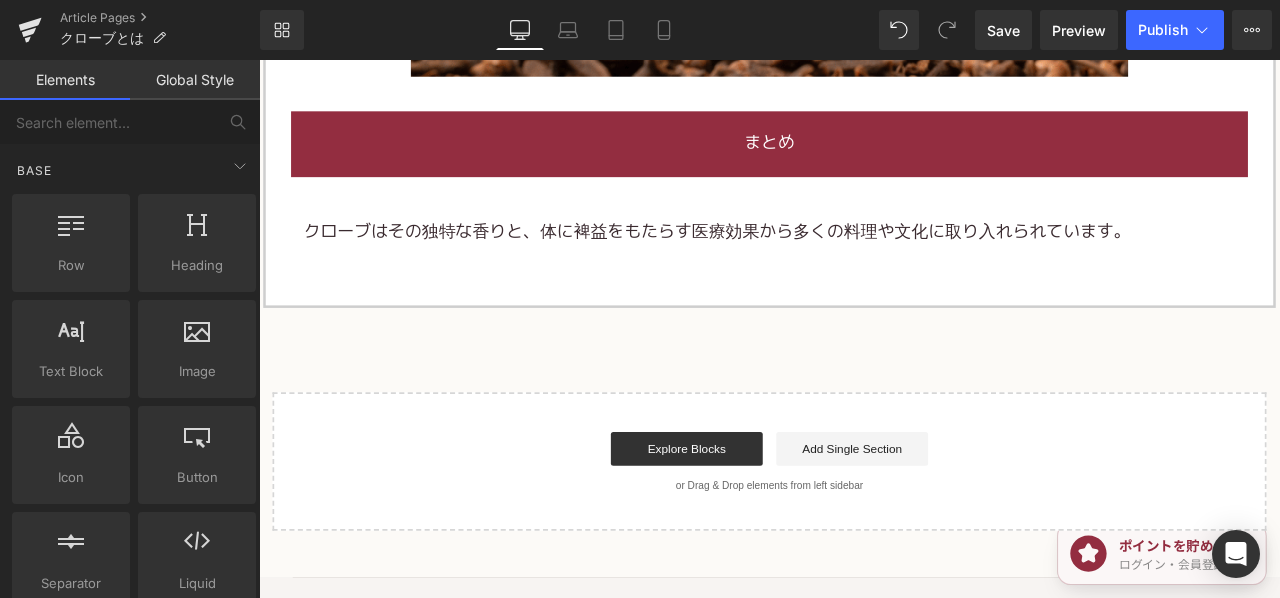 click on "クローブはその独特な香りと、体に裨益をもたらす医療効果から多くの料理や文化に取り入れられています。" at bounding box center [864, 264] 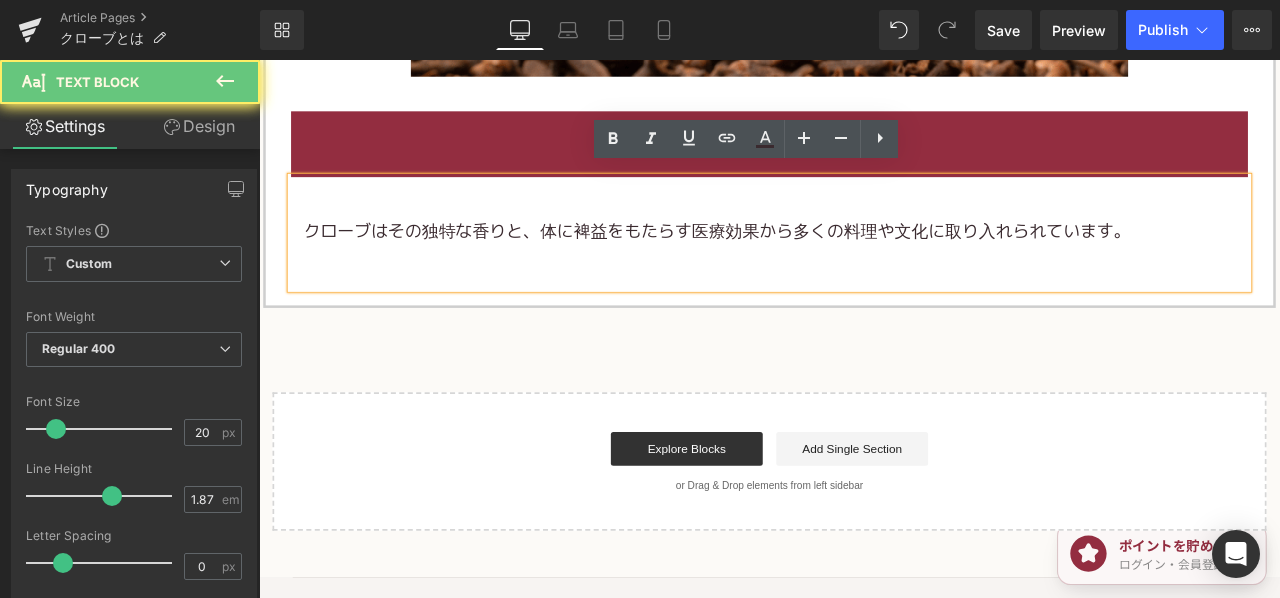 click on "クローブはその独特な香りと、体に裨益をもたらす医療効果から多くの料理や文化に取り入れられています。" at bounding box center (802, 264) 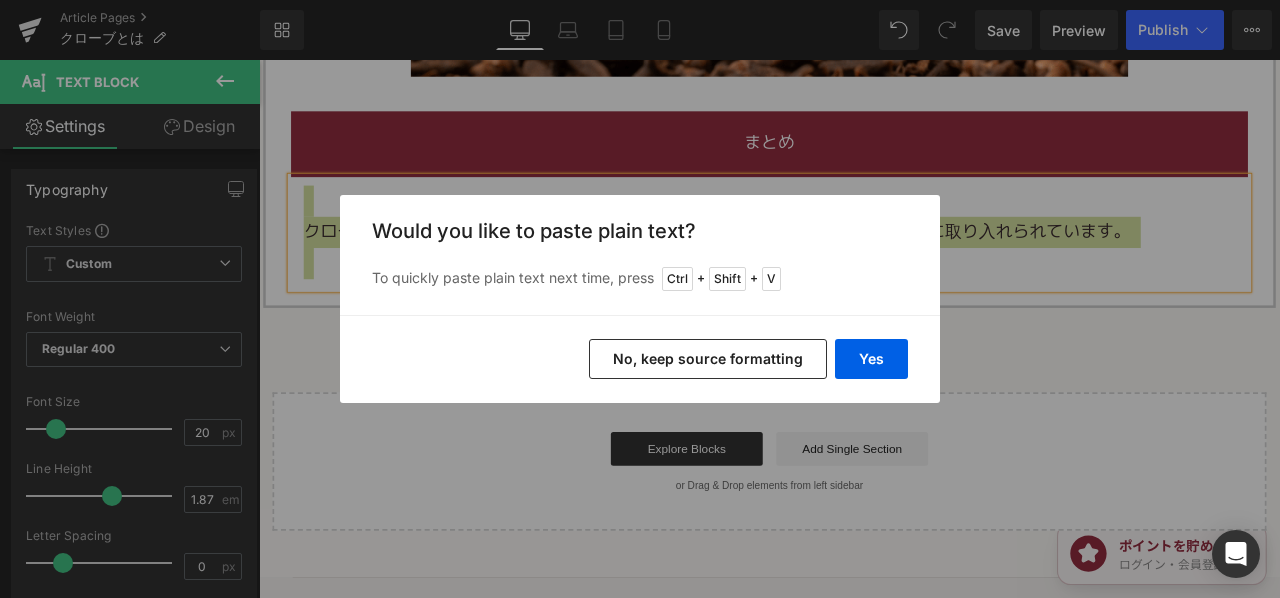 click on "No, keep source formatting" at bounding box center (708, 359) 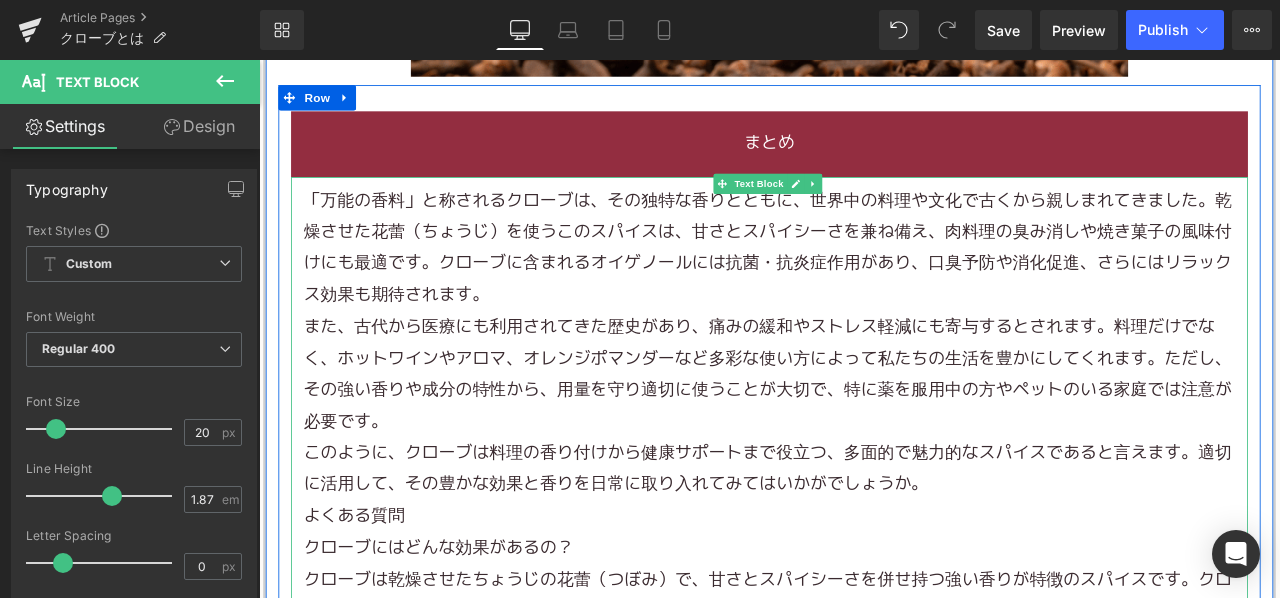 click on "「万能の香料」と称されるクローブは、その独特な香りとともに、世界中の料理や文化で古くから親しまれてきました。乾燥させた花蕾（ちょうじ）を使うこのスパイスは、甘さとスパイシーさを兼ね備え、肉料理の臭み消しや 焼き菓子 の風味付けにも最適です。クローブに含まれるオイゲノールには抗菌・抗炎症作用があり、口臭予防や消化促進、さらにはリラックス効果も期待されます。" at bounding box center [864, 284] 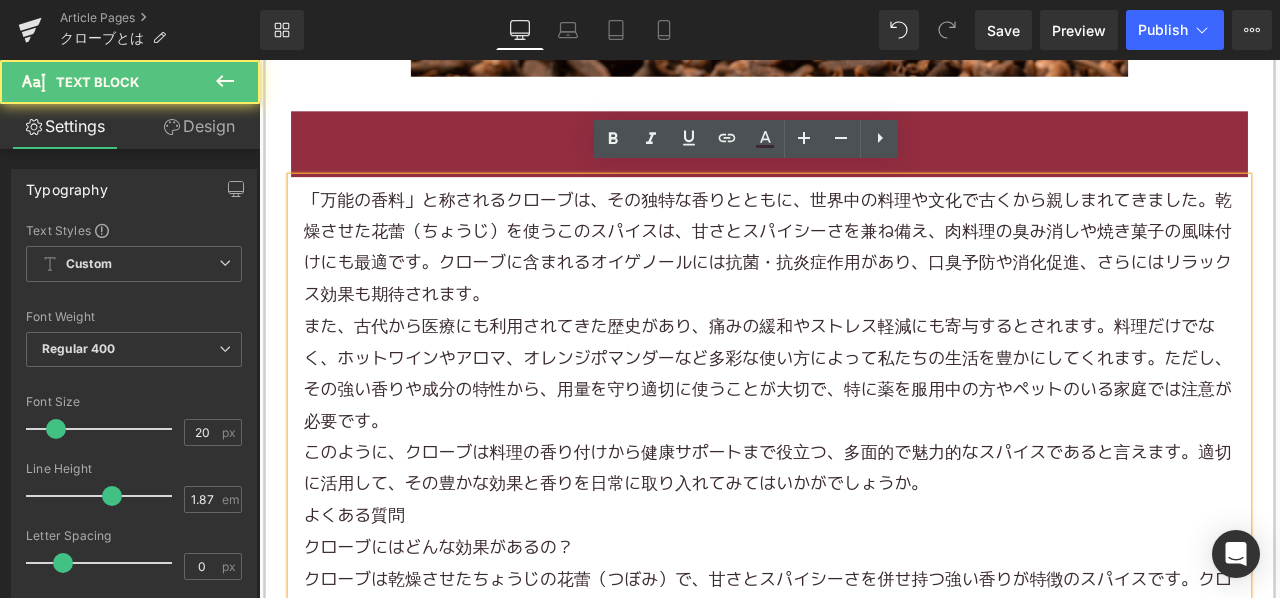 click on "「万能の香料」と称されるクローブは、その独特な香りとともに、世界中の料理や文化で古くから親しまれてきました。乾燥させた花蕾（ちょうじ）を使うこのスパイスは、甘さとスパイシーさを兼ね備え、肉料理の臭み消しや 焼き菓子 の風味付けにも最適です。クローブに含まれるオイゲノールには抗菌・抗炎症作用があり、口臭予防や消化促進、さらにはリラックス効果も期待されます。" at bounding box center [864, 284] 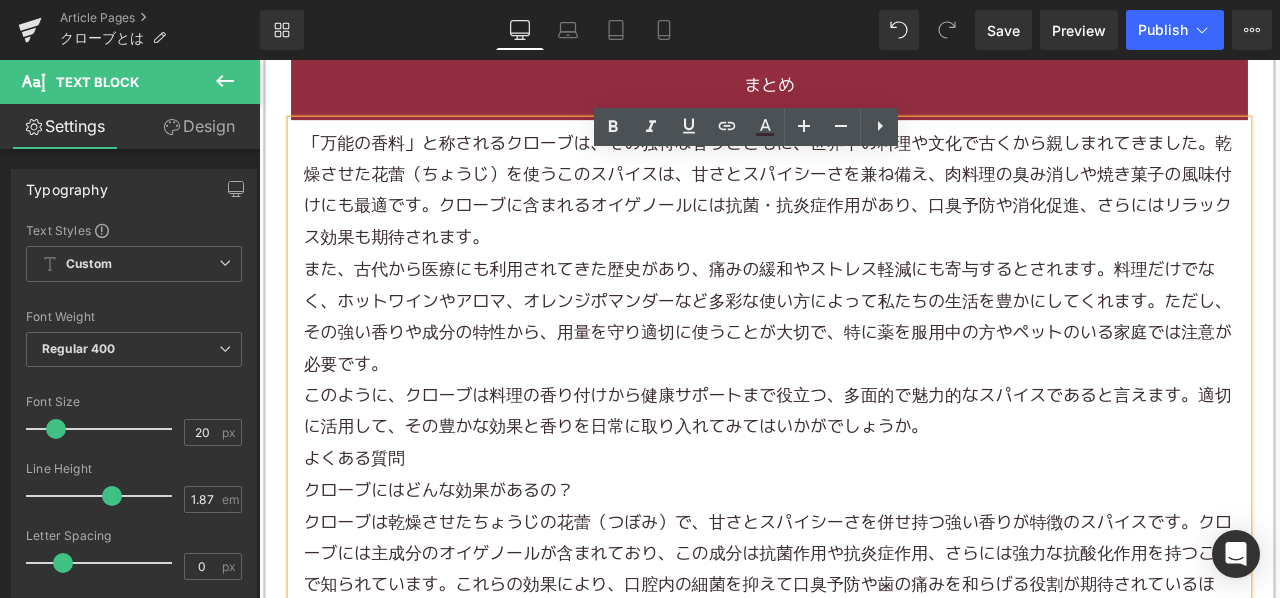 scroll, scrollTop: 6900, scrollLeft: 0, axis: vertical 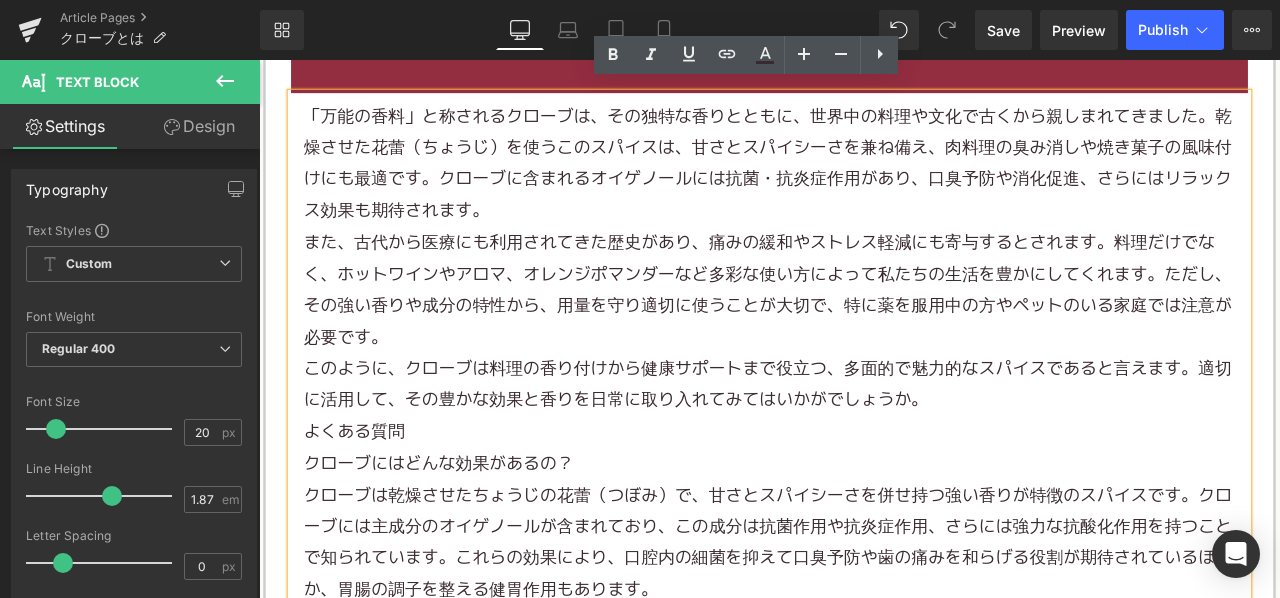 click on "このように、クローブは料理の香り付けから健康サポートまで役立つ、多面的で魅力的なスパイスであると言えます。適切に活用して、その豊かな効果と香りを日常に取り入れてみてはいかがでしょうか。" at bounding box center (864, 445) 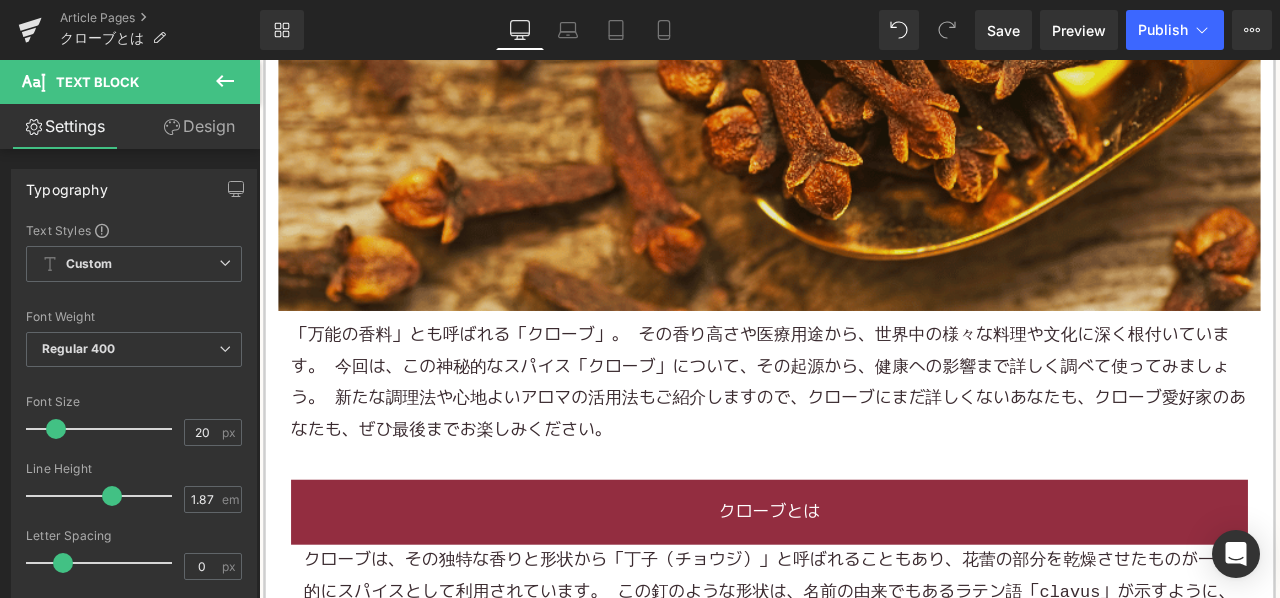 scroll, scrollTop: 1000, scrollLeft: 0, axis: vertical 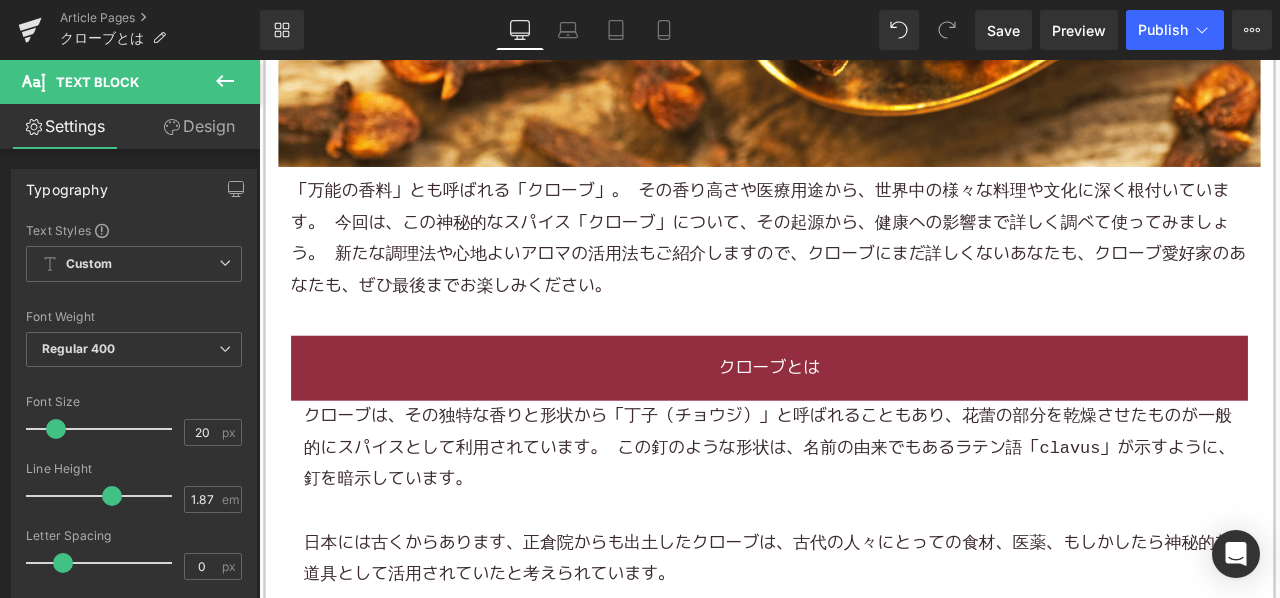 click on "「万能の香料」とも呼ばれる「クローブ」。 その香り高さや医療用途から、世界中の様々な料理や文化に深く根付いています。 今回は、この神秘的なスパイス「クローブ」について、その起源から、健康への影響まで詳しく調べて使ってみましょう。 新たな調理法や心地よいアロマの活用法もご紹介しますので、クローブにまだ詳しくないあなたも、クローブ愛好家のあなたも、ぜひ最後までお楽しみください。 Text Block" at bounding box center [864, 272] 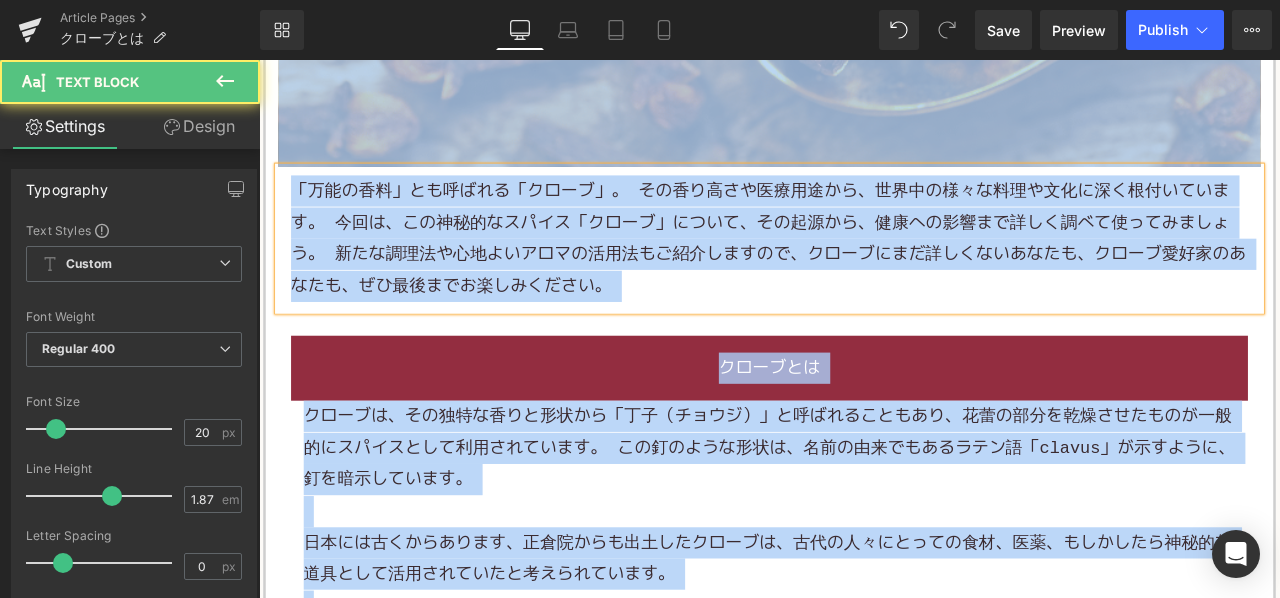click on "「万能の香料」とも呼ばれる「クローブ」。 その香り高さや医療用途から、世界中の様々な料理や文化に深く根付いています。 今回は、この神秘的なスパイス「クローブ」について、その起源から、健康への影響まで詳しく調べて使ってみましょう。 新たな調理法や心地よいアロマの活用法もご紹介しますので、クローブにまだ詳しくないあなたも、クローブ愛好家のあなたも、ぜひ最後までお楽しみください。" at bounding box center [864, 272] 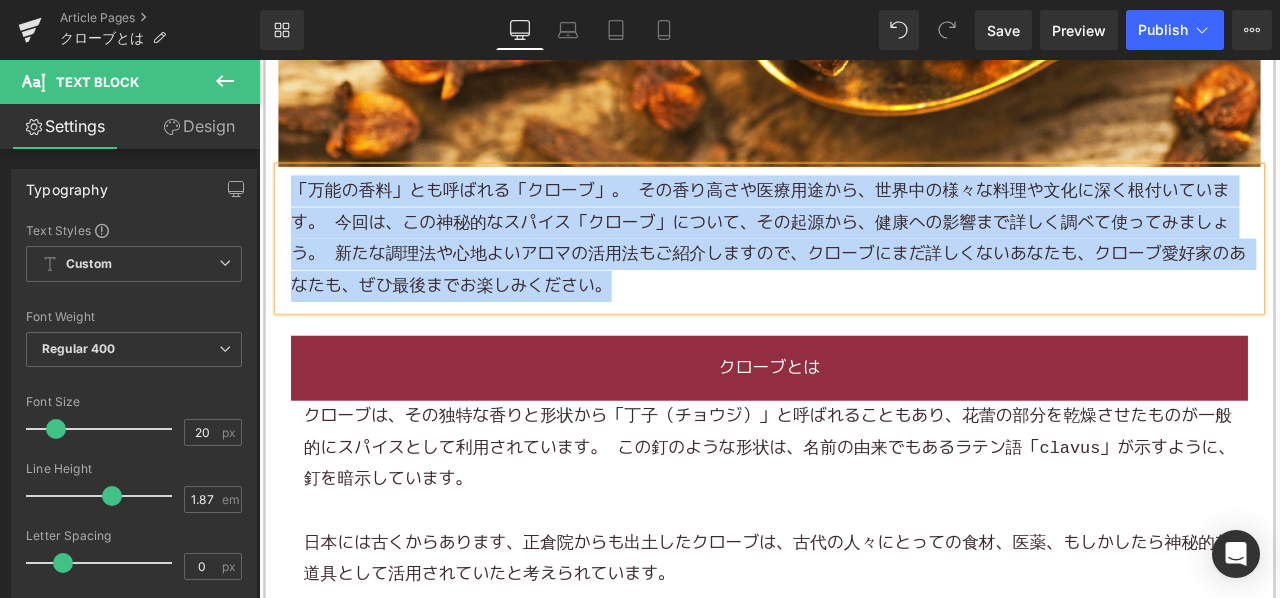 copy on "「万能の香料」とも呼ばれる「クローブ」。 その香り高さや医療用途から、世界中の様々な料理や文化に深く根付いています。 今回は、この神秘的なスパイス「クローブ」について、その起源から、健康への影響まで詳しく調べて使ってみましょう。 新たな調理法や心地よいアロマの活用法もご紹介しますので、クローブにまだ詳しくないあなたも、クローブ愛好家のあなたも、ぜひ最後までお楽しみください。" 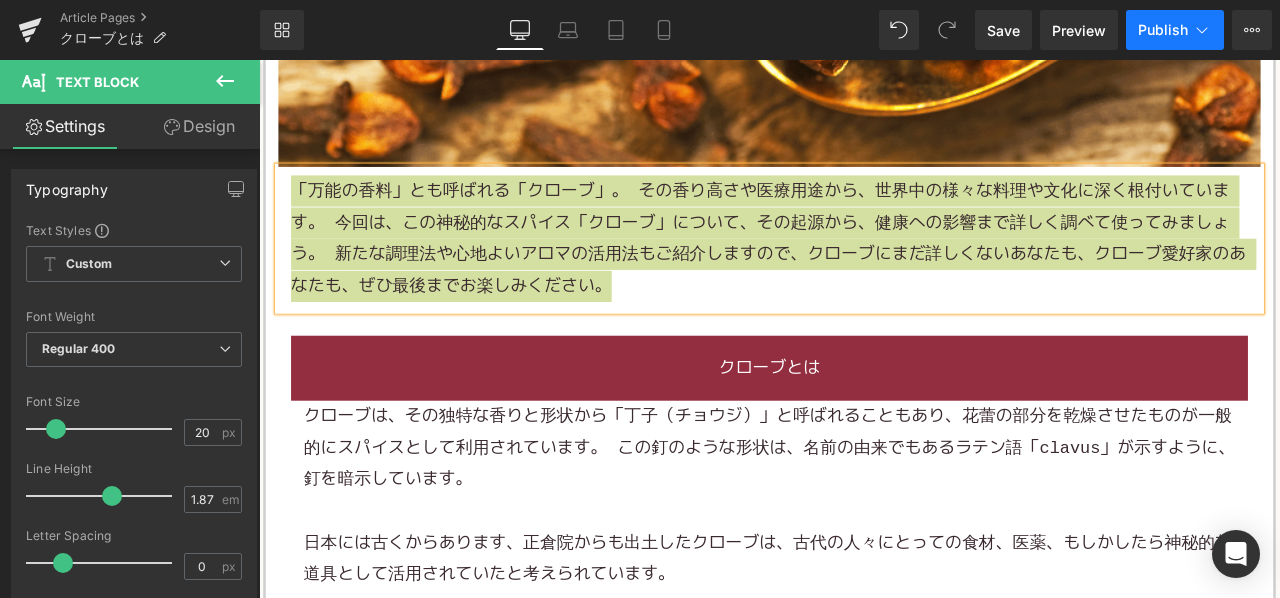 click on "Publish" at bounding box center [1163, 30] 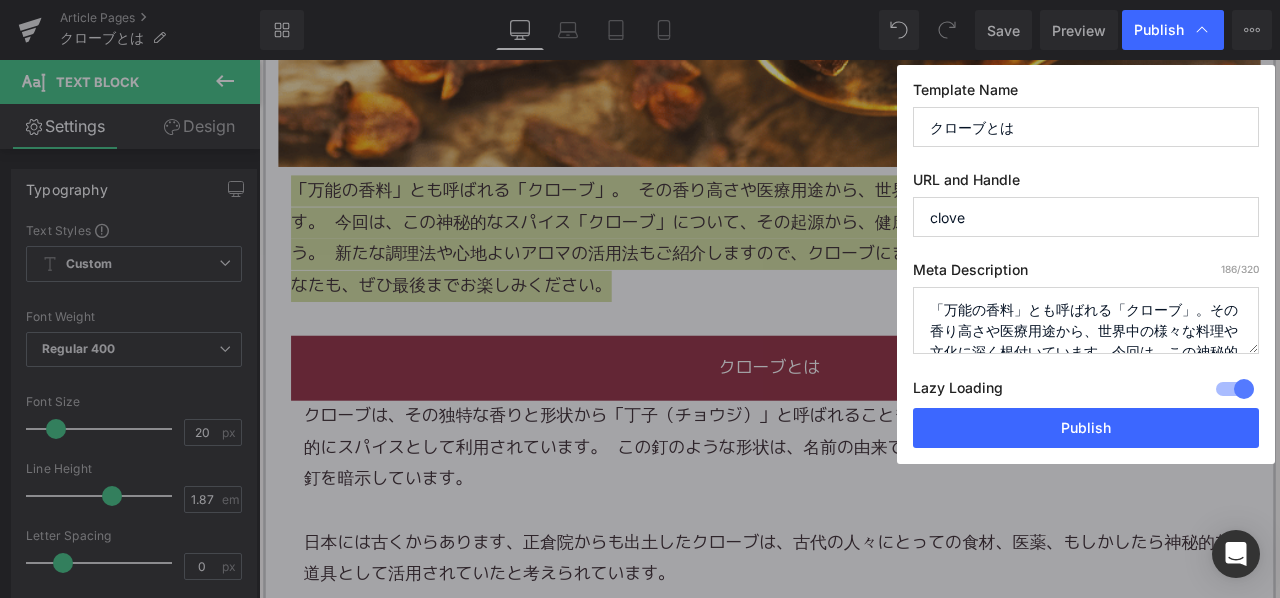 click on "「万能の香料」とも呼ばれる「クローブ」。その香り高さや医療用途から、世界中の様々な料理や文化に深く根付いています。今回は、この神秘的なスパイス「クローブ」について、その起源から用途、健康への影響まで詳しく探求していきましょう。新たな調理法や心地よいアロマの活用法もご紹介しますので、クローブにまだ詳しくないあなたも、クローブ愛好家のあなたも、ぜひ最後までお楽しみください。" at bounding box center (1086, 320) 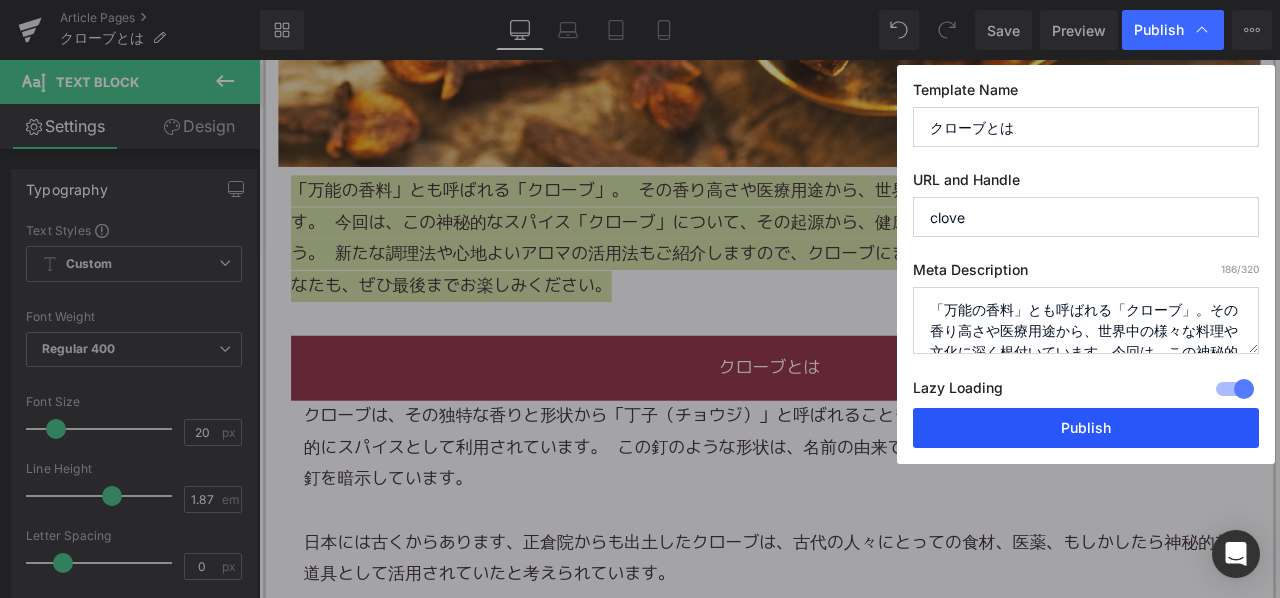 paste on "その香り高さや医療用途から、世界中の様々な料理や文化に深く根付いています。 今回は、この神秘的なスパイス「クローブ」について、その起源から、健康への影響まで詳しく調べて使ってみましょう。" 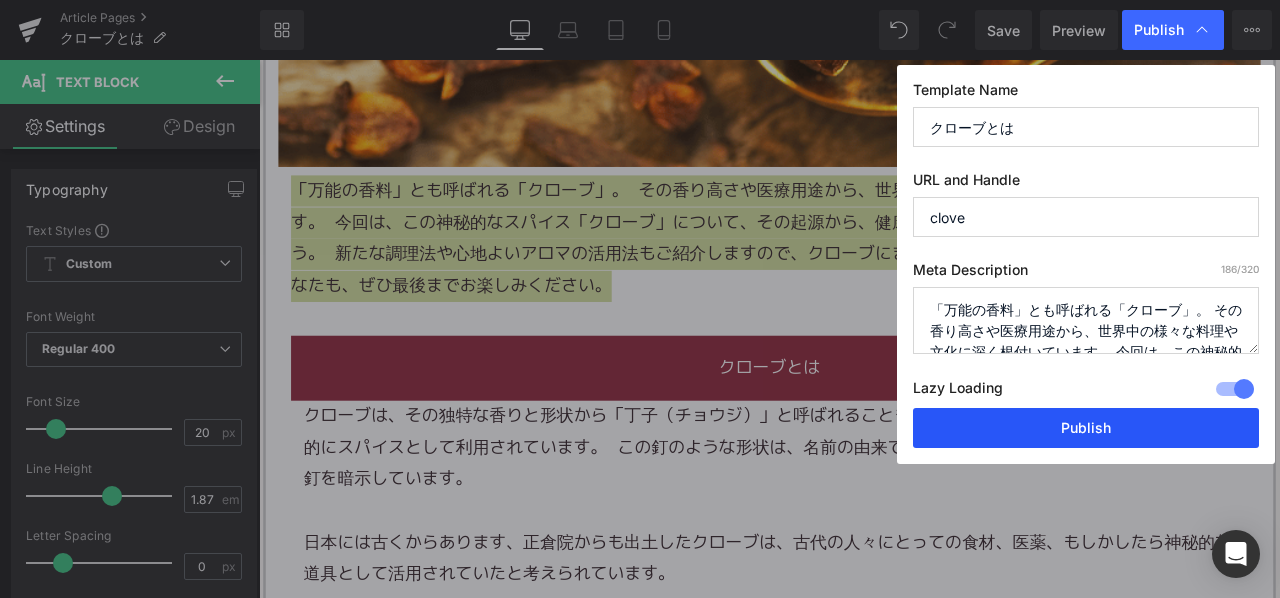 scroll, scrollTop: 132, scrollLeft: 0, axis: vertical 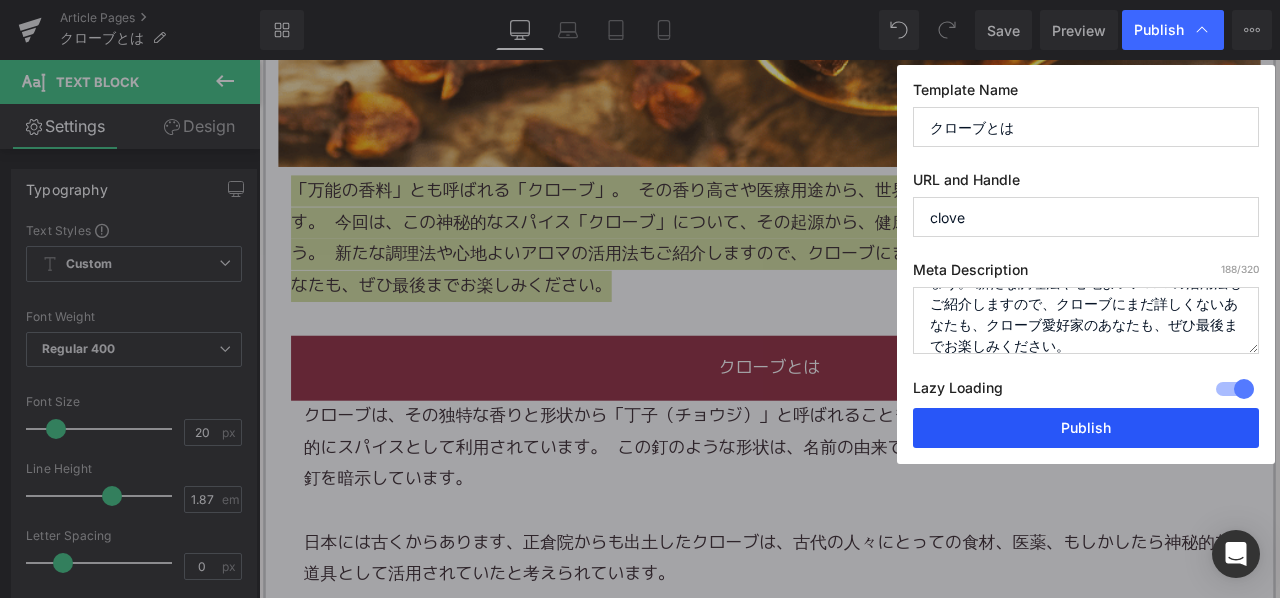 type on "「万能の香料」とも呼ばれる「クローブ」。 その香り高さや医療用途から、世界中の様々な料理や文化に深く根付いています。 今回は、この神秘的なスパイス「クローブ」について、その起源から、健康への影響まで詳しく調べて使ってみましょう。 新たな調理法や心地よいアロマの活用法もご紹介しますので、クローブにまだ詳しくないあなたも、クローブ愛好家のあなたも、ぜひ最後までお楽しみください。" 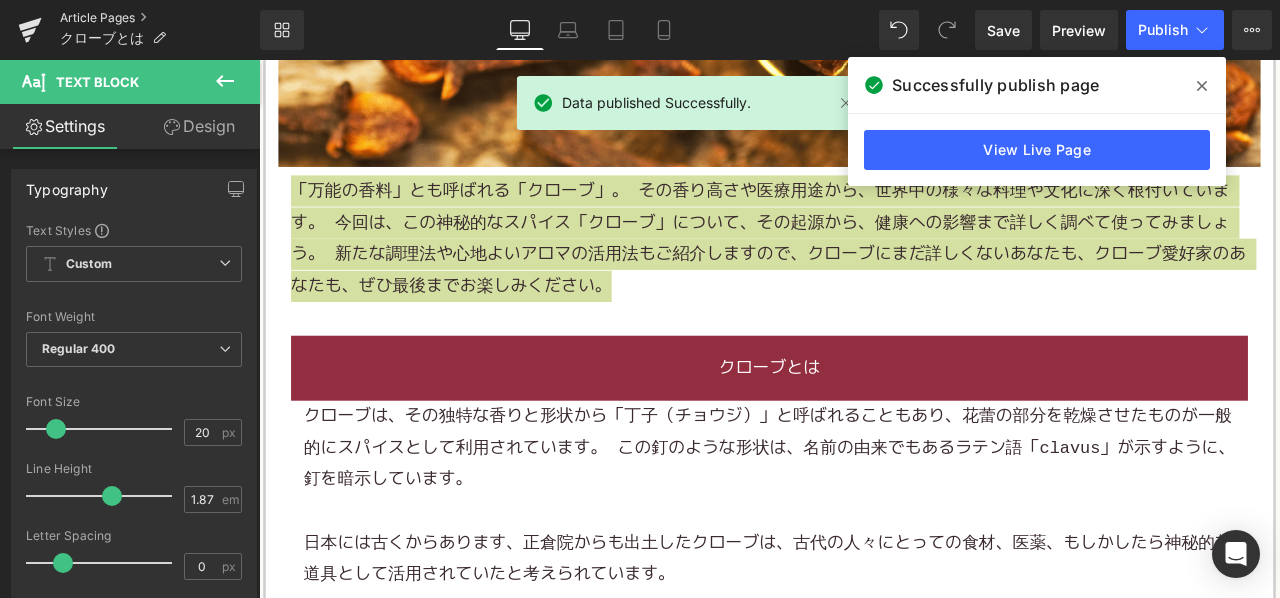 click on "Article Pages" at bounding box center (160, 18) 